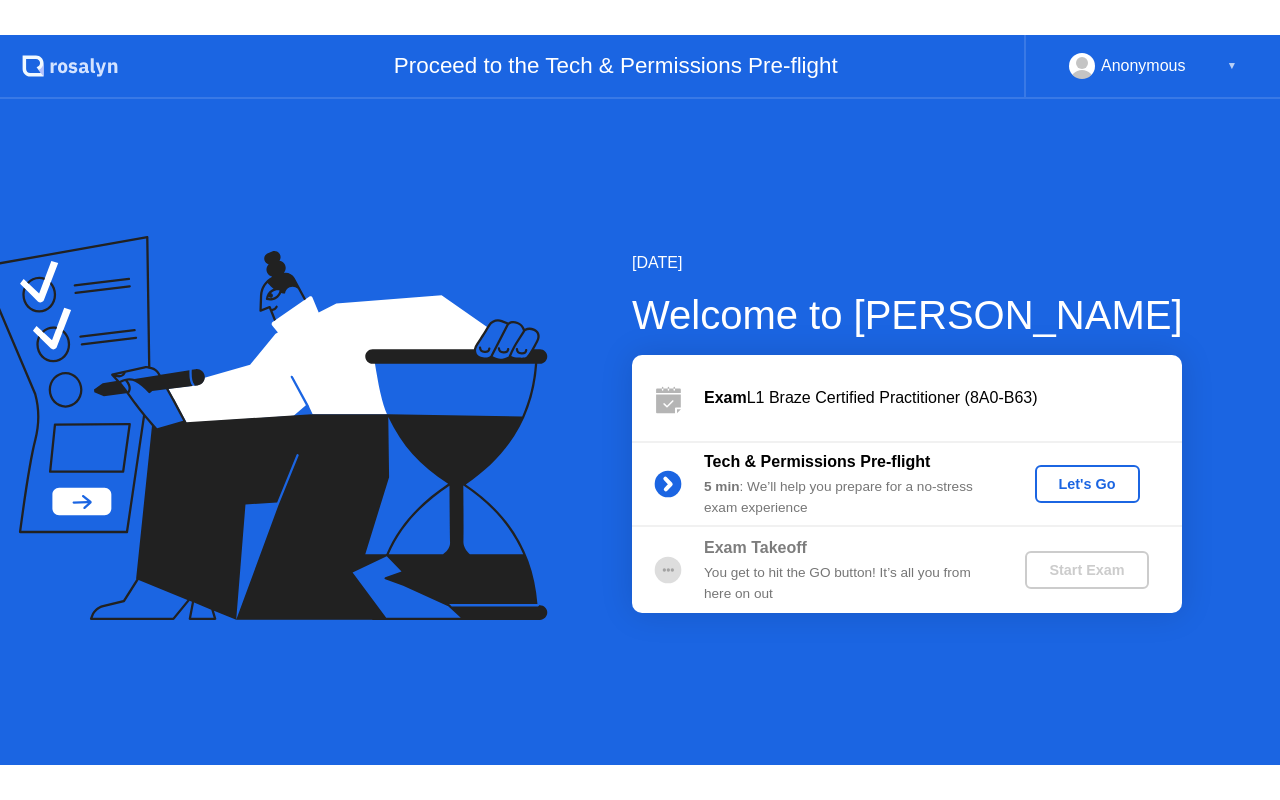 scroll, scrollTop: 0, scrollLeft: 0, axis: both 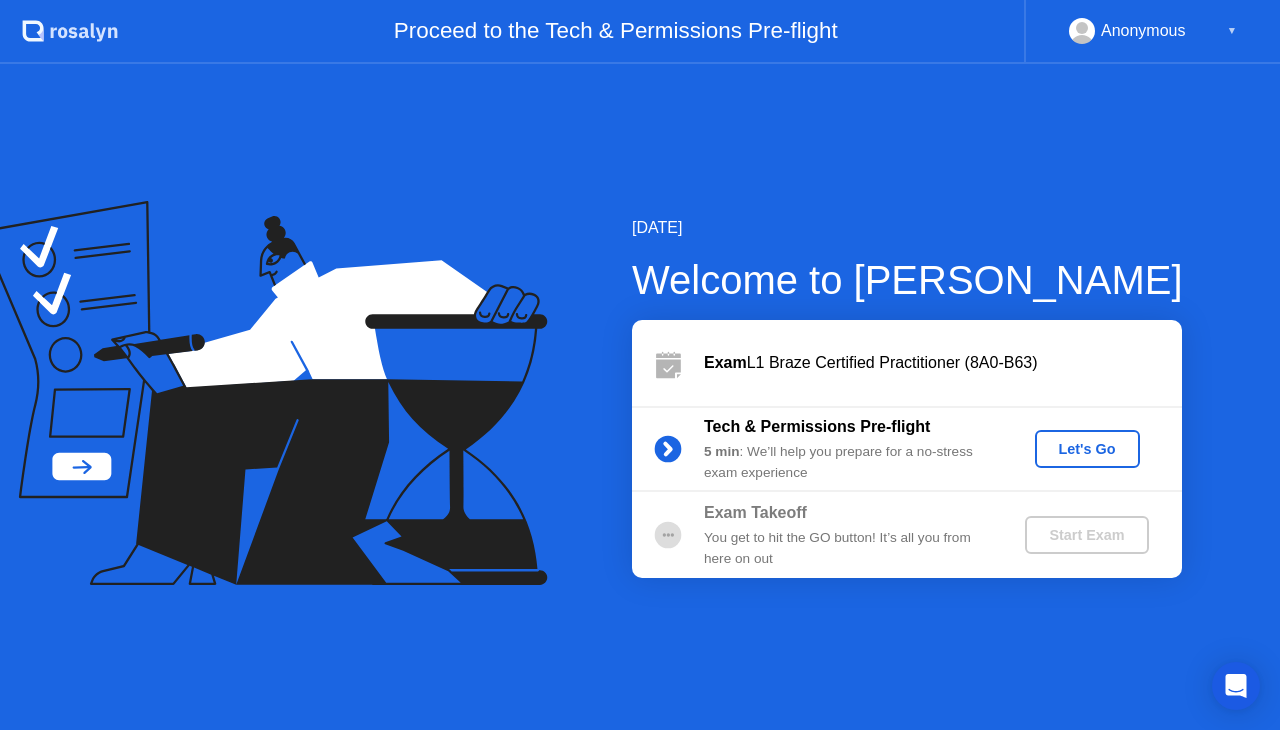 click on "Let's Go" 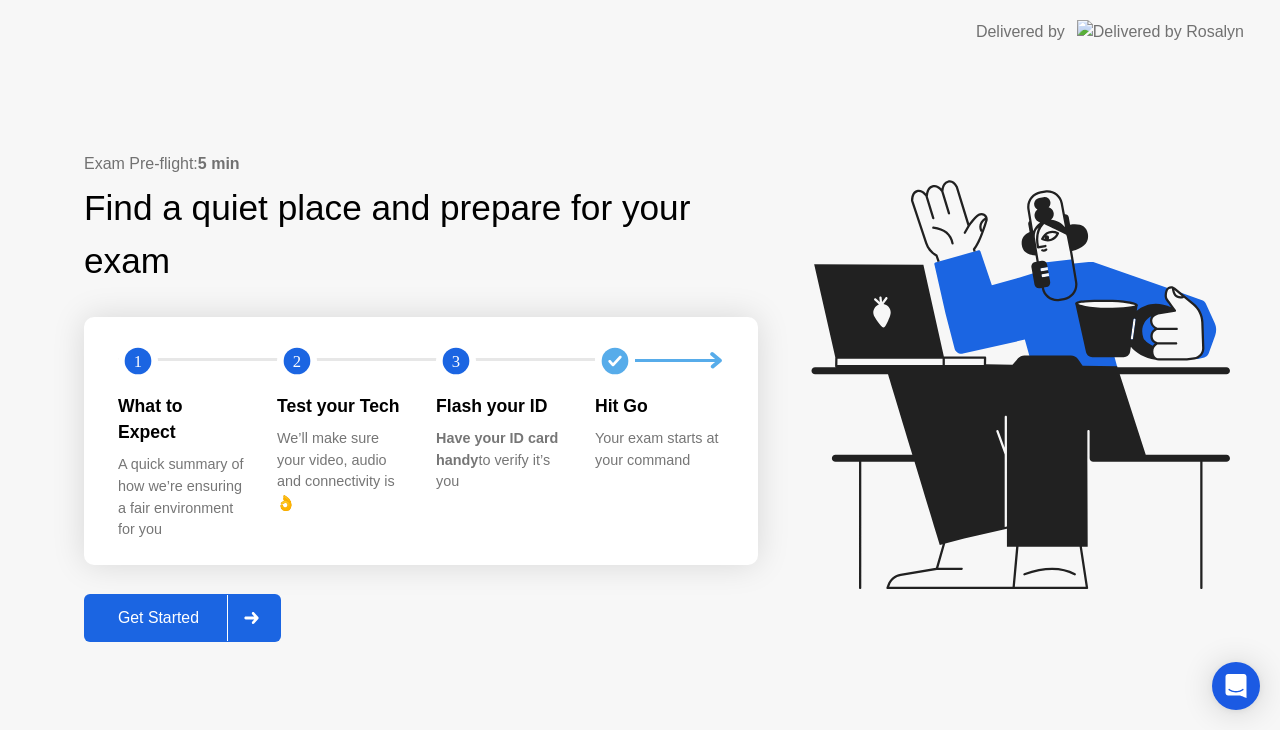 click on "Get Started" 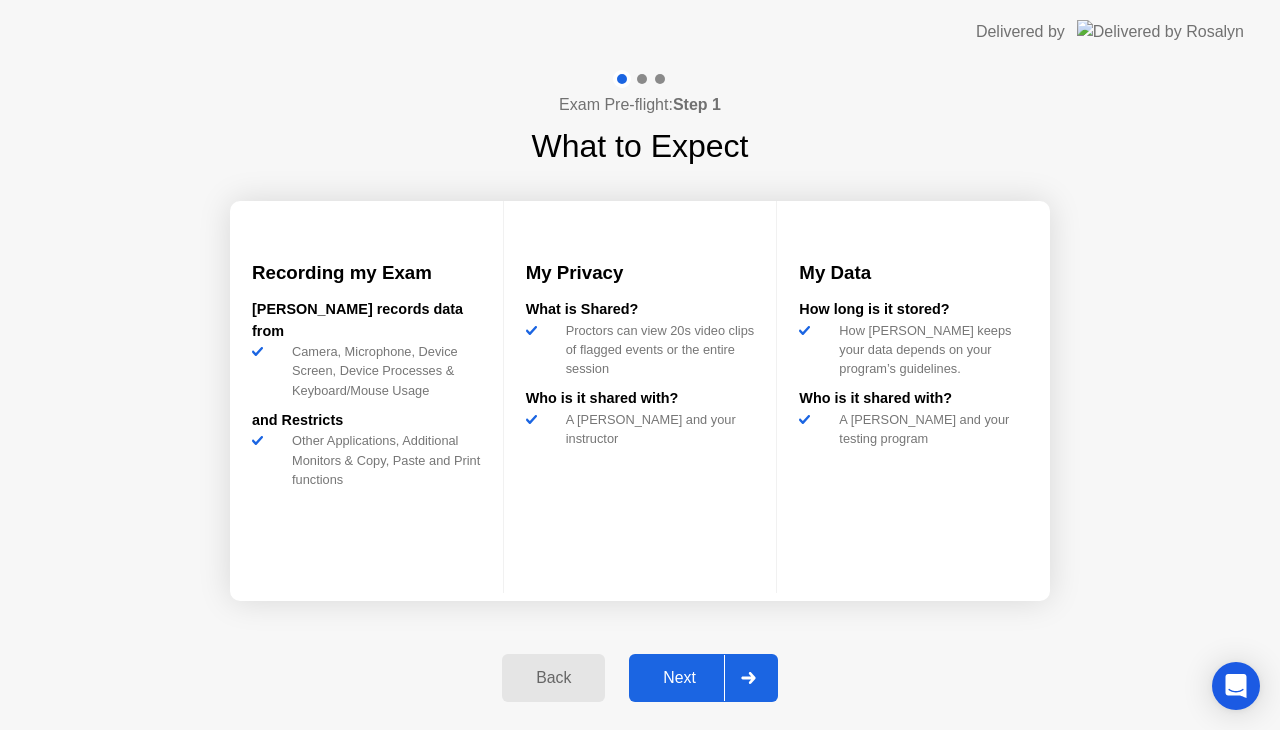 click on "Next" 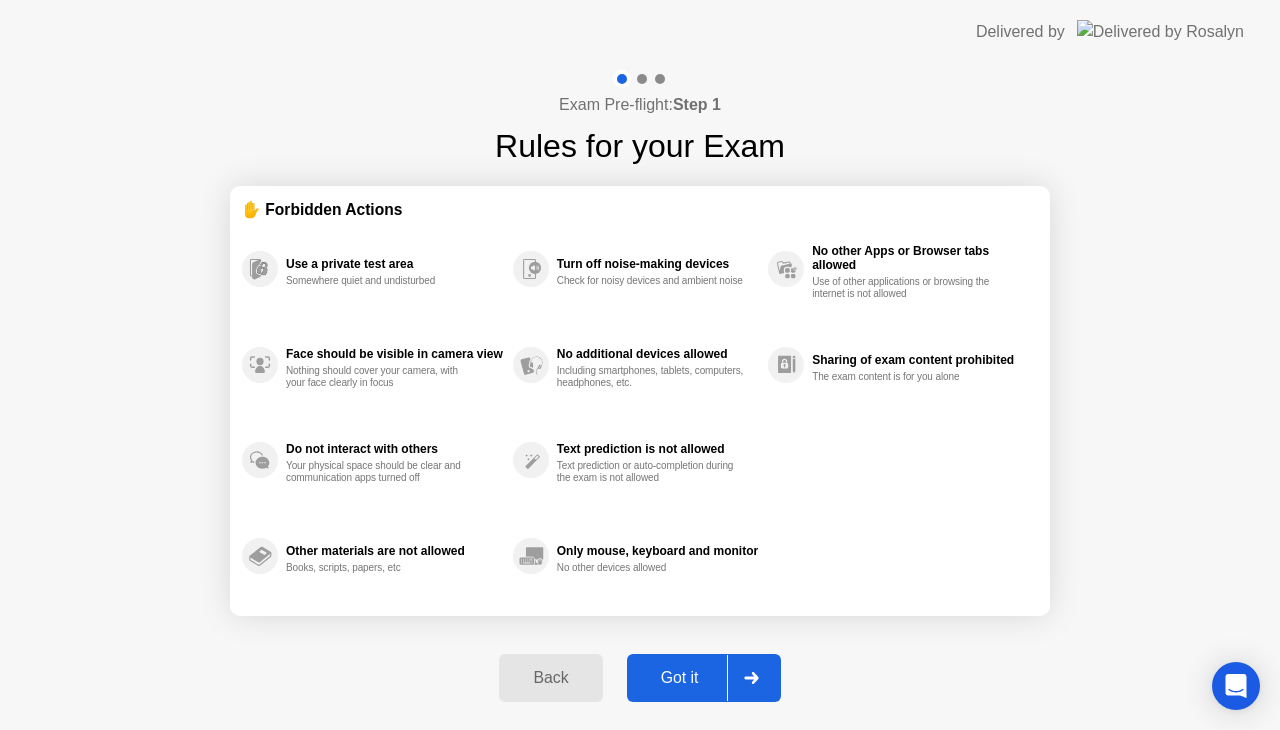 click on "Got it" 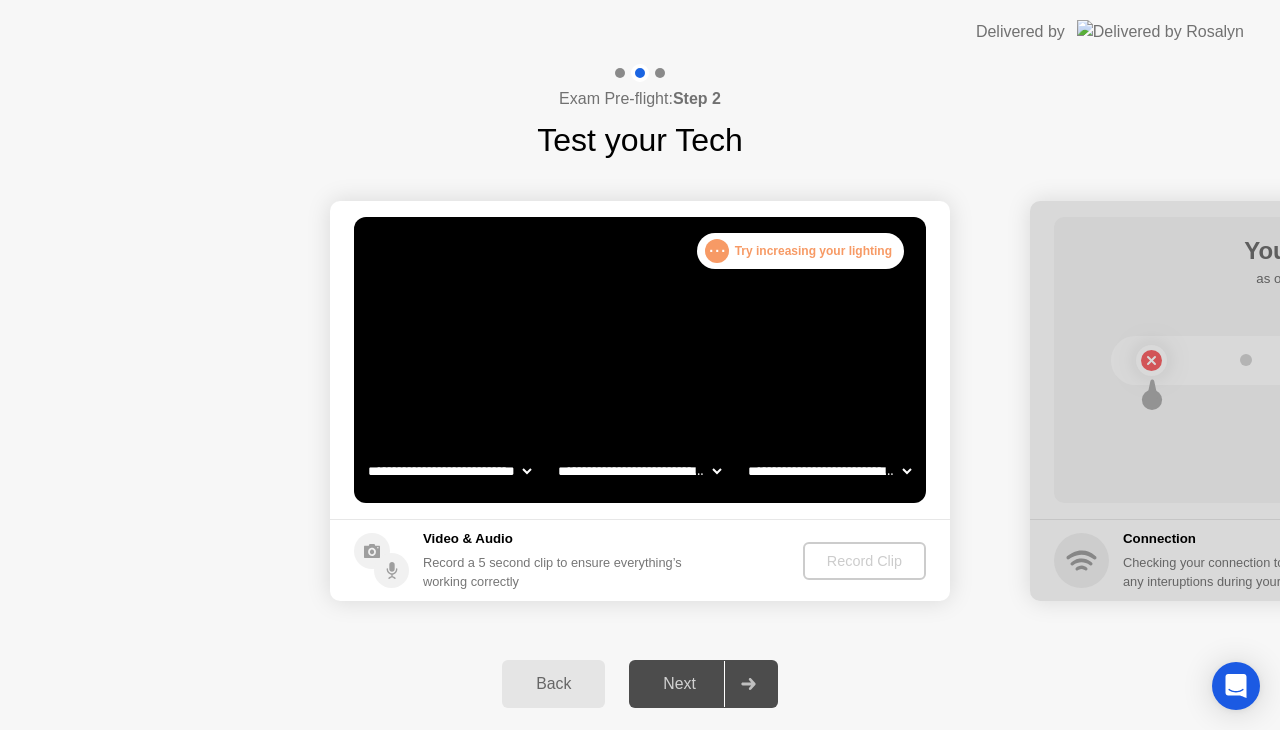 click 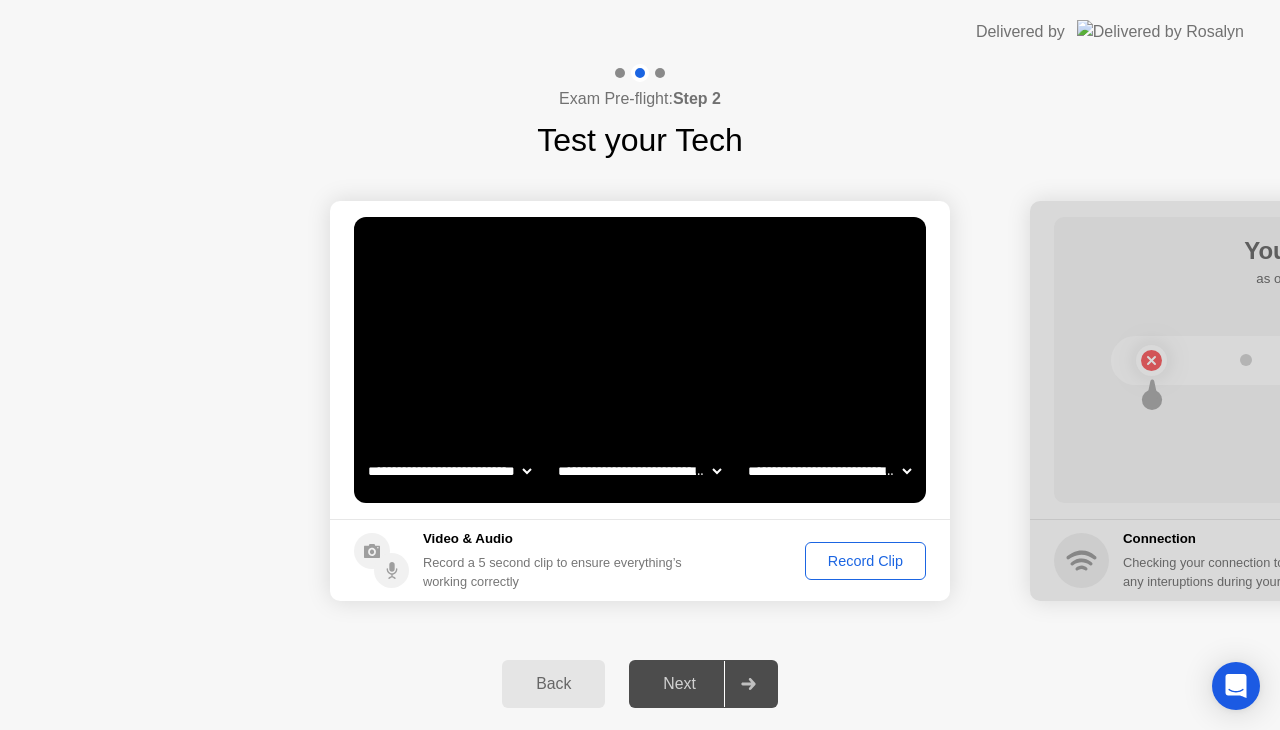 click on "Record Clip" 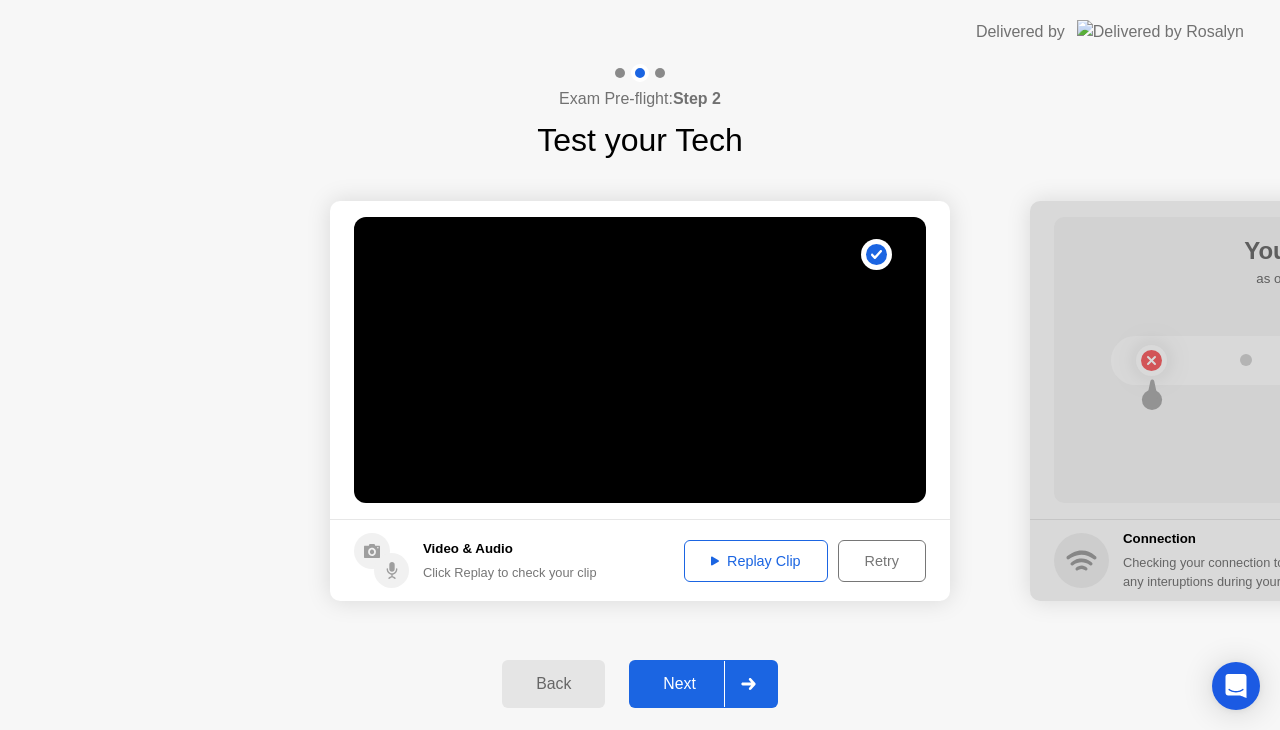 click on "Next" 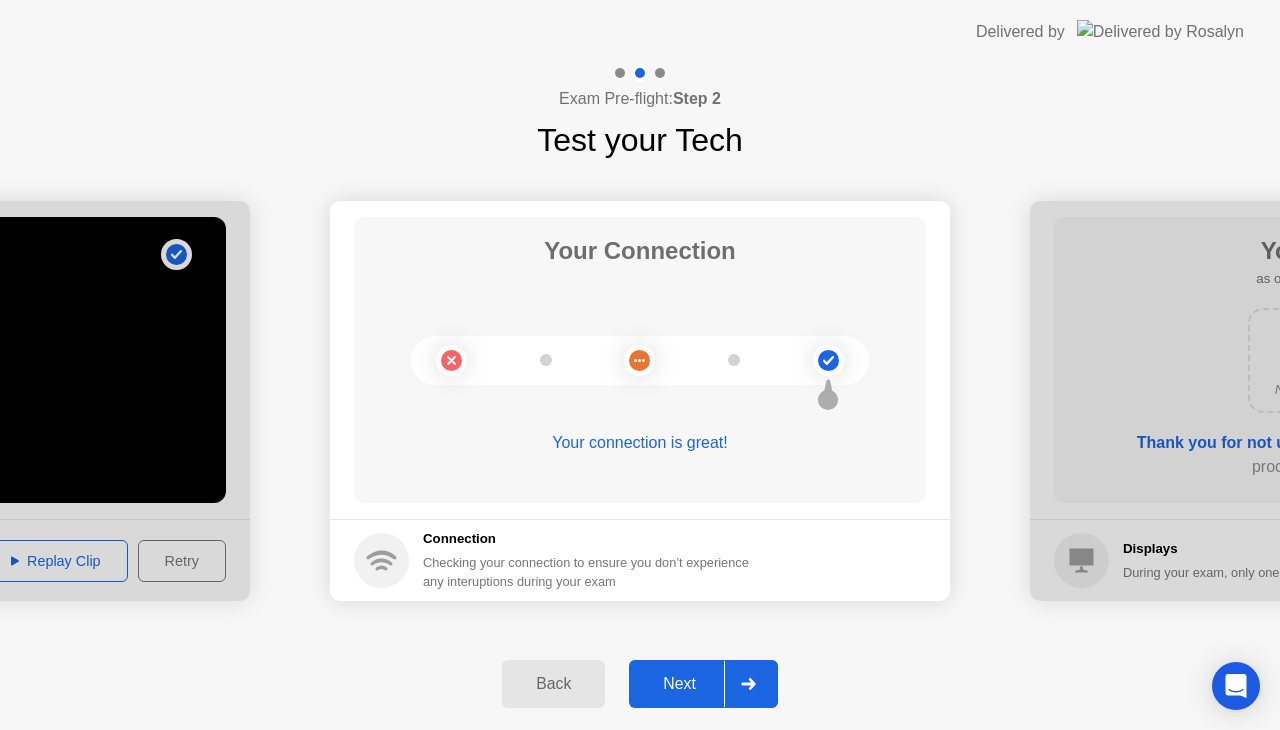 click 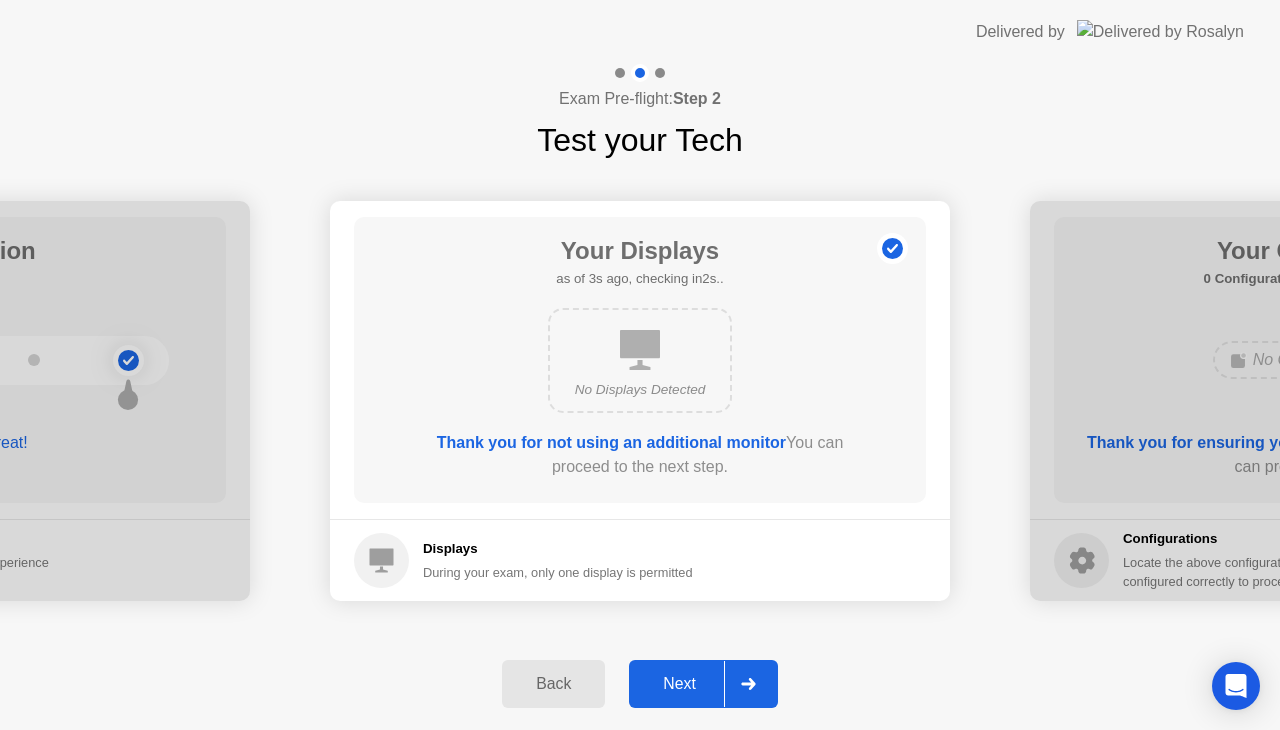 click 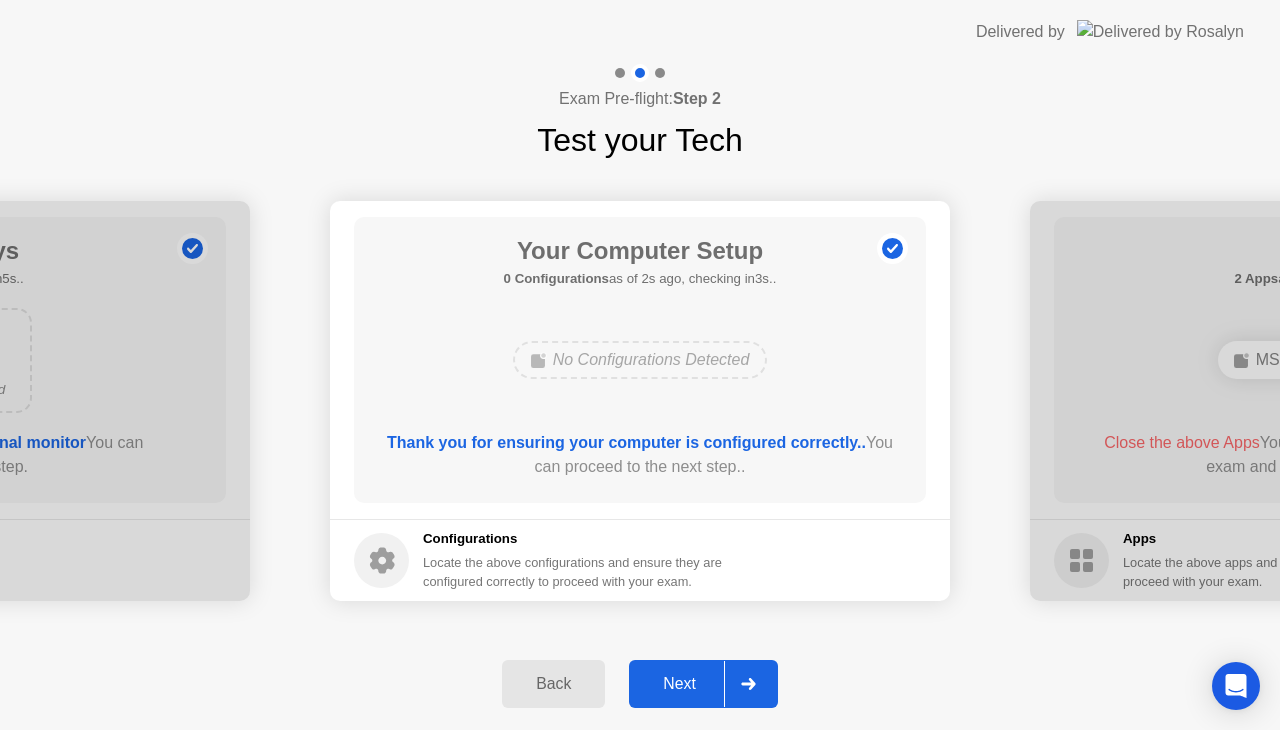 click 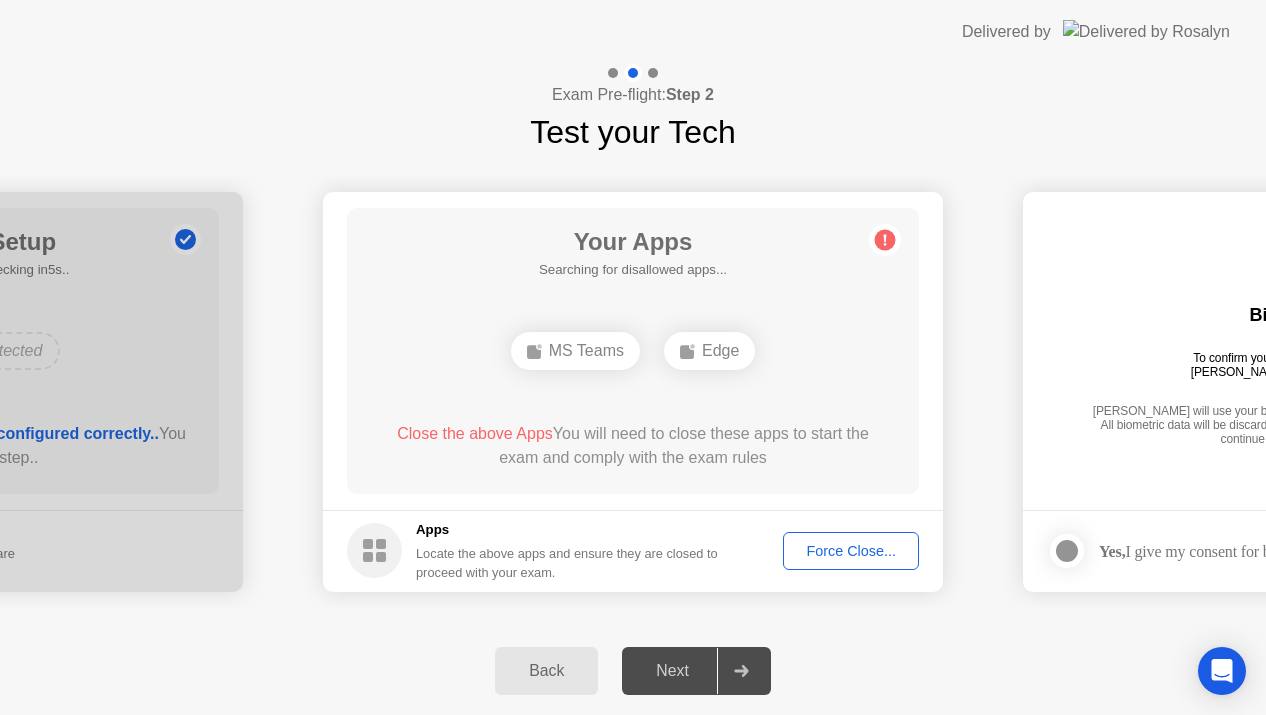 drag, startPoint x: 1189, startPoint y: 94, endPoint x: 1137, endPoint y: 88, distance: 52.34501 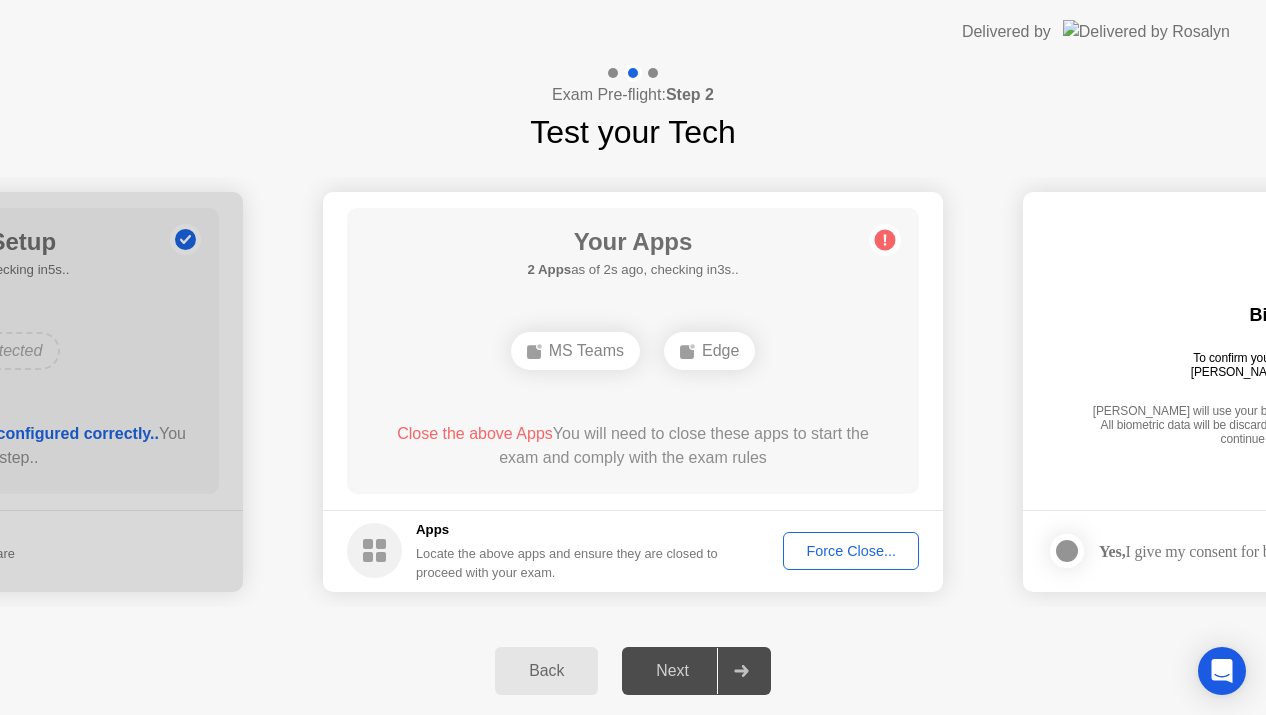 click on "Force Close..." 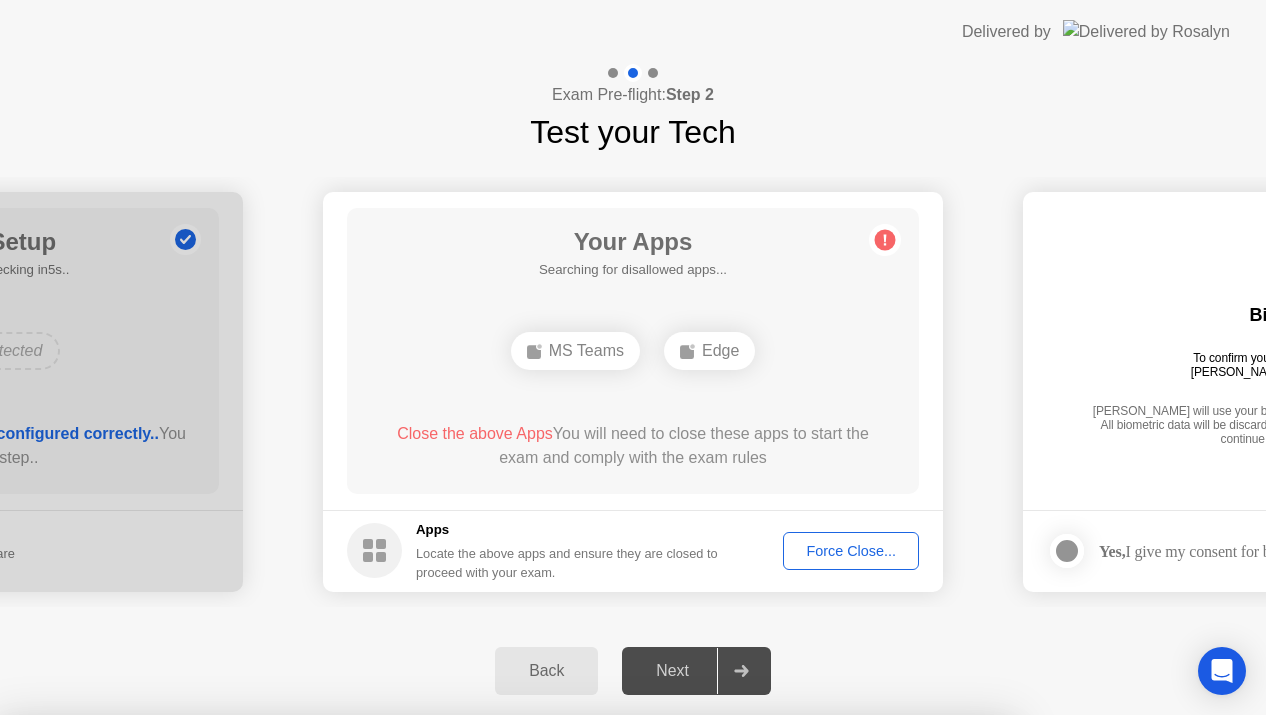click on "Confirm" at bounding box center [573, 991] 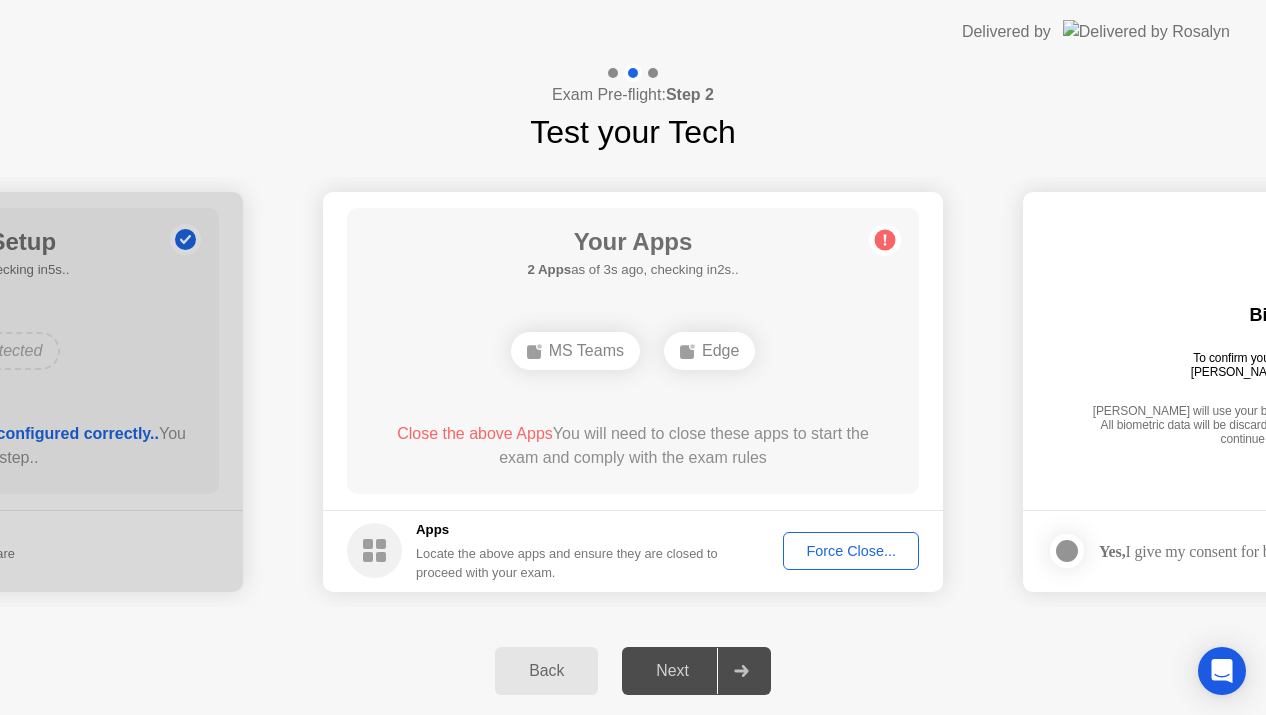 click 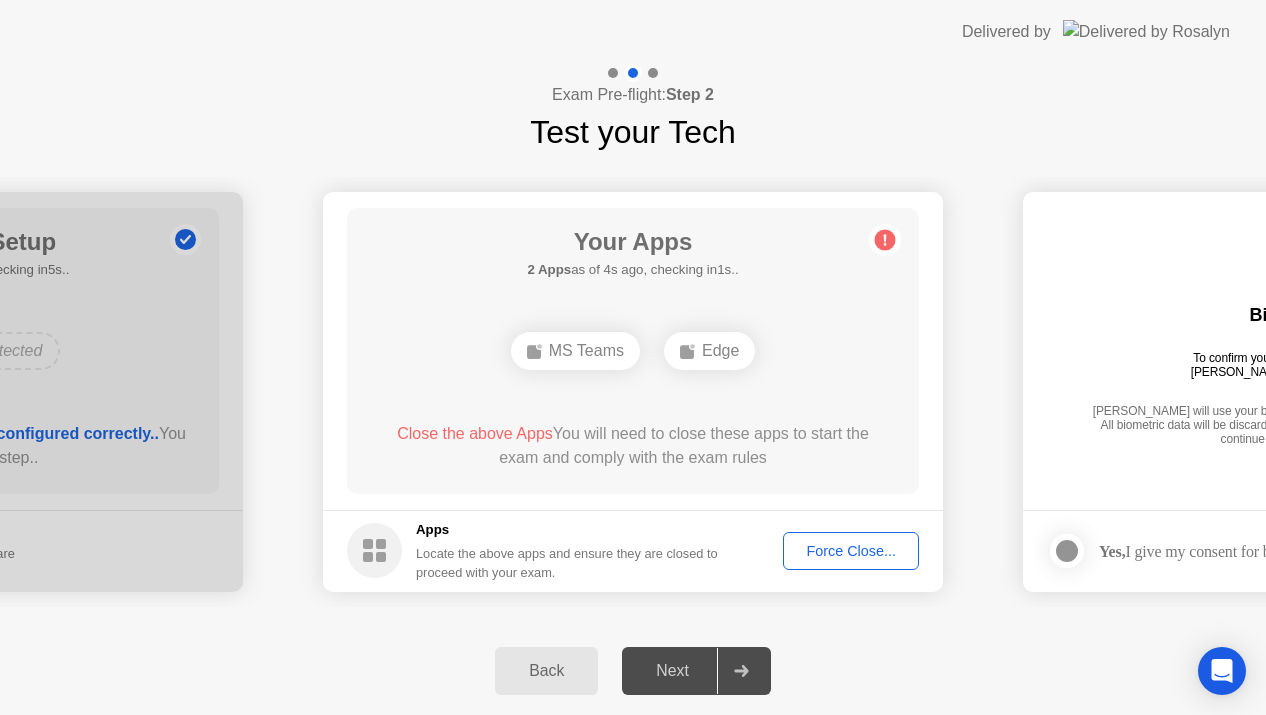 click on "Force Close..." 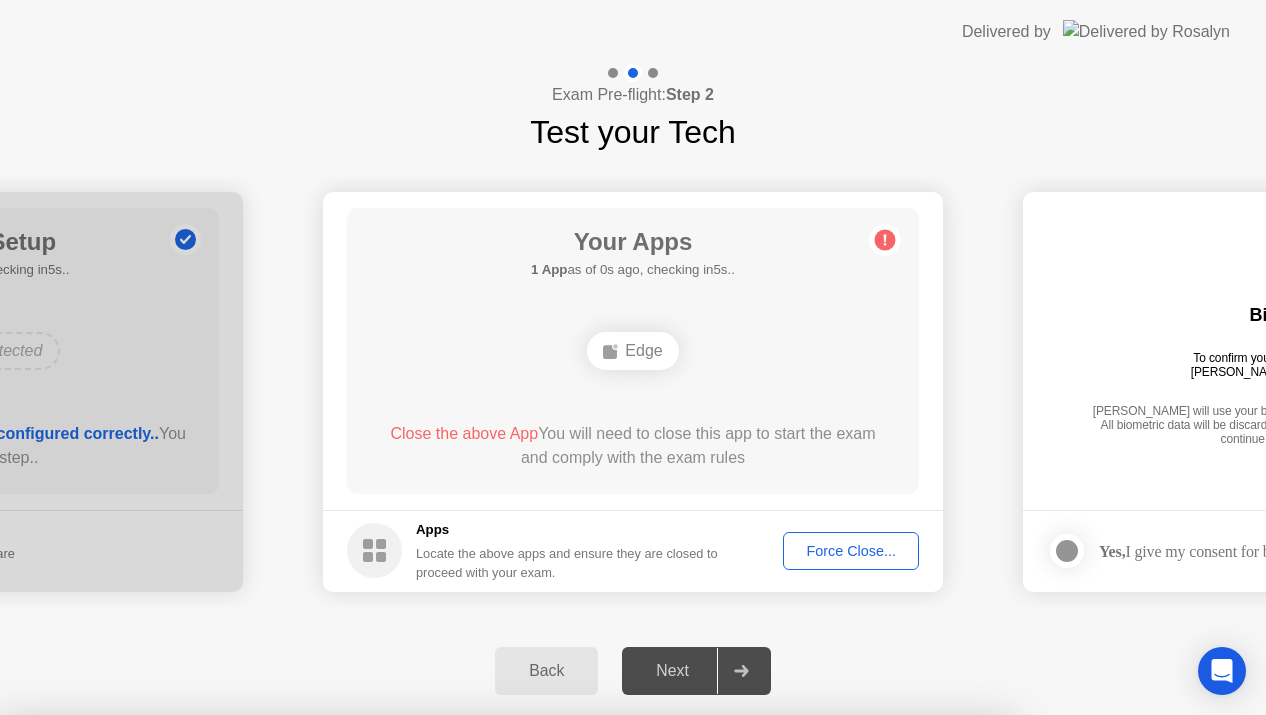click on "Confirm" at bounding box center [573, 991] 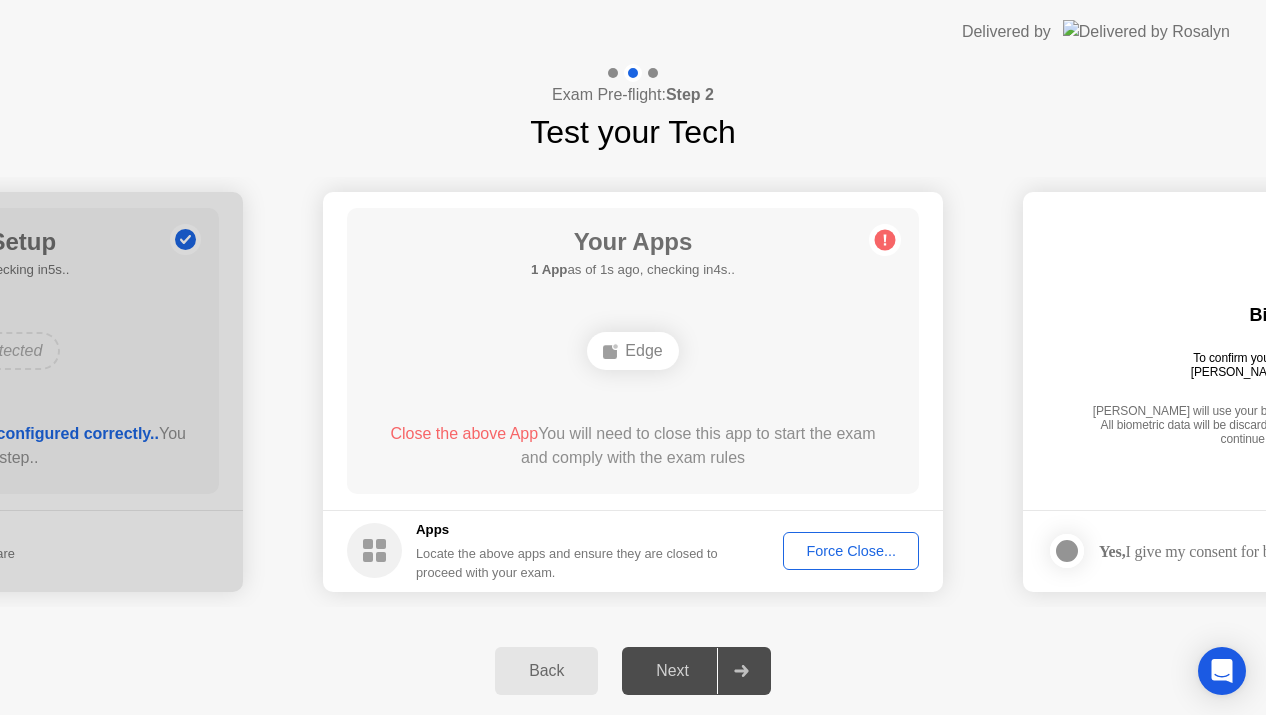 click on "Force Close..." 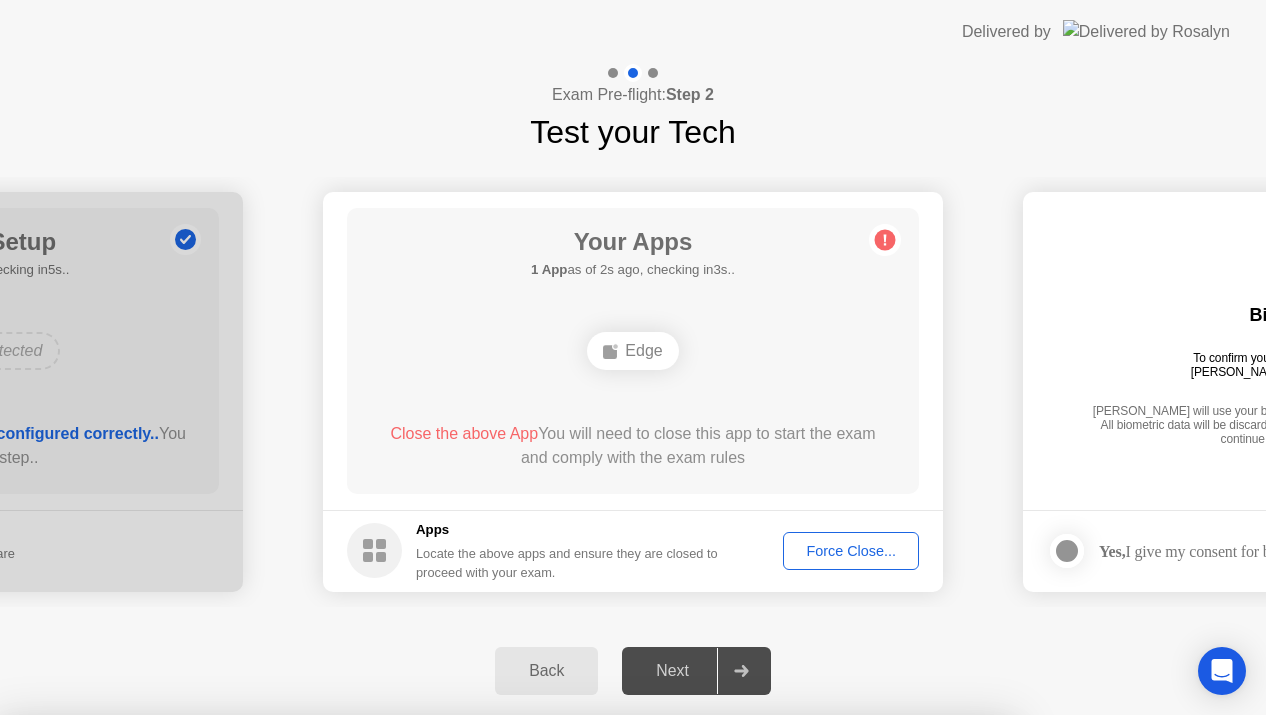 click on "Confirm" at bounding box center (573, 991) 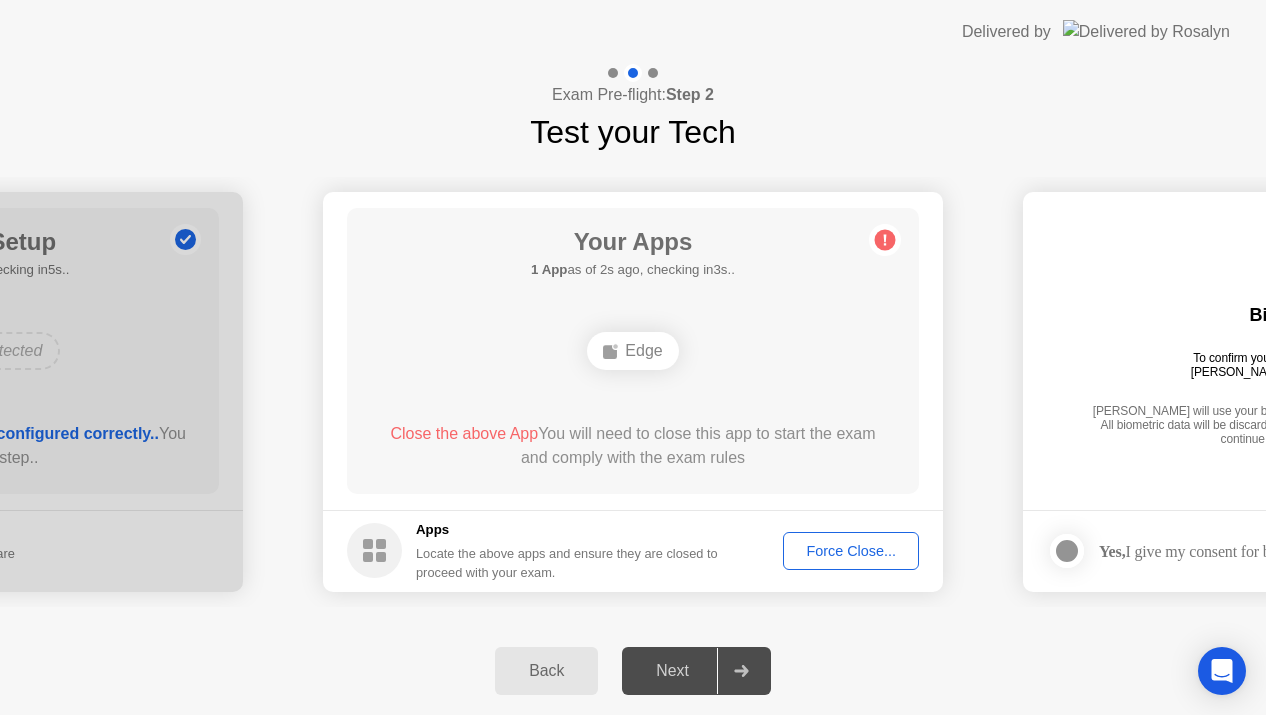 click on "Force Close..." 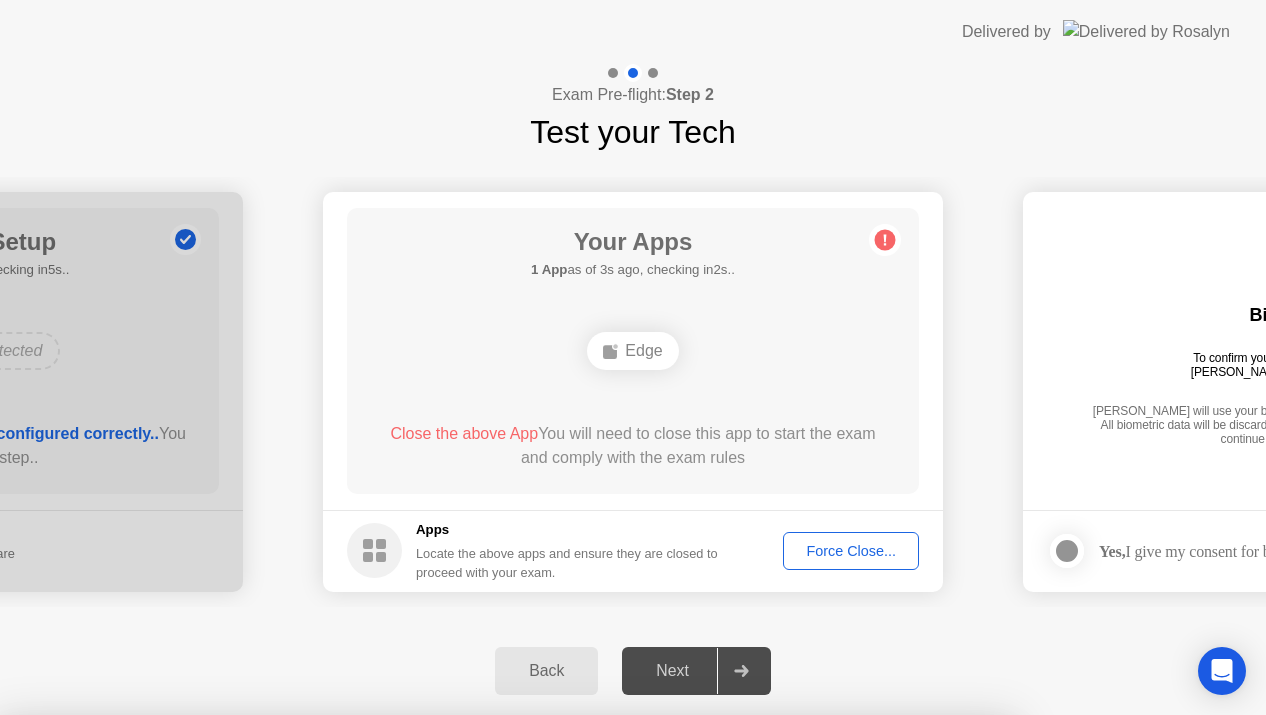 click on "Confirm" at bounding box center [573, 991] 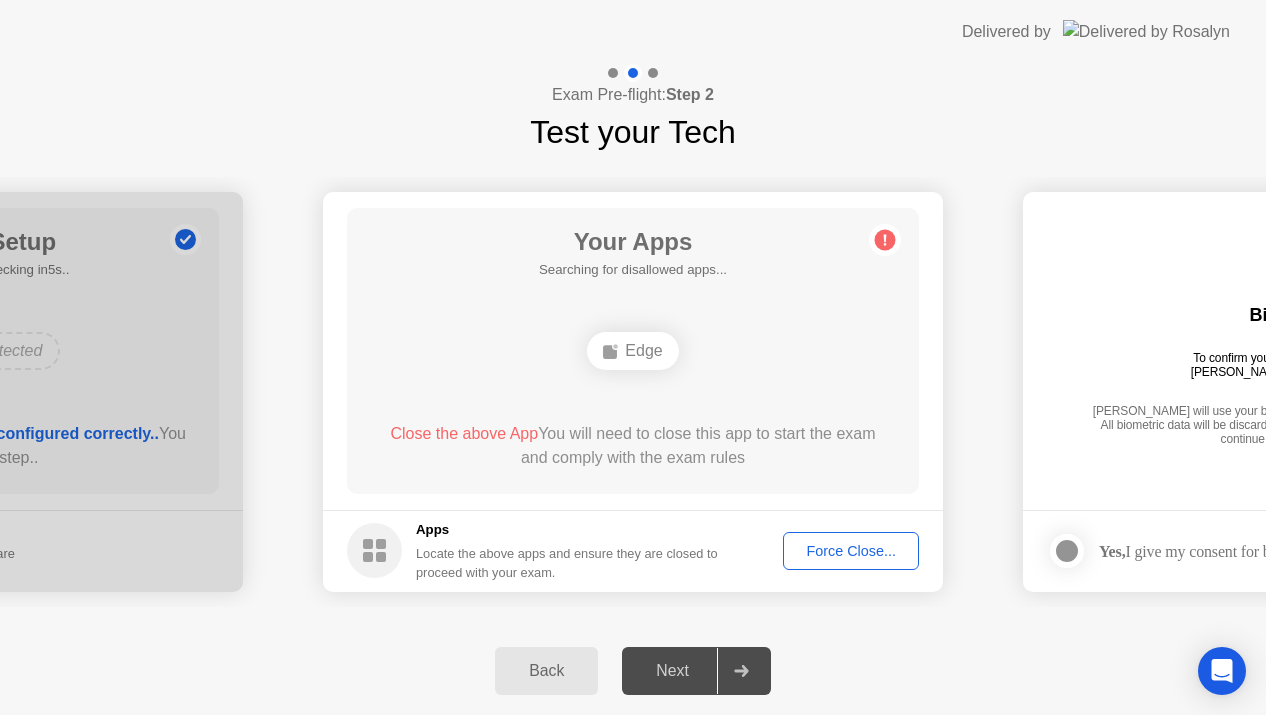 click 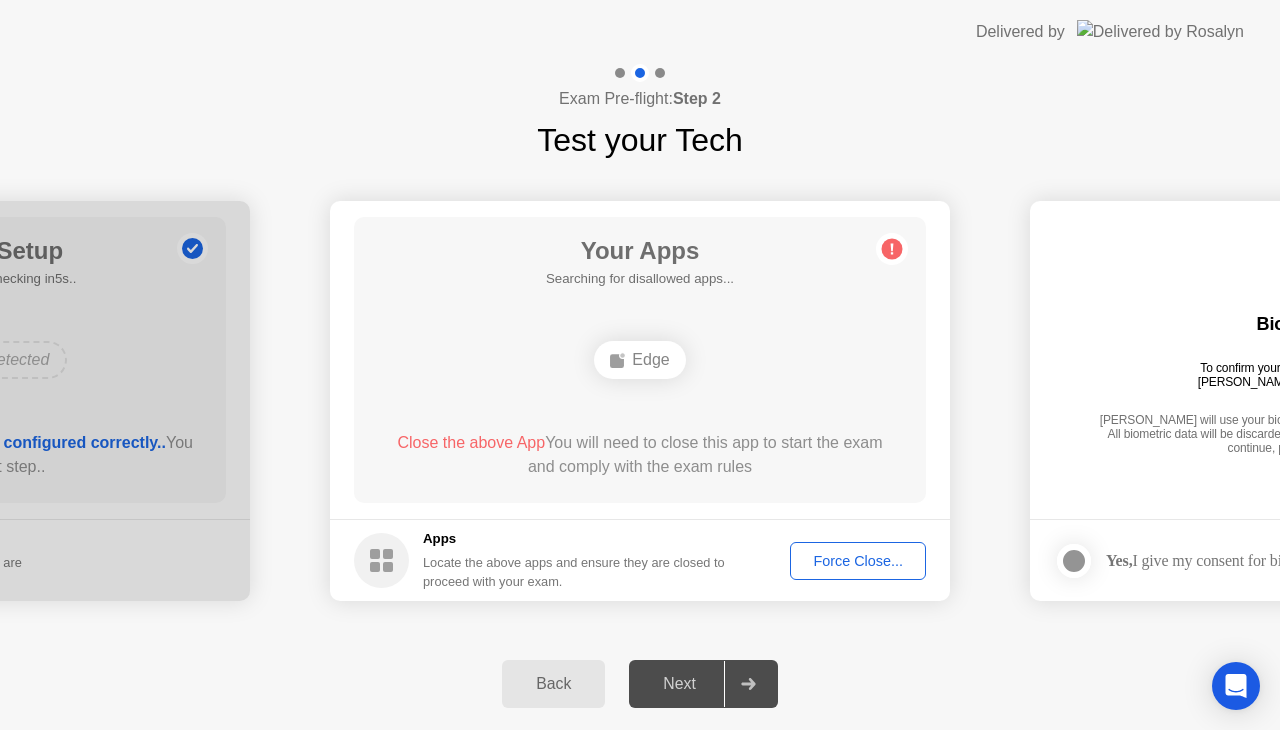 click on "Next" 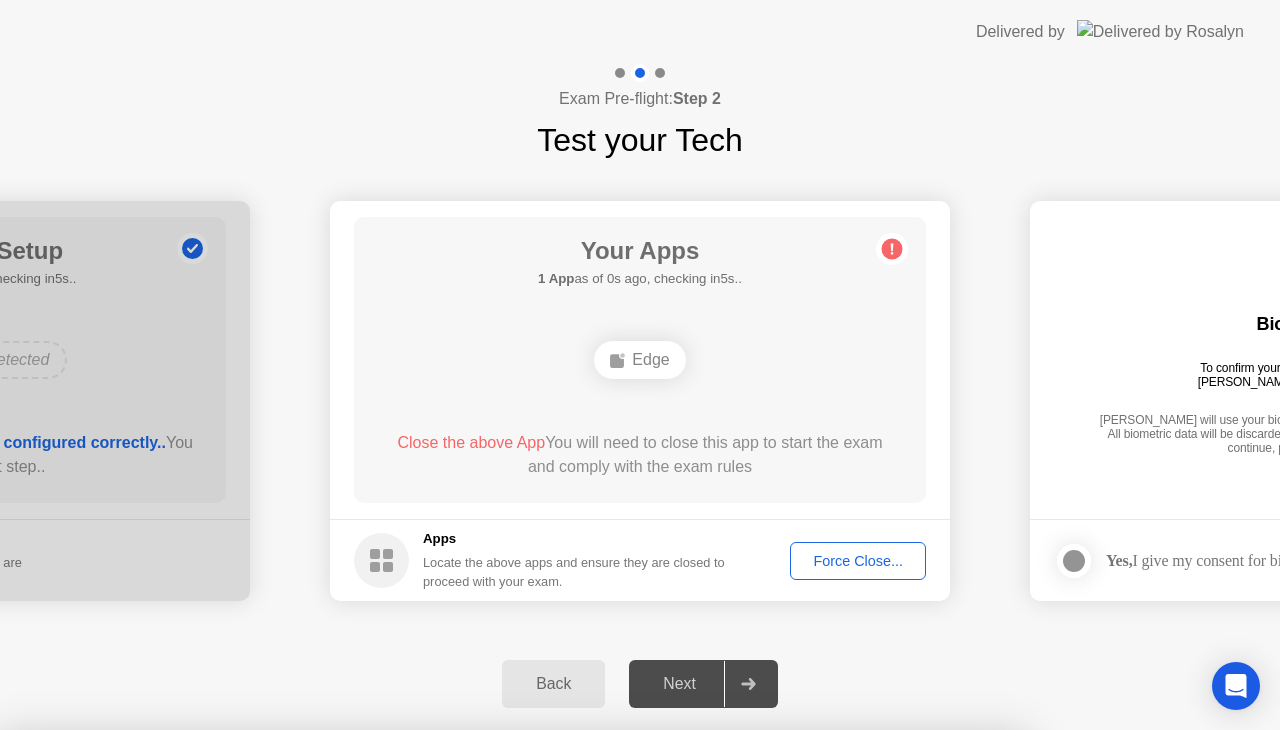 click on "Confirm" at bounding box center (579, 1006) 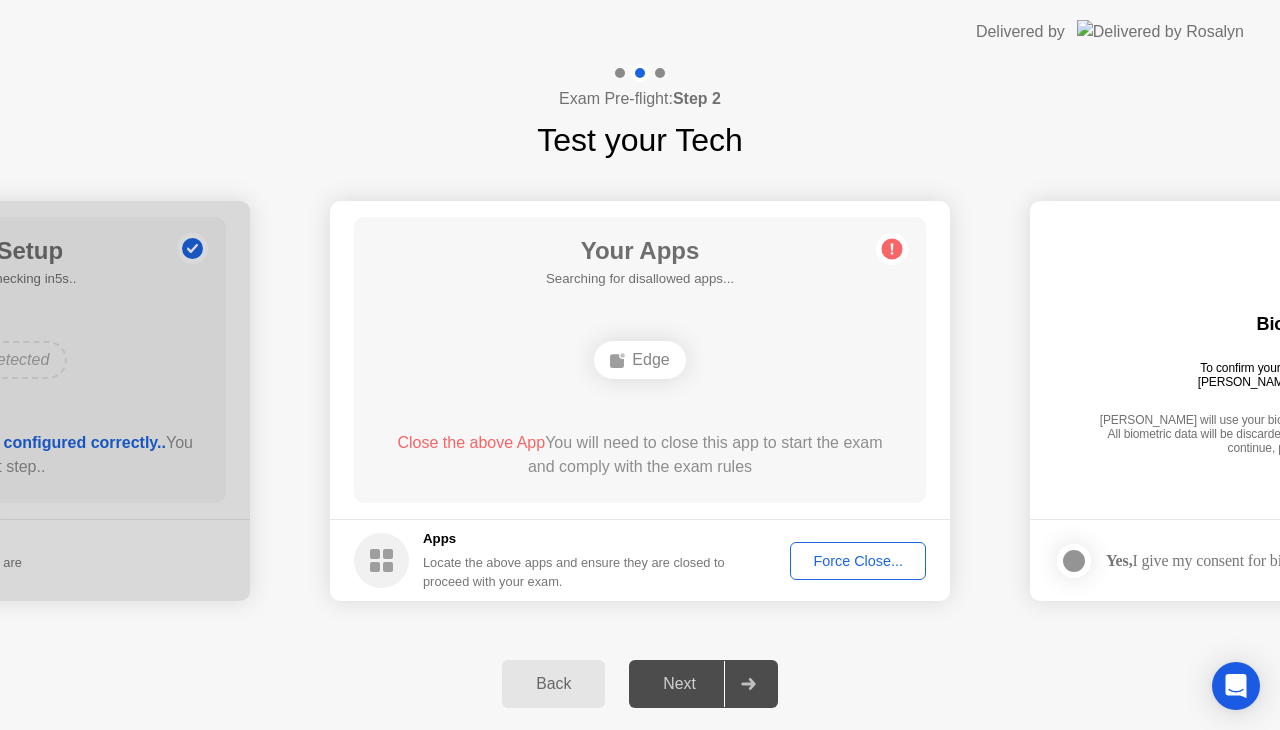 click on "Force Close..." 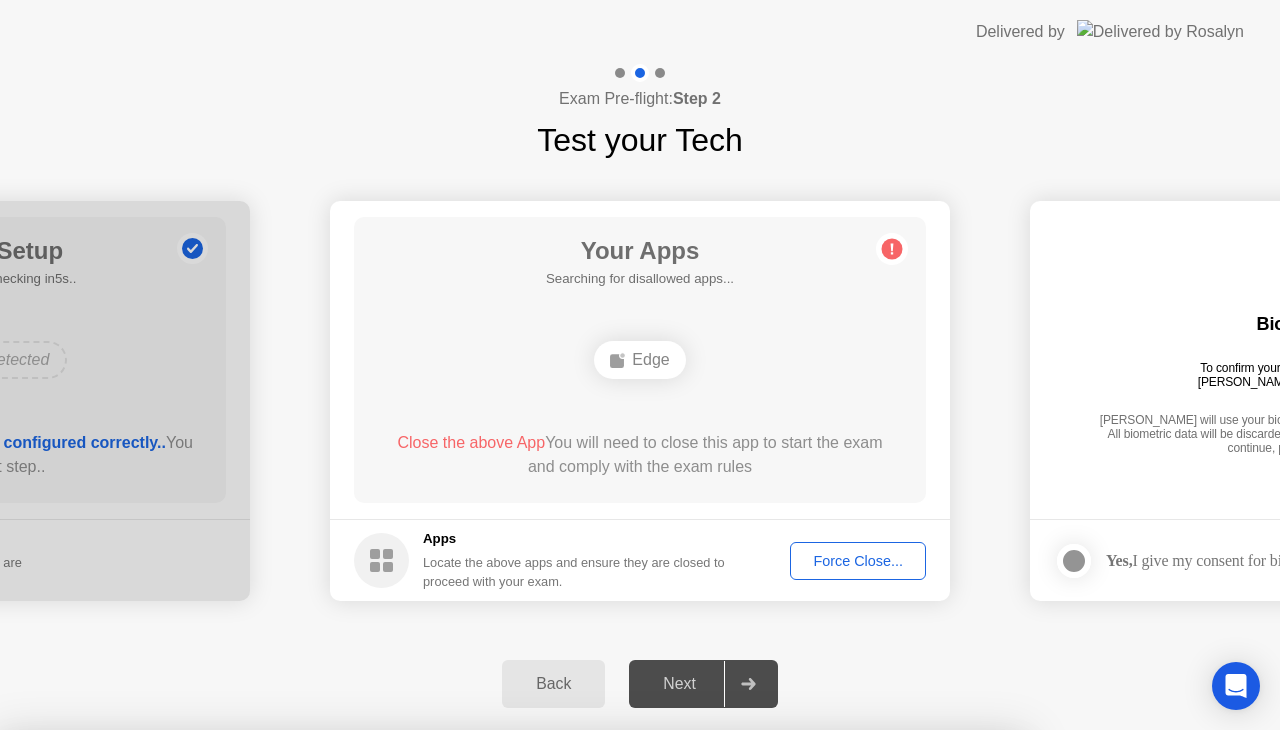click on "Confirm" at bounding box center [579, 1006] 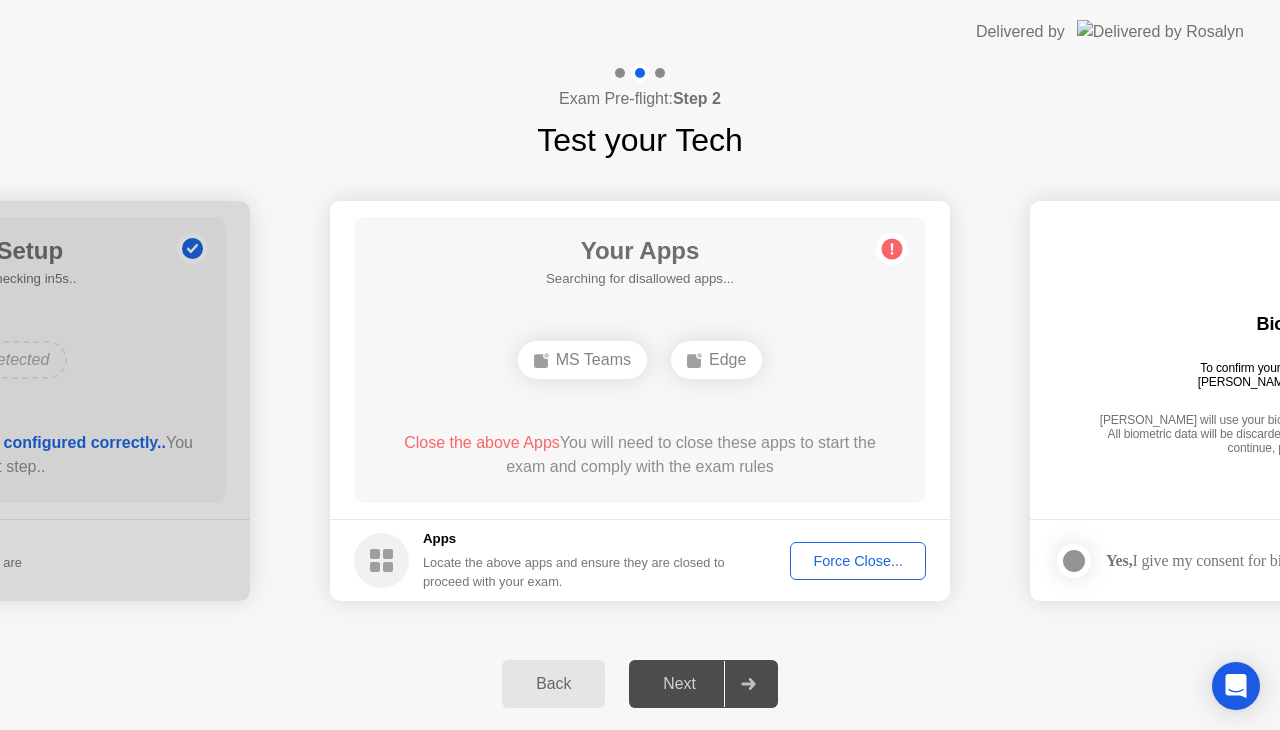click on "Force Close..." 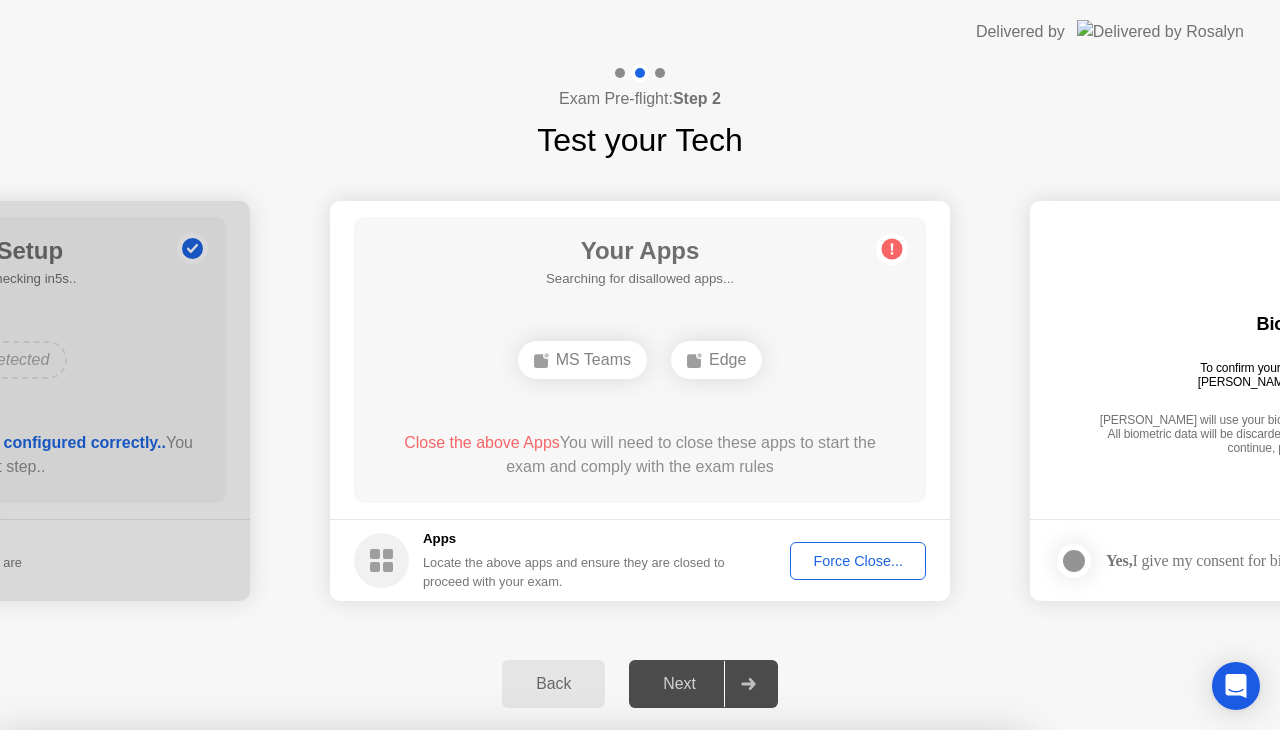 click on "Confirm" at bounding box center (579, 1006) 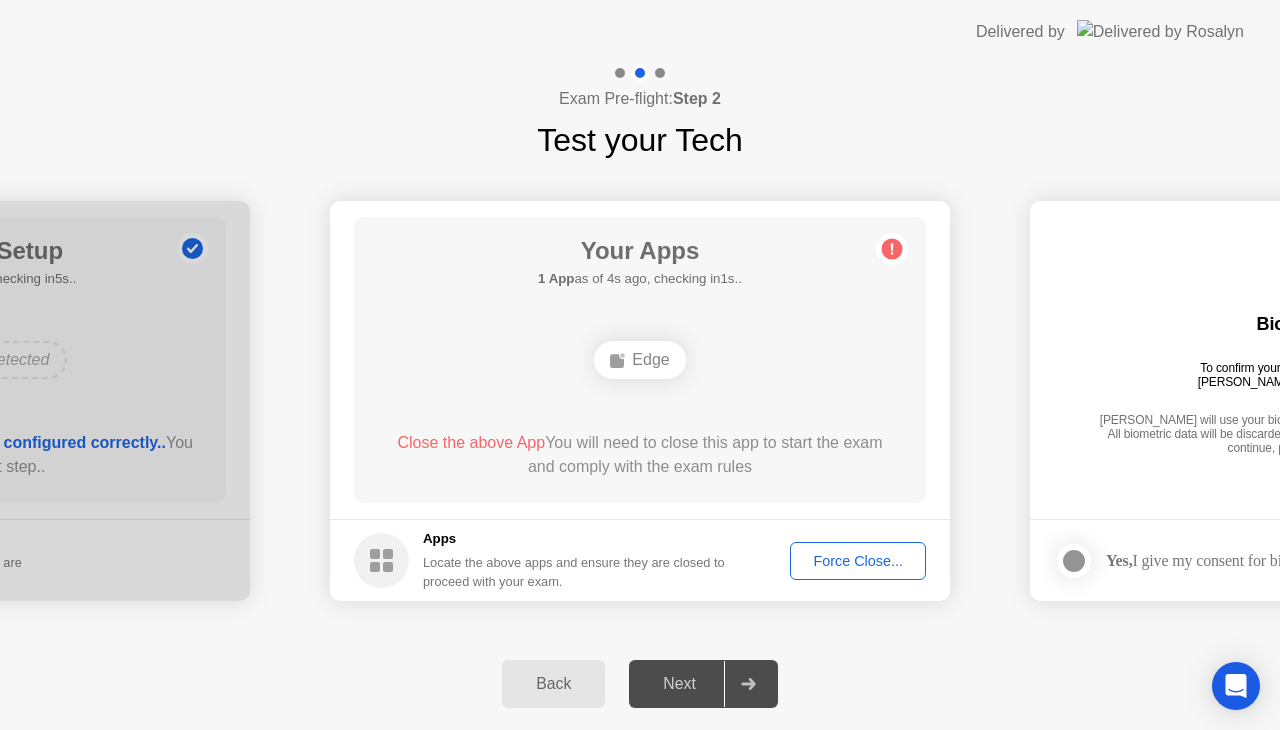 click on "Force Close..." 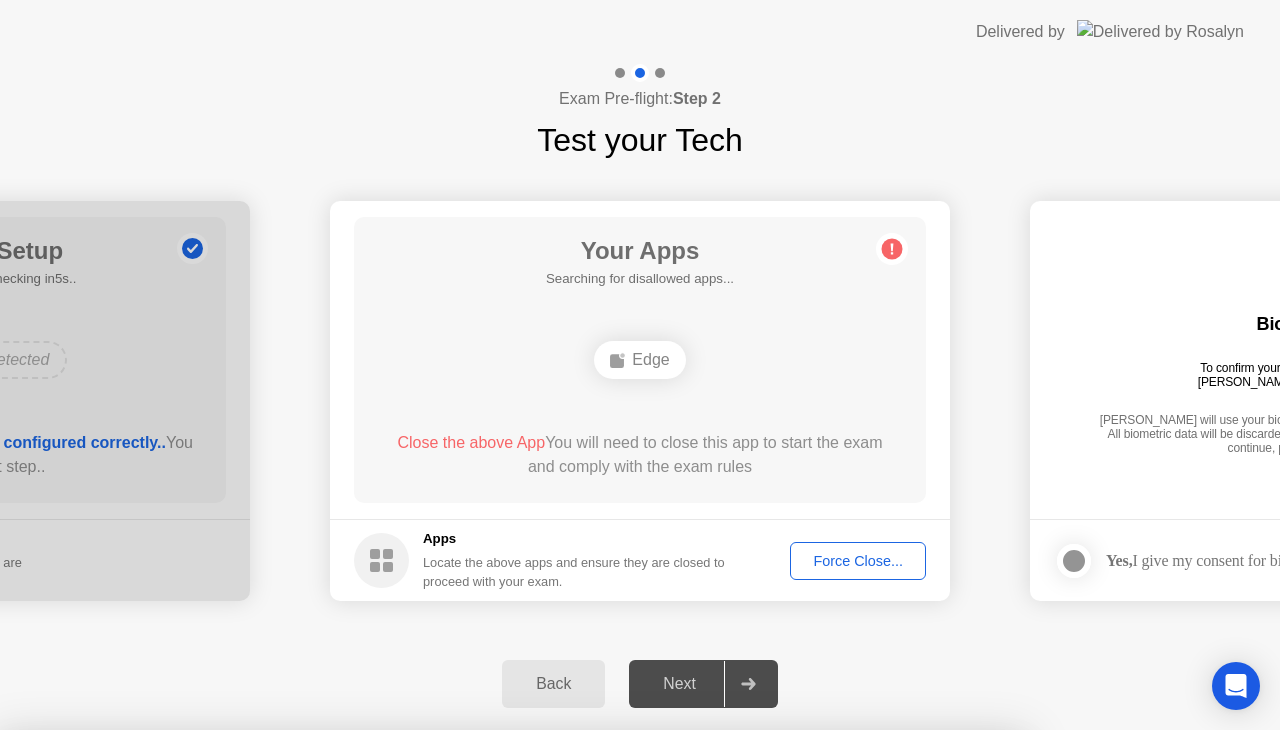click on "Confirm" at bounding box center (579, 1006) 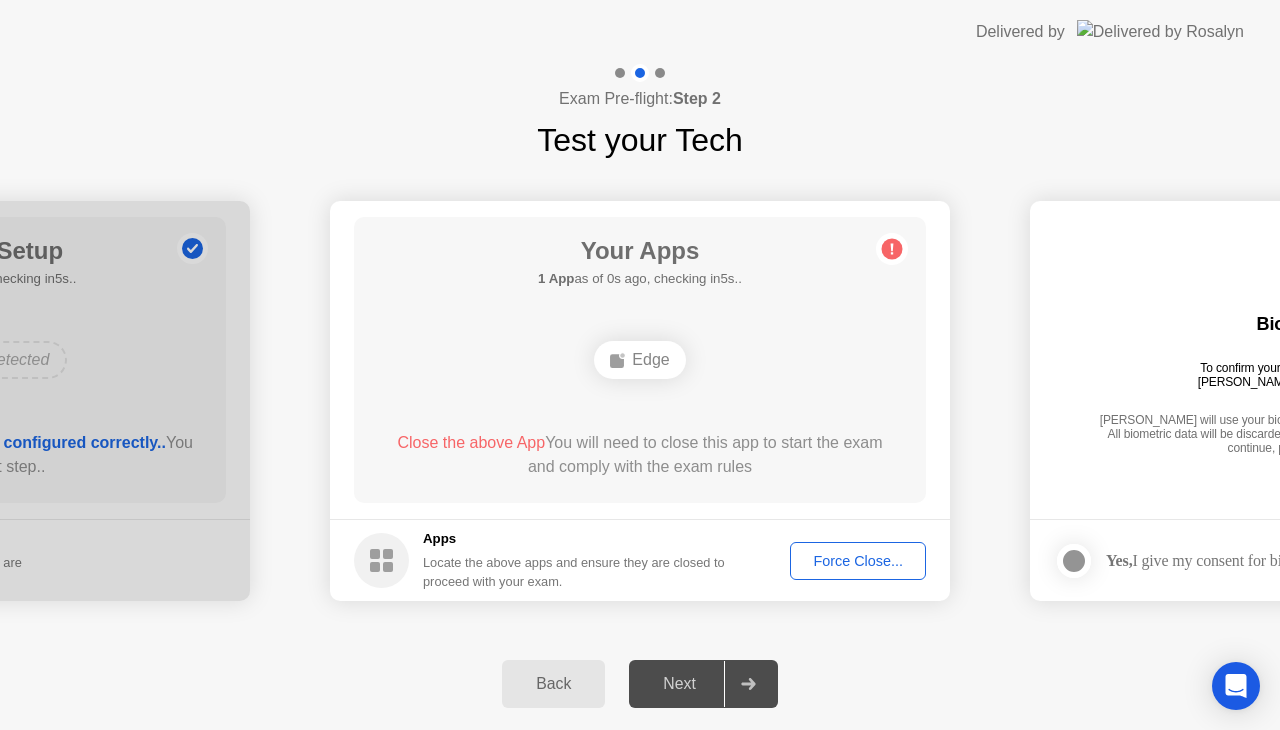click 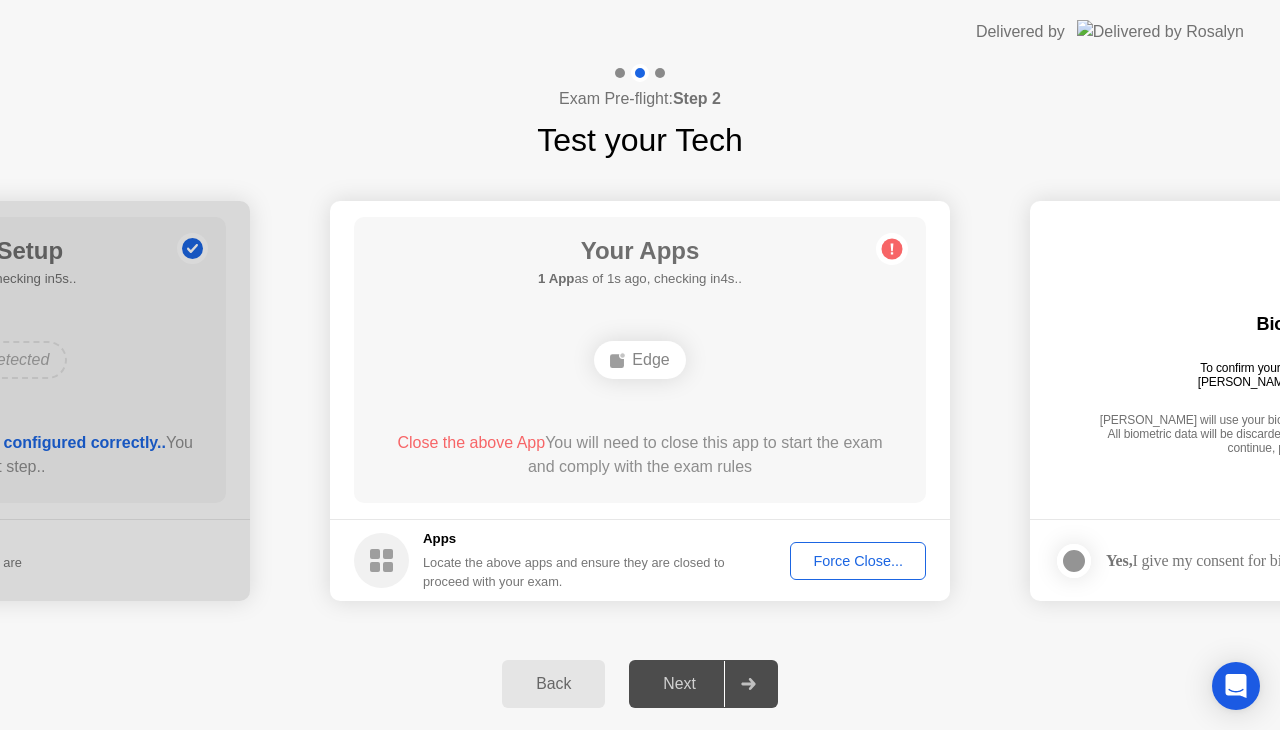 click 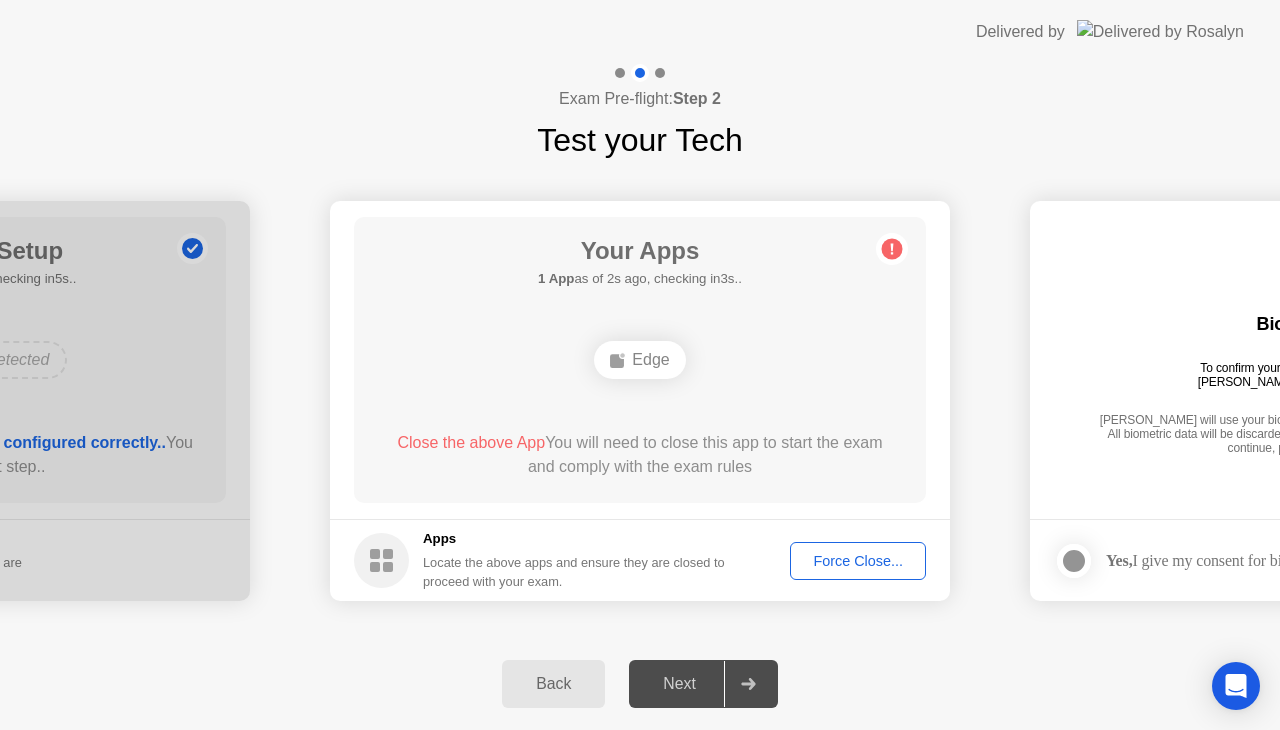 click on "Close the above App  You will need to close this app to start the exam and comply with the exam rules" 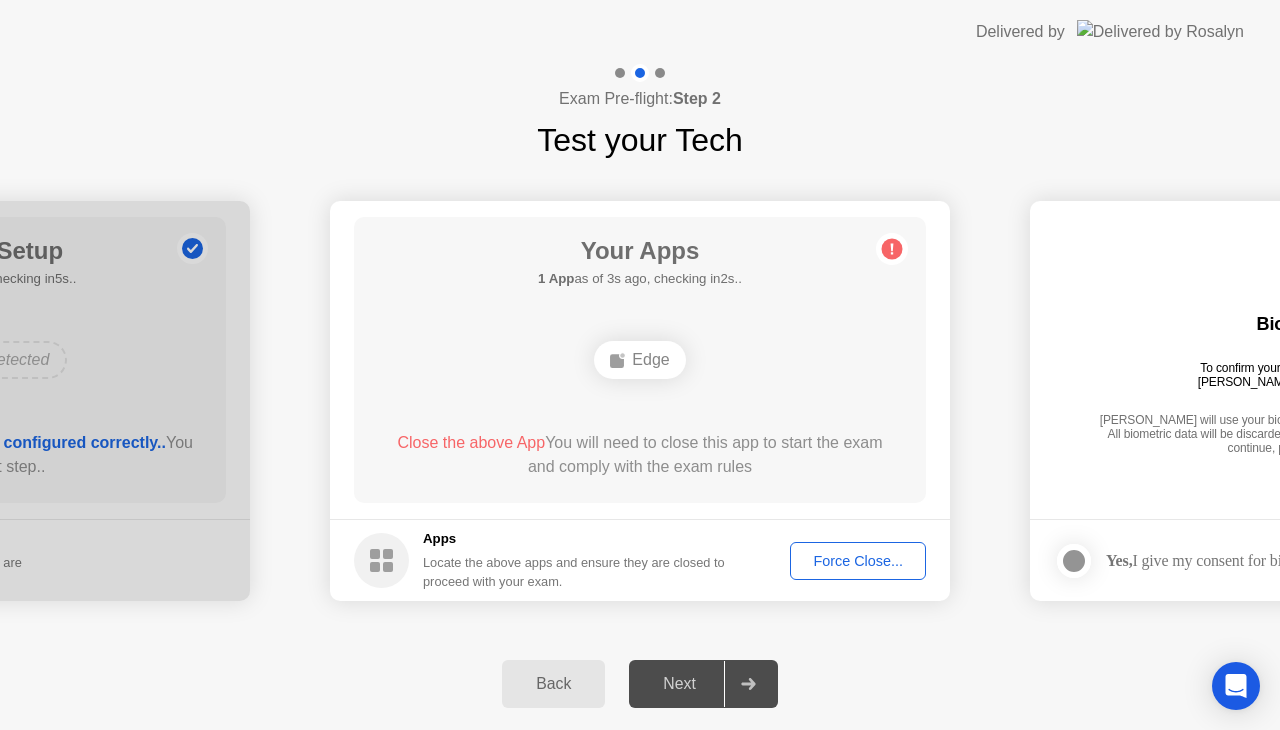 click on "Edge" 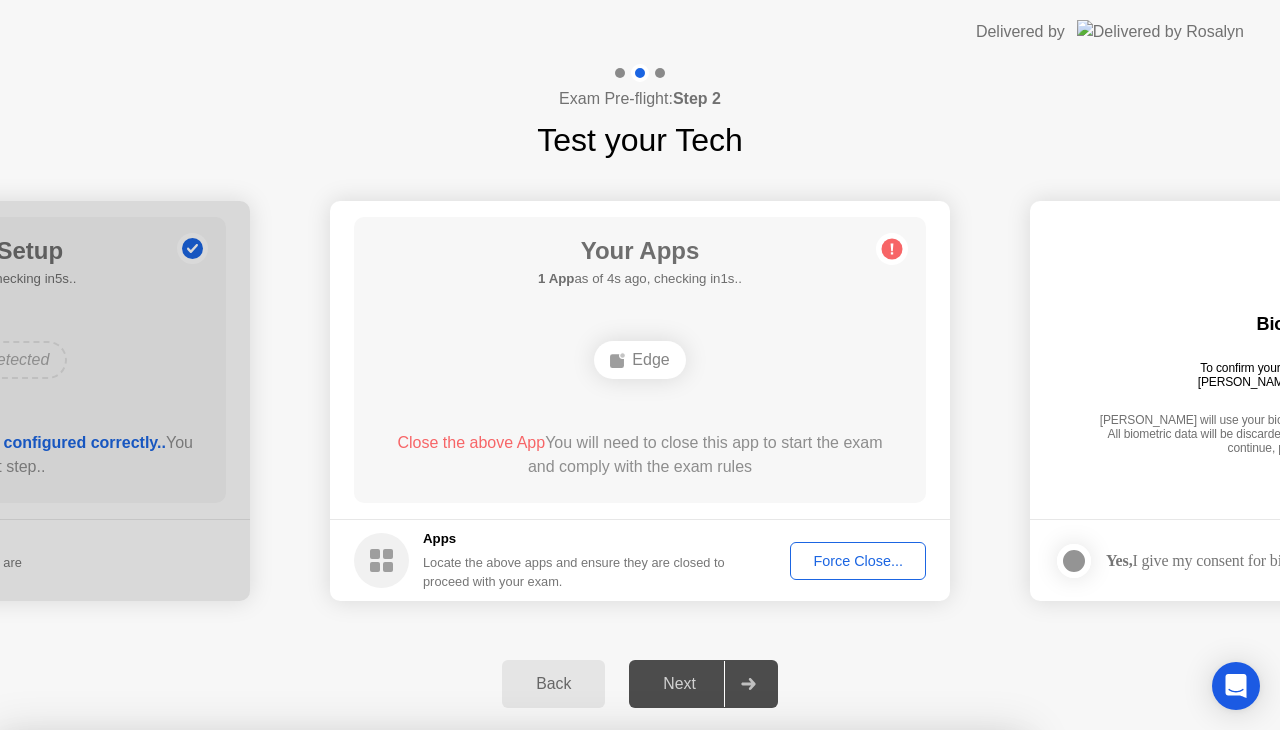 click on "Confirm" at bounding box center [579, 1006] 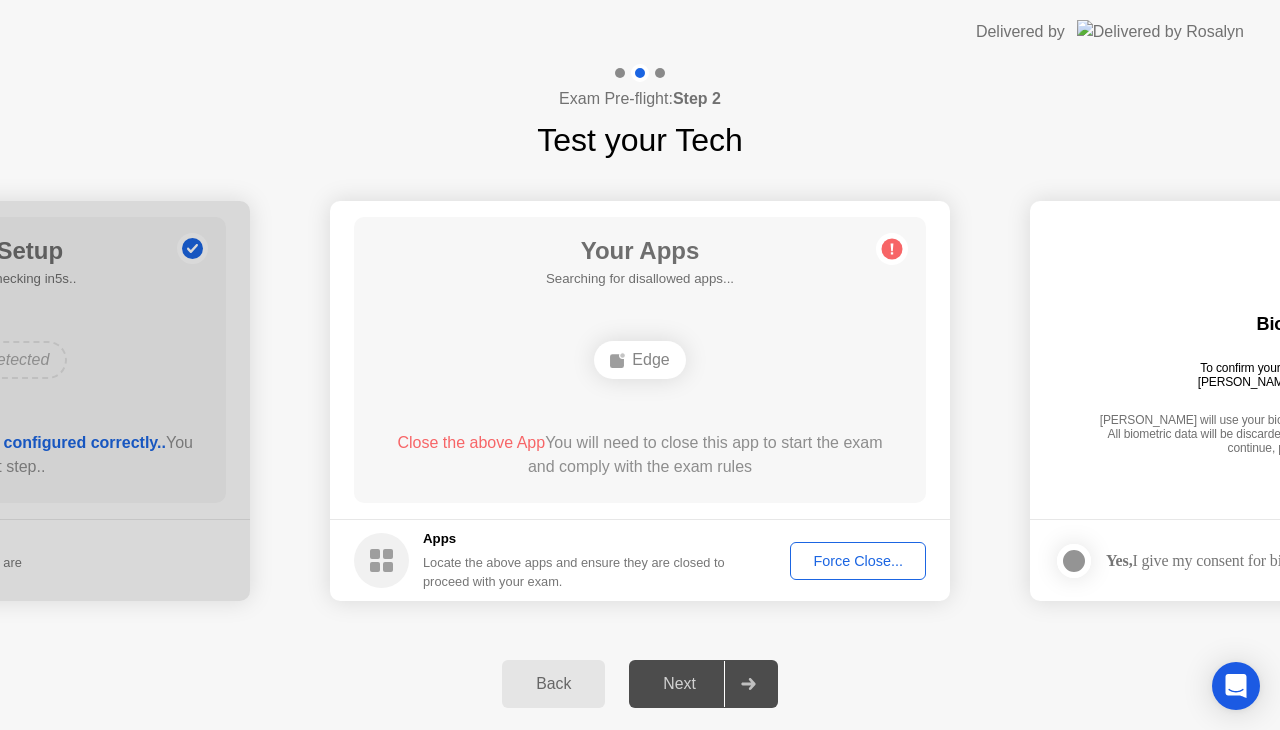 click on "Force Close..." 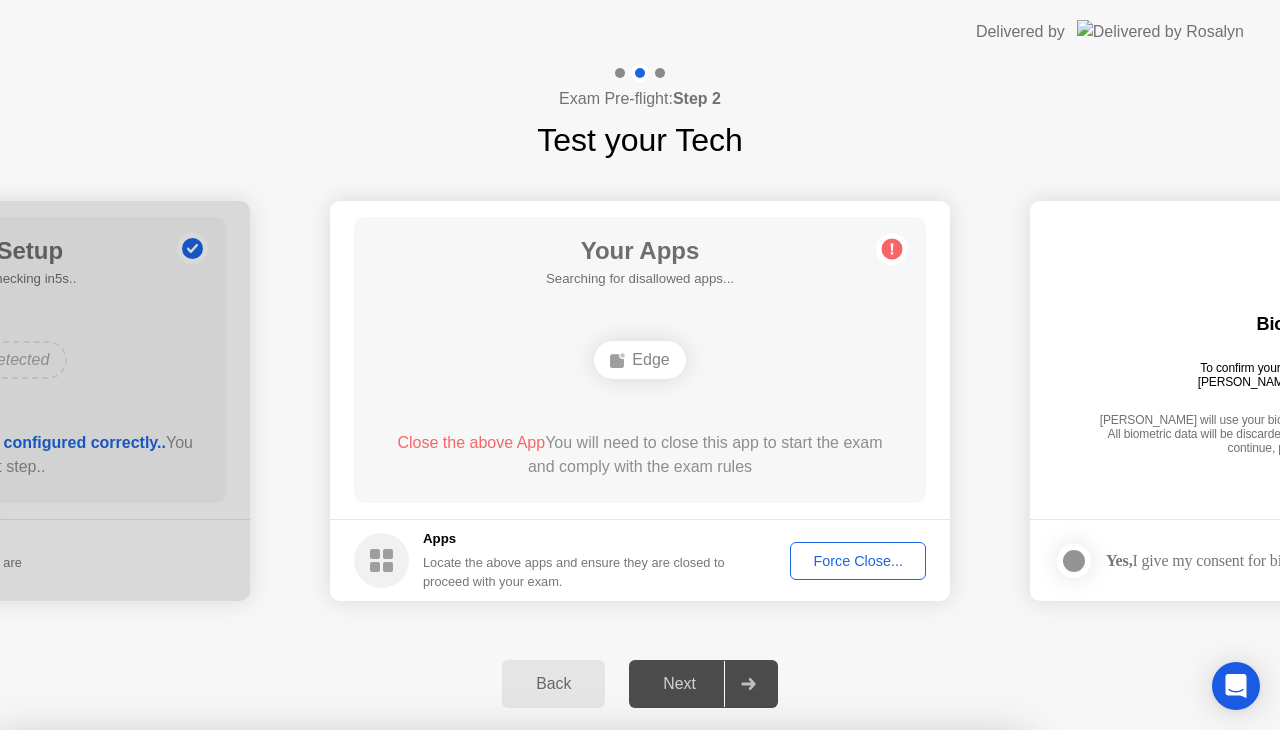 click on "Confirm" at bounding box center [579, 1006] 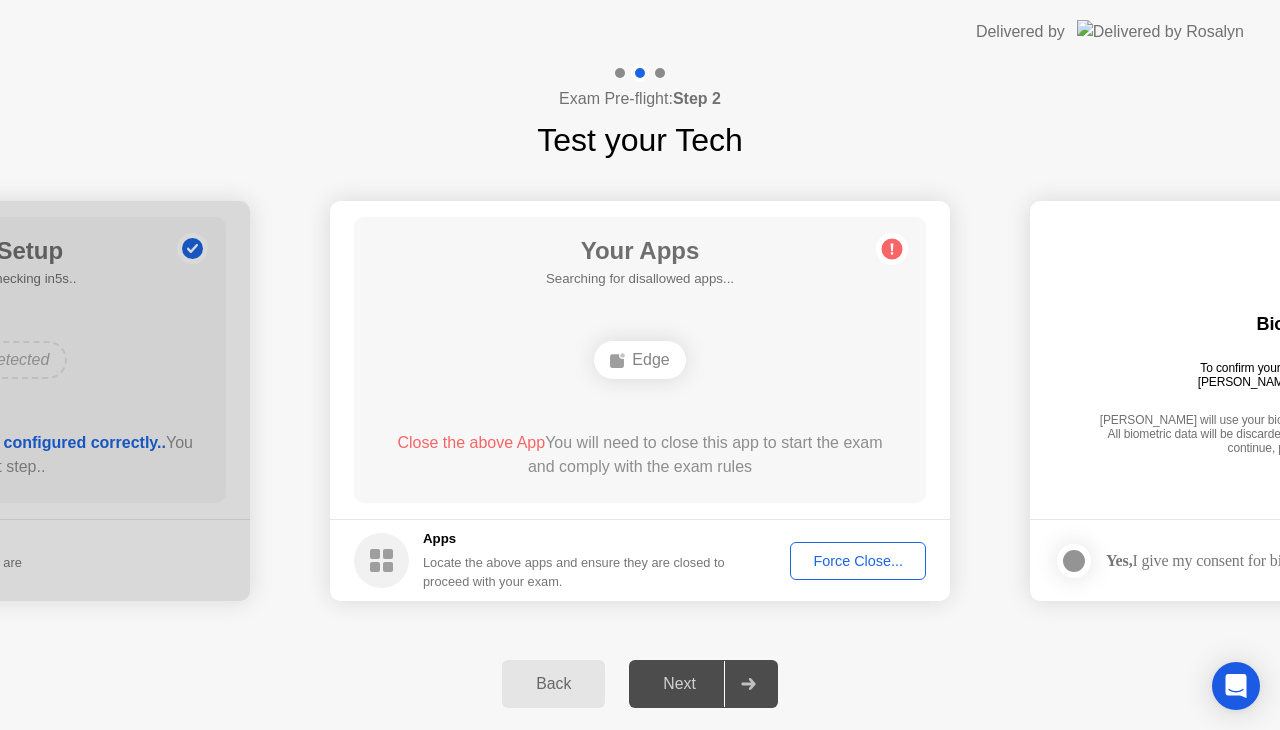 click on "Force Close..." 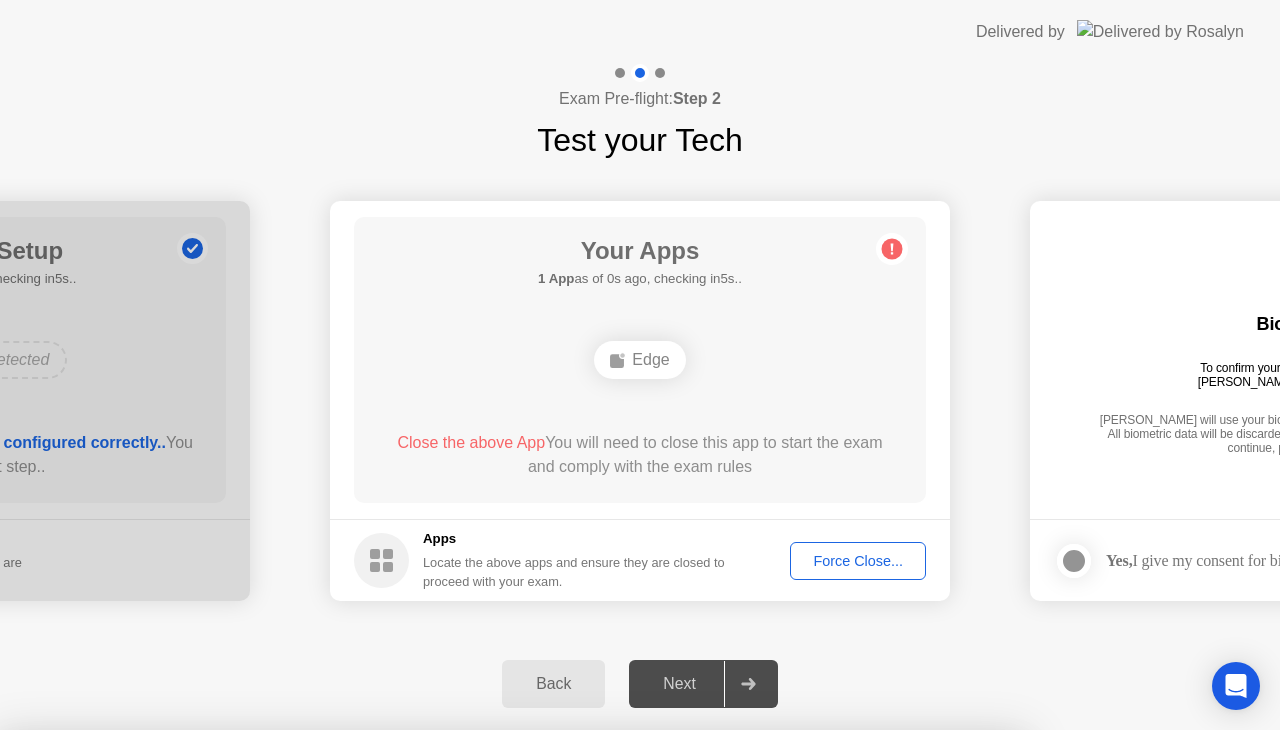 click on "Confirm" at bounding box center [579, 1006] 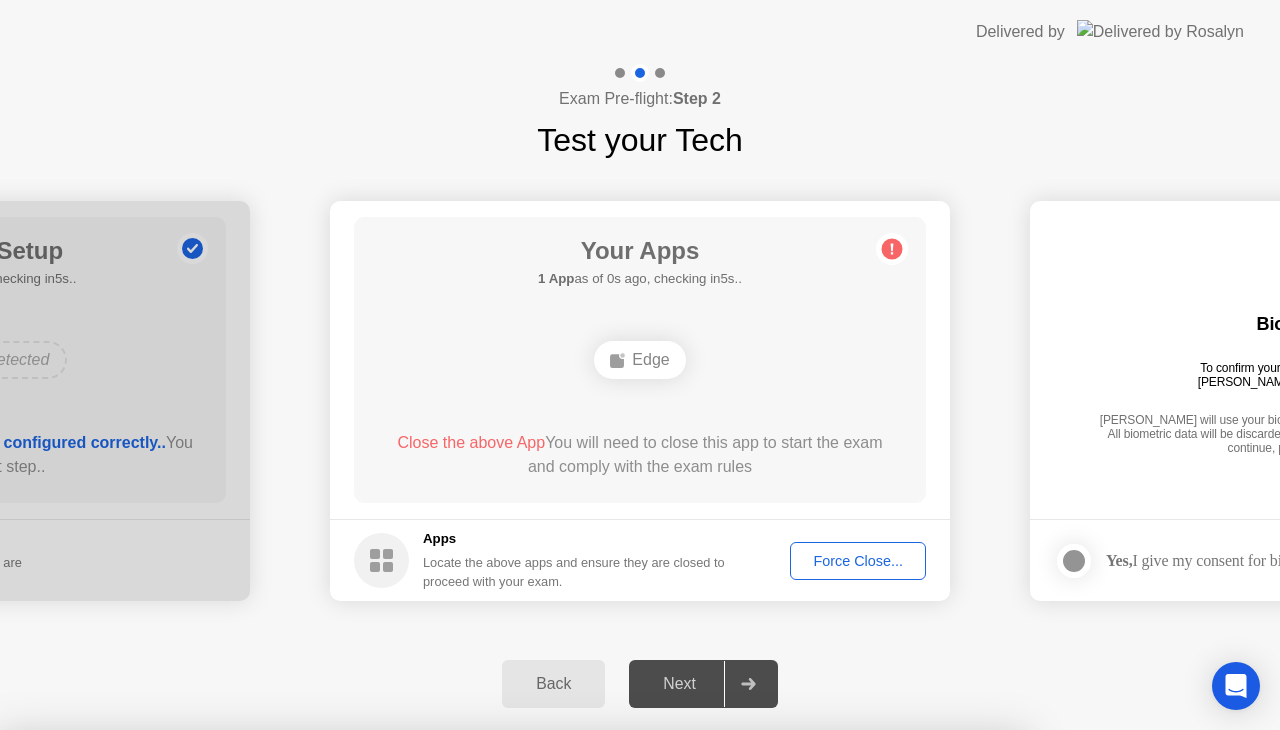 click on "Read More" at bounding box center (575, 968) 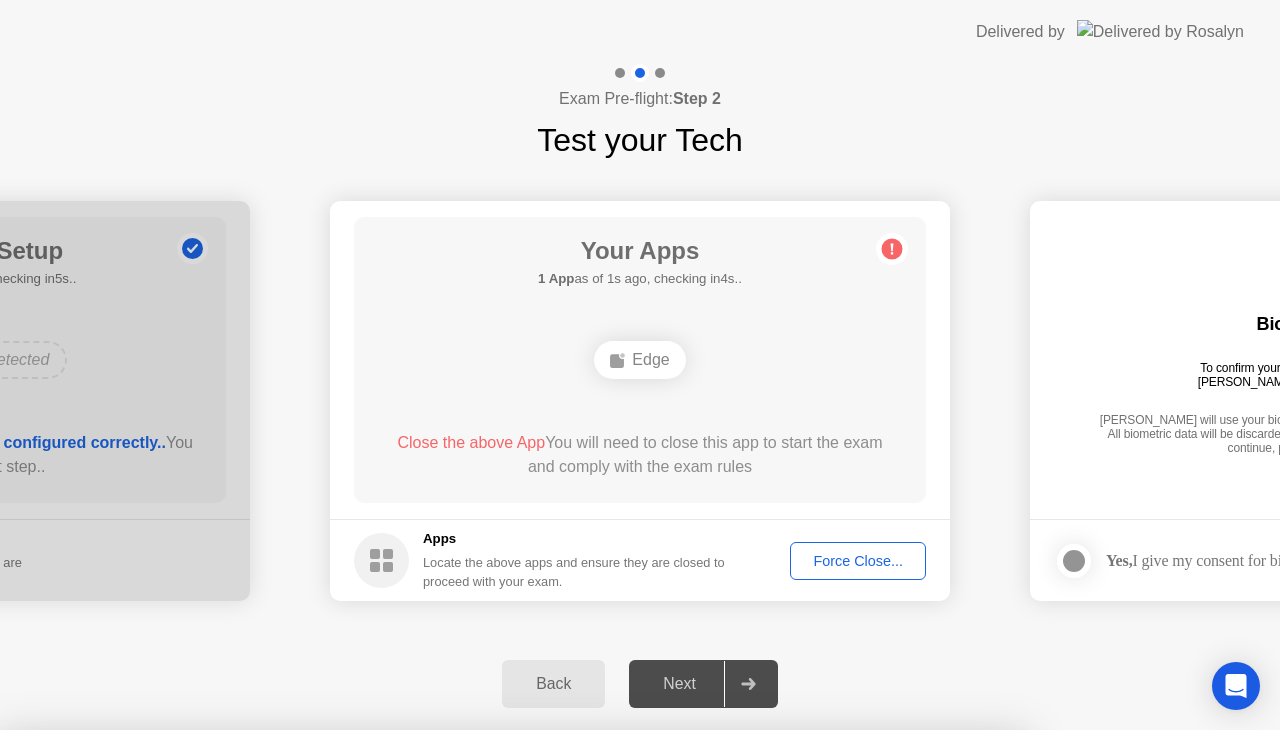 click on "Close" at bounding box center [431, 968] 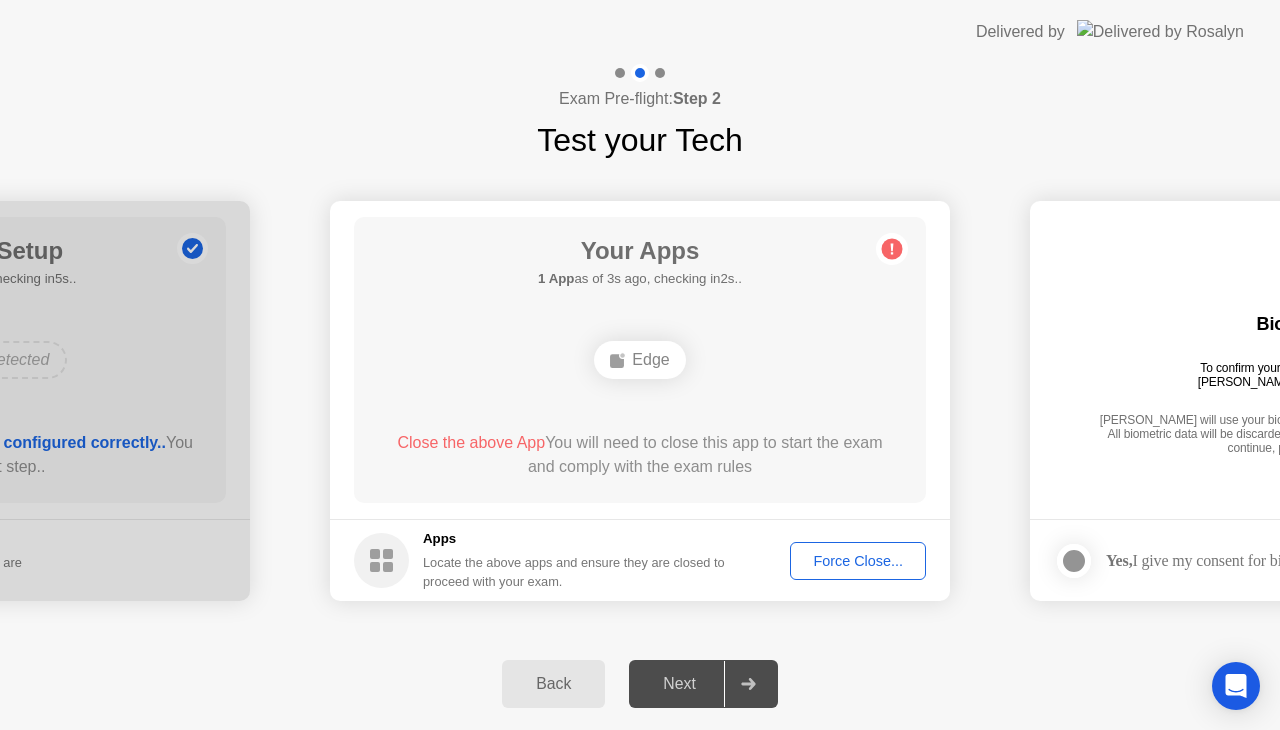 click on "Force Close..." 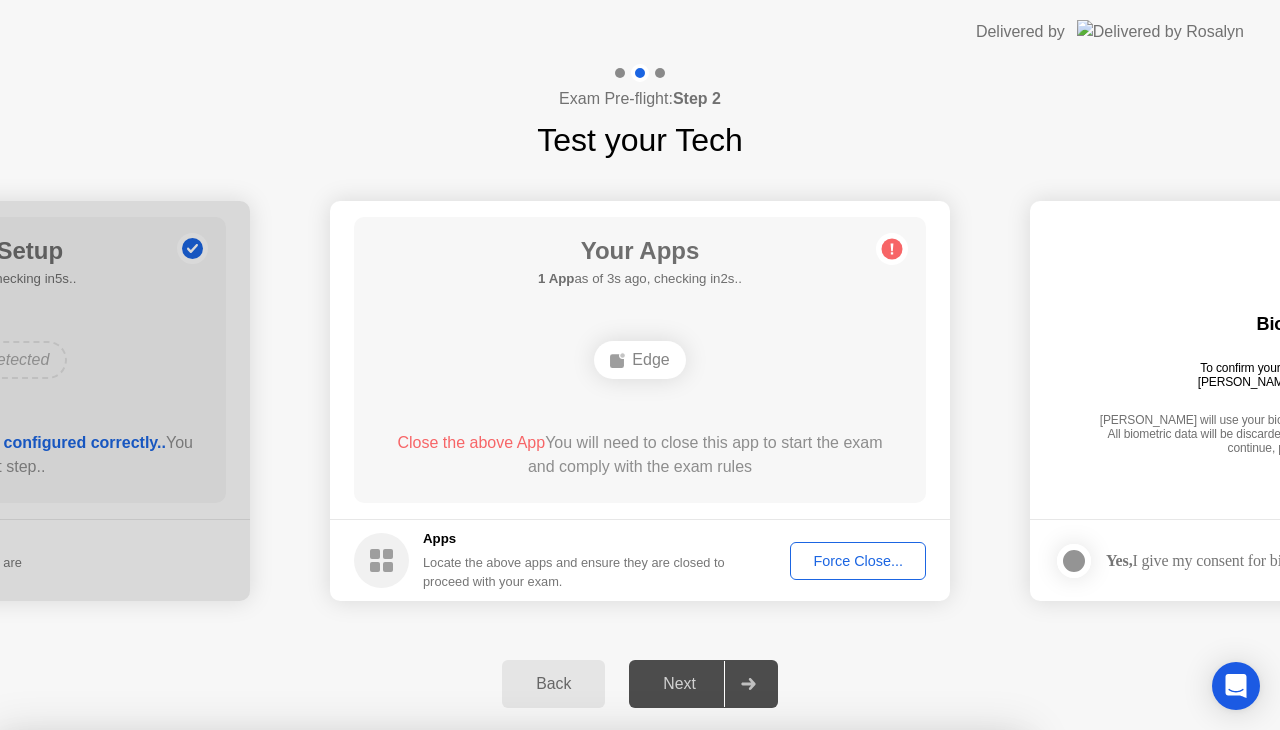 click on "Confirm" at bounding box center [579, 1006] 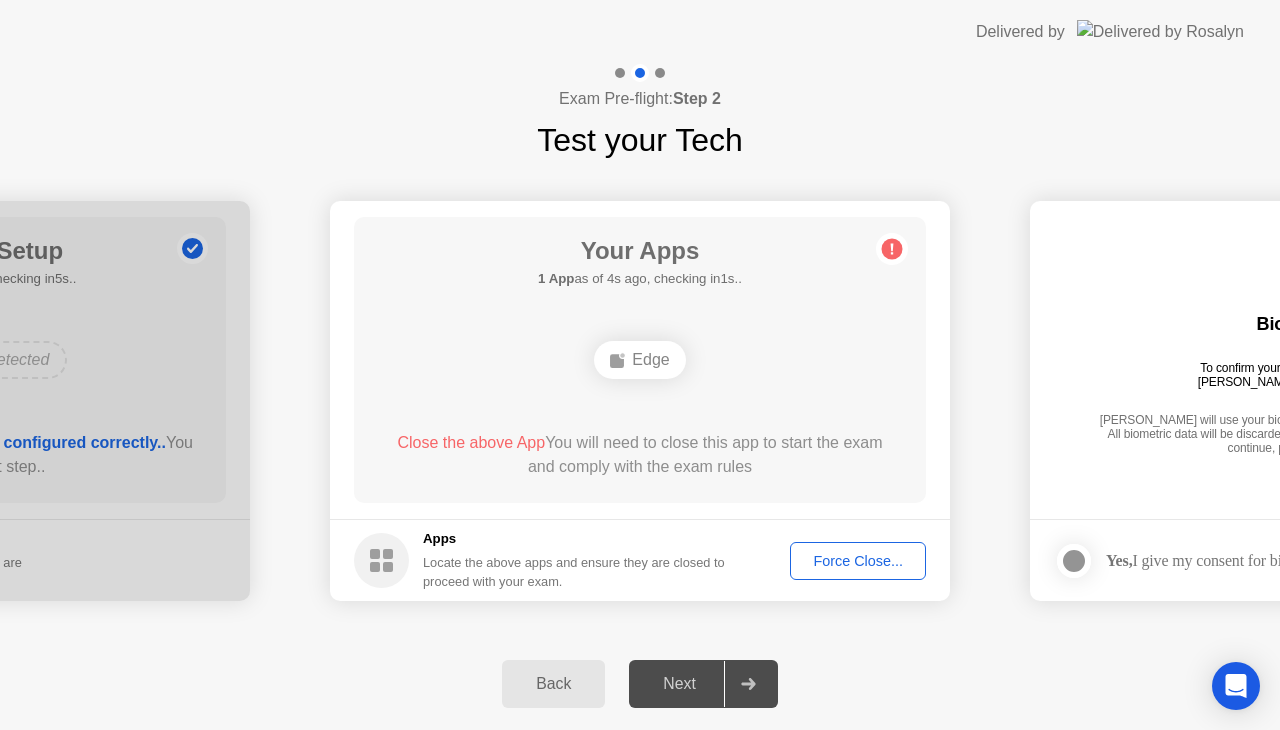 click on "Force Close..." 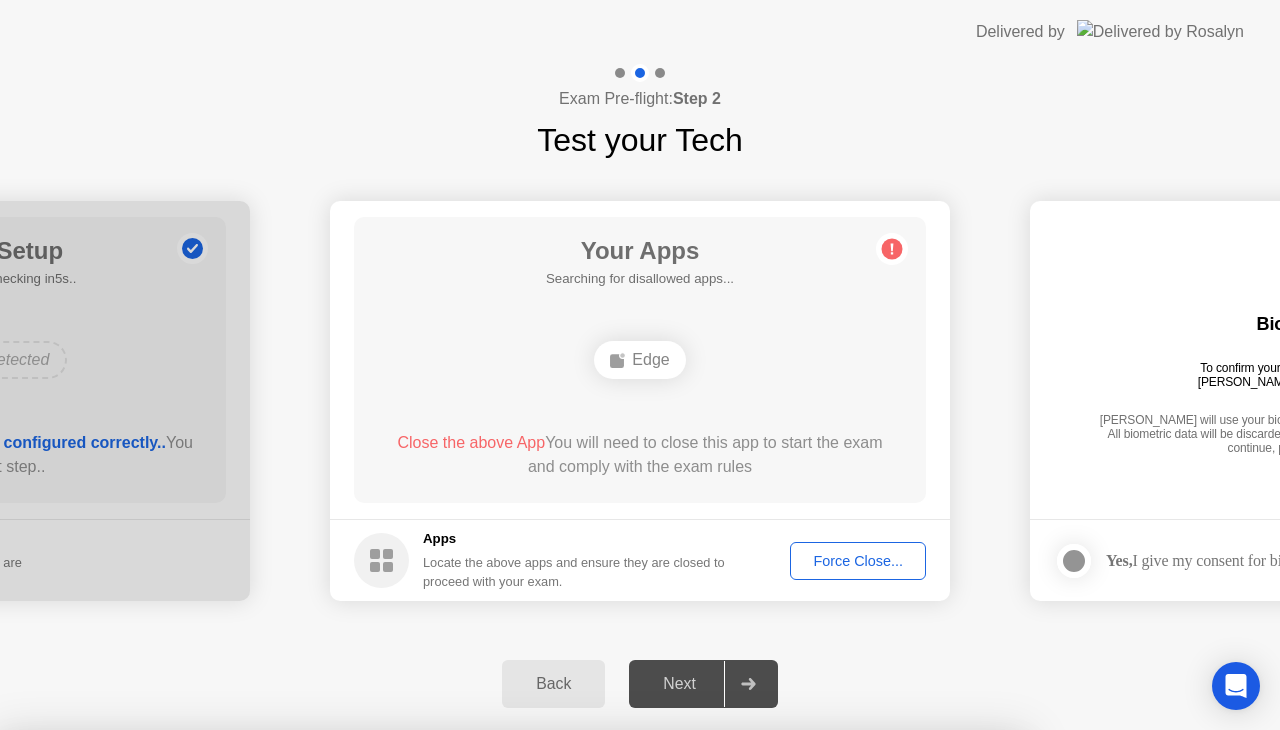 click on "Confirm" at bounding box center (579, 1006) 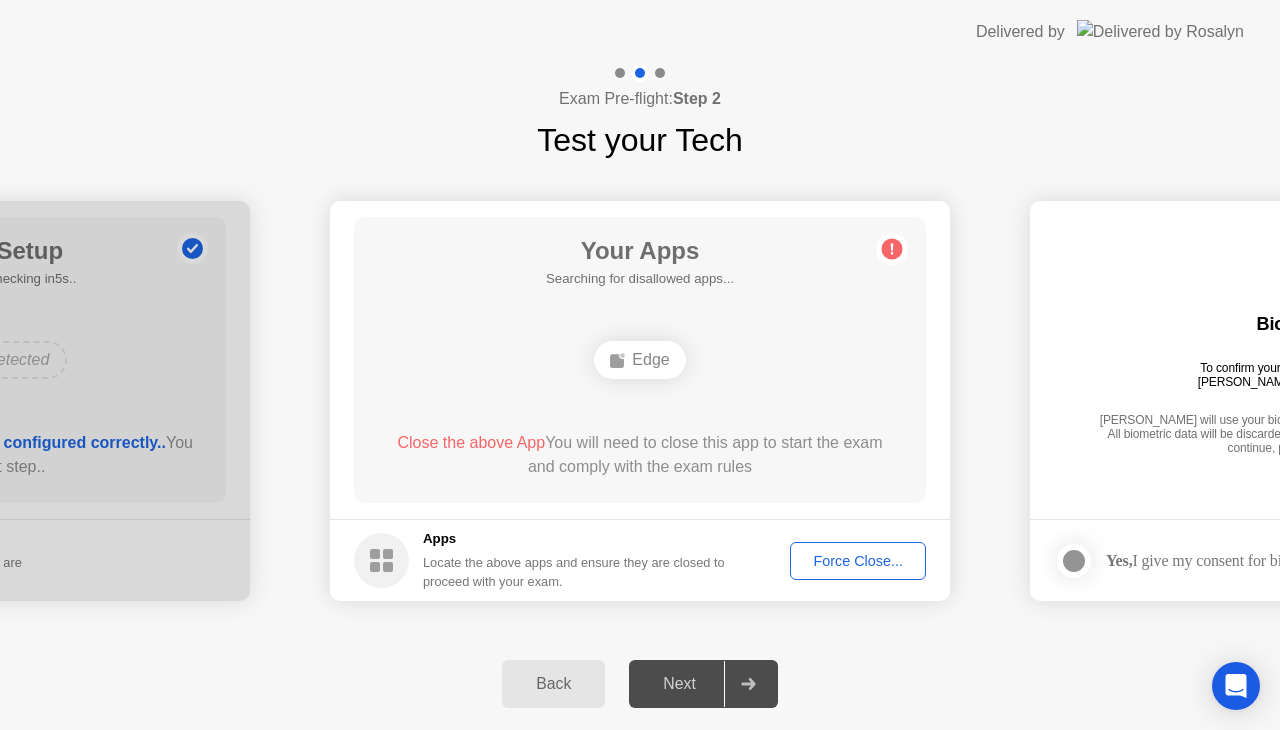 click on "Force Close..." 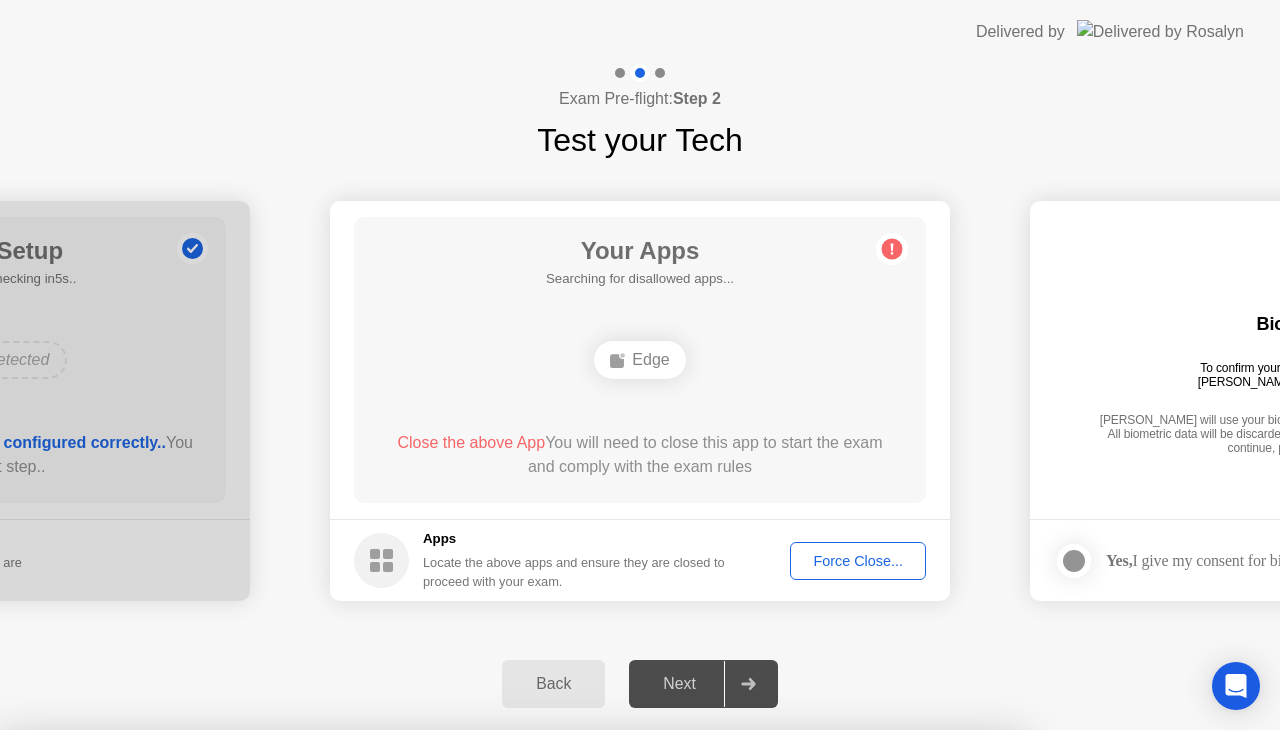 click on "Confirm" at bounding box center [579, 1006] 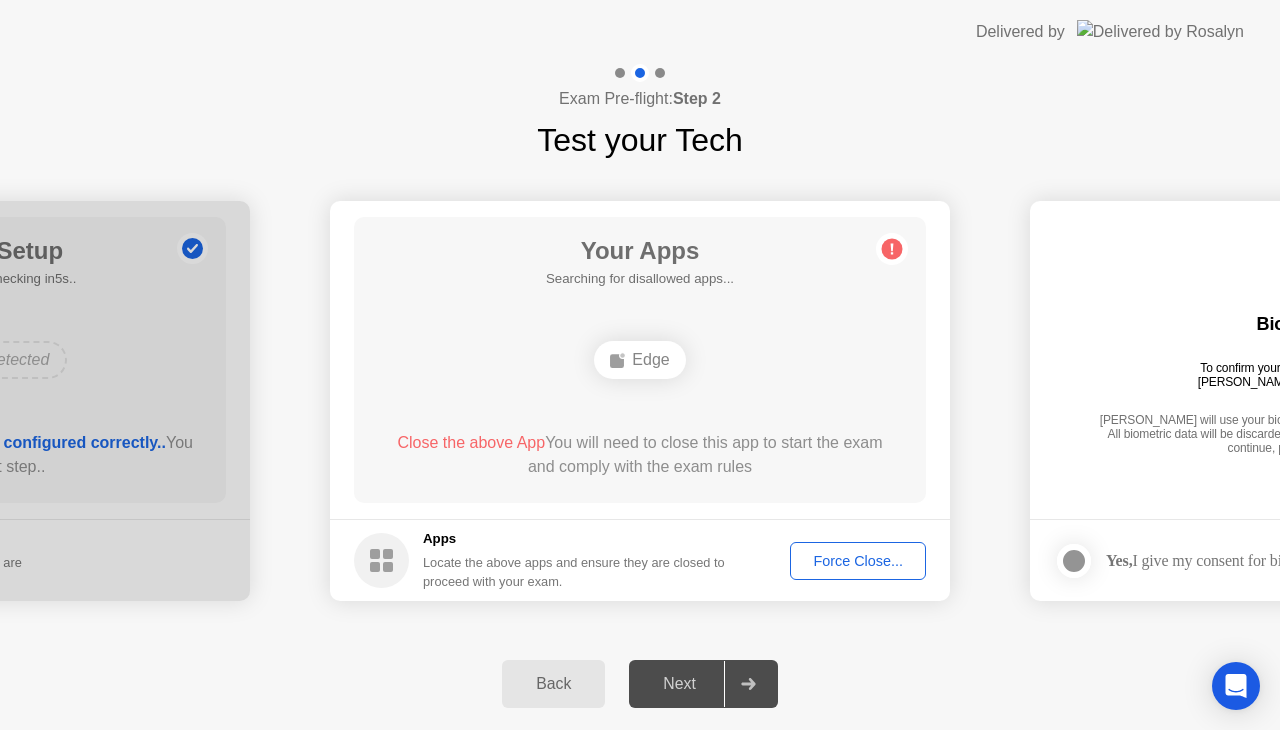 click on "Force Close..." 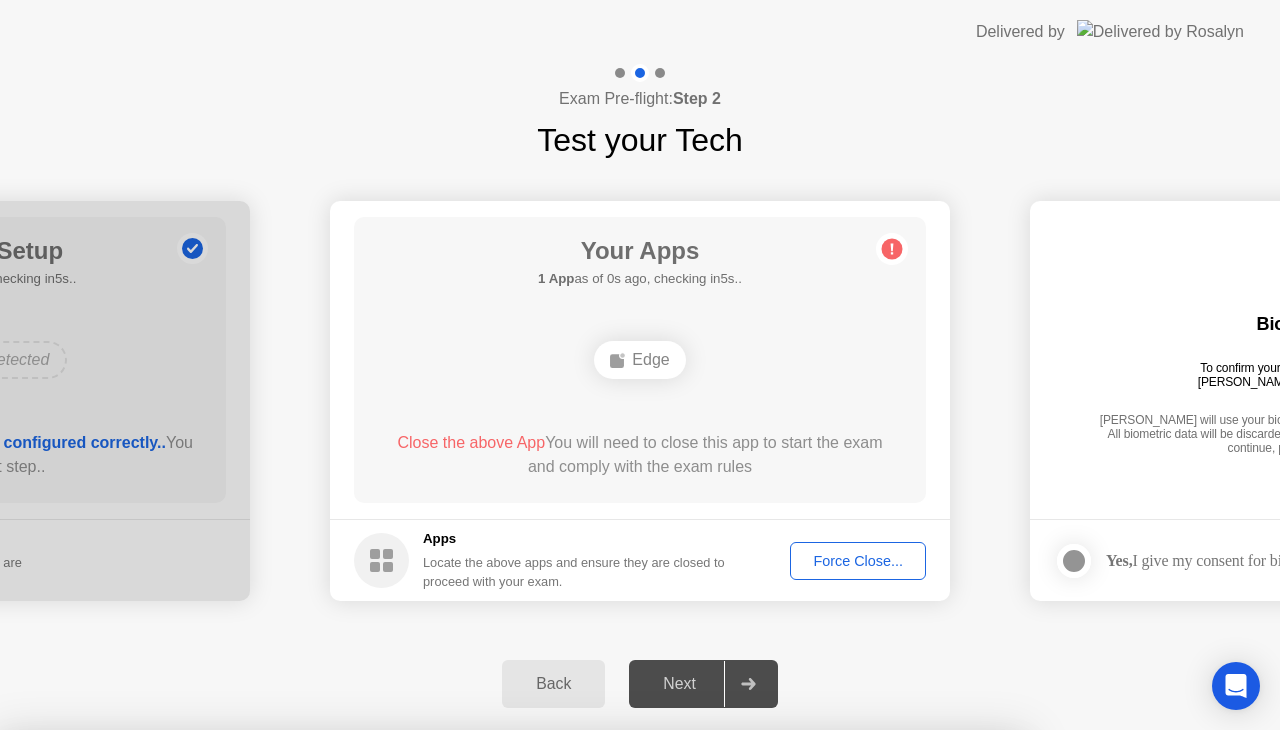 click on "Read More" at bounding box center (575, 1283) 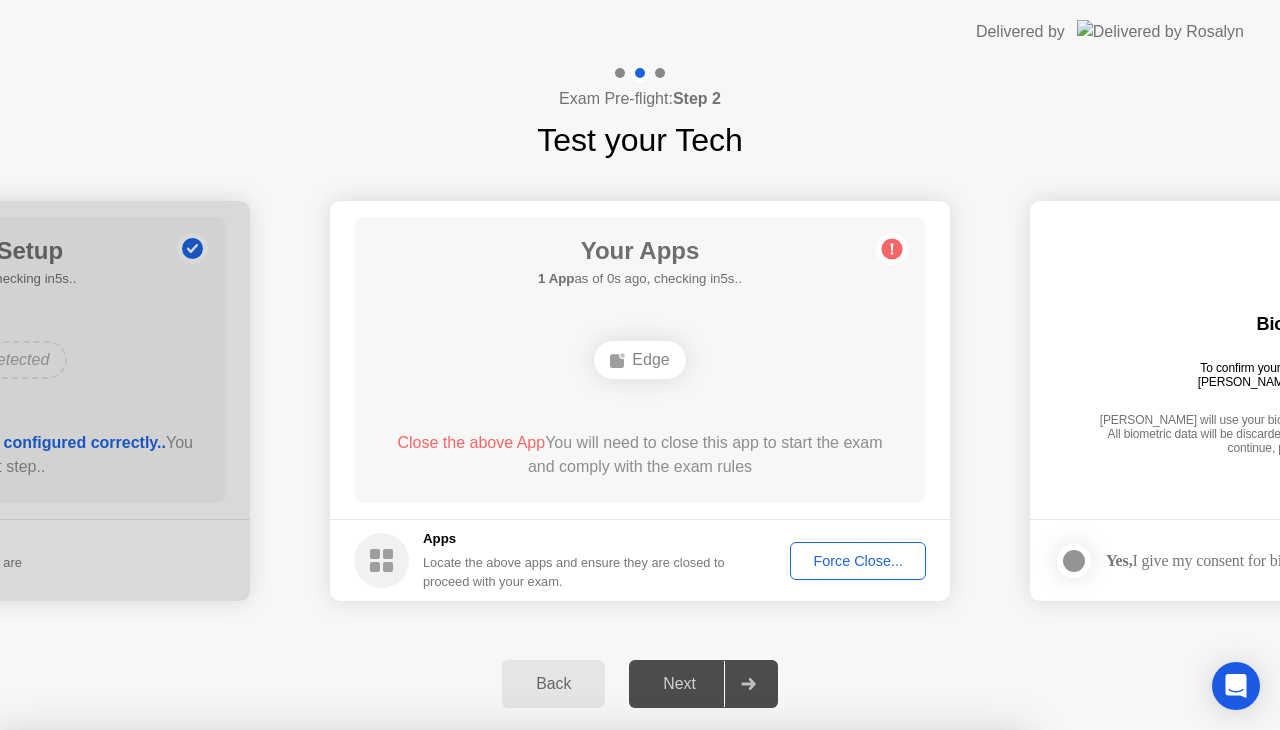 click on "Close" at bounding box center (431, 1283) 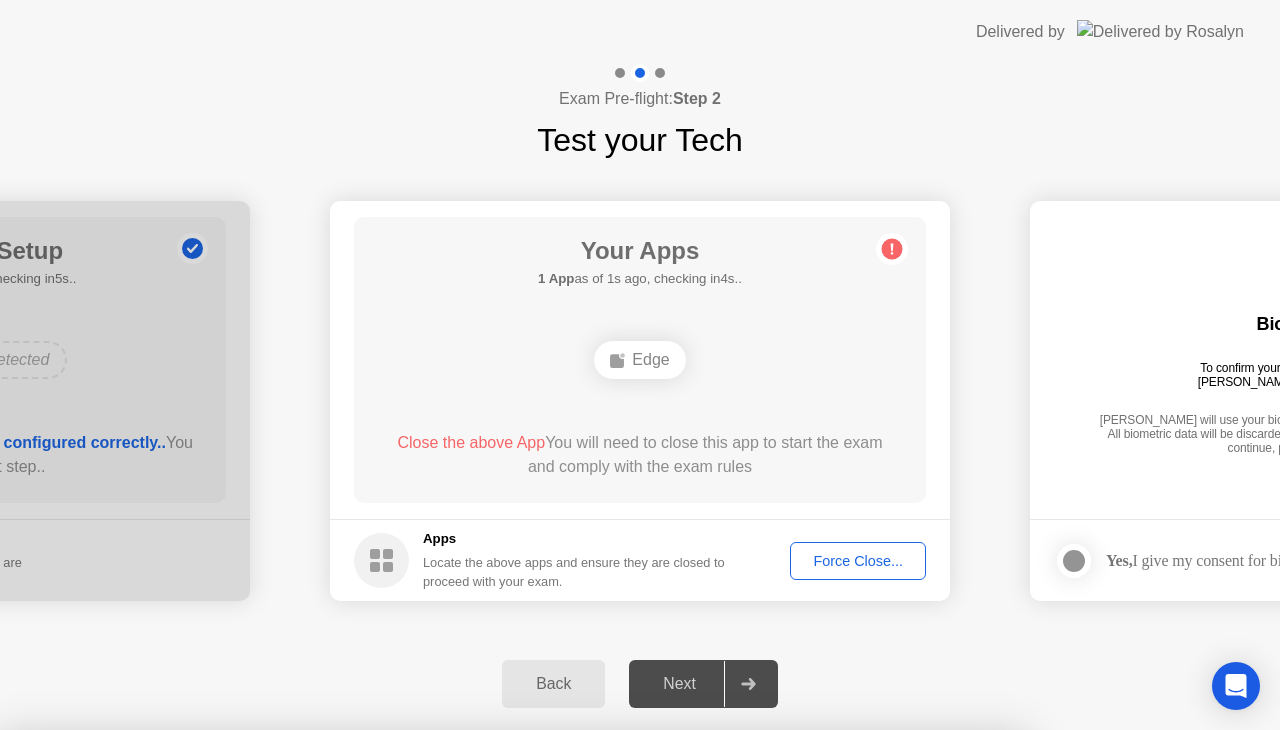 click on "Confirm" at bounding box center [579, 1006] 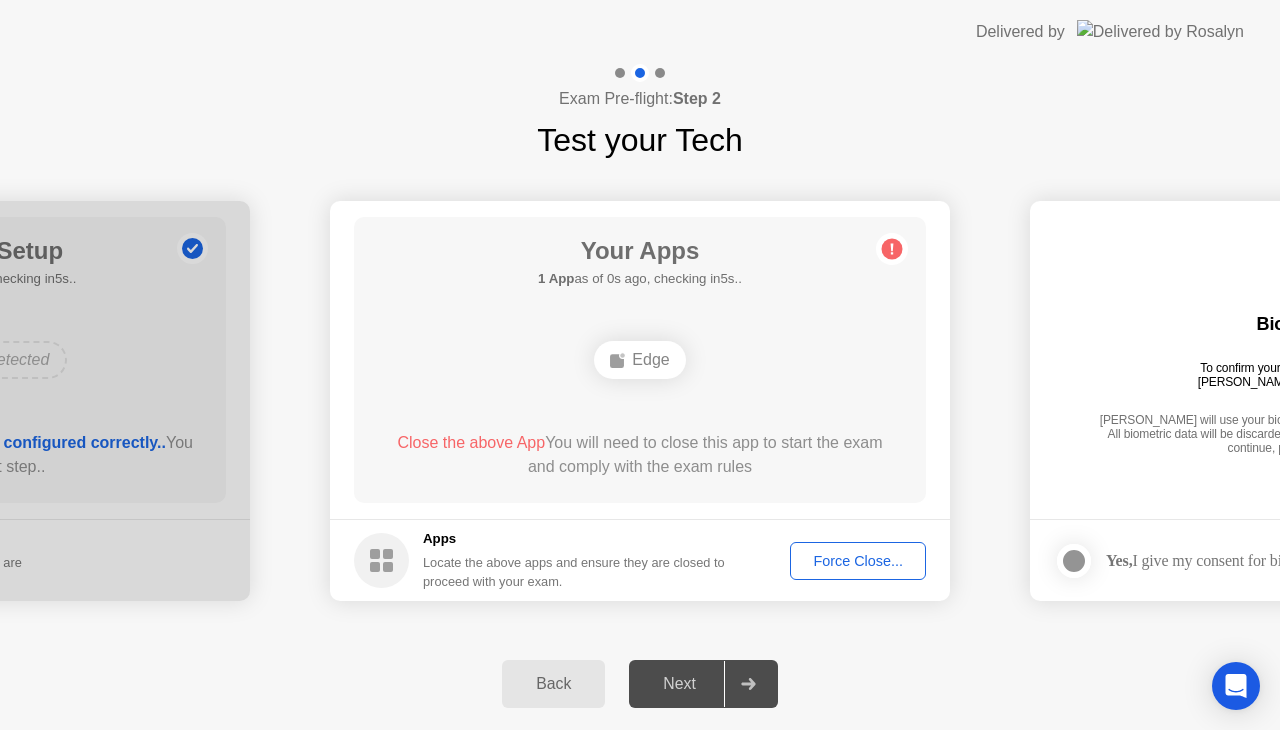click on "Apps Locate the above apps and ensure they are closed to proceed with your exam. Force Close..." 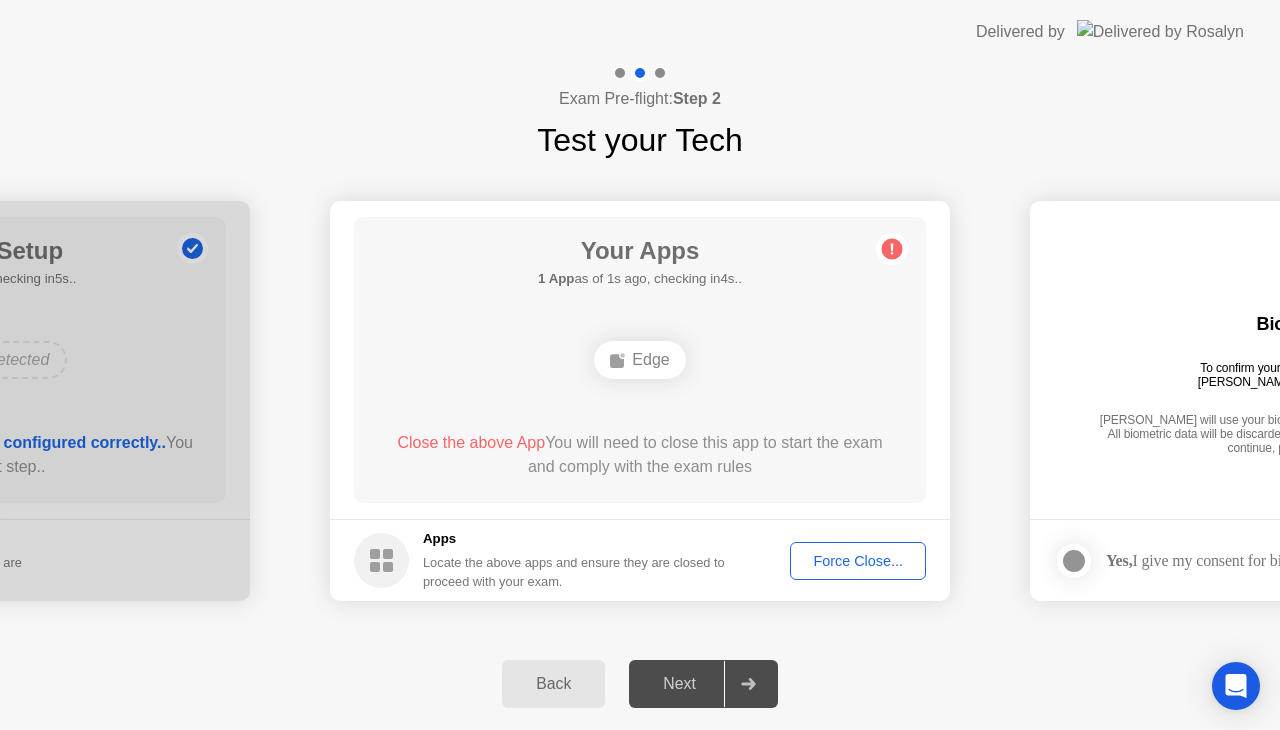 click on "Force Close..." 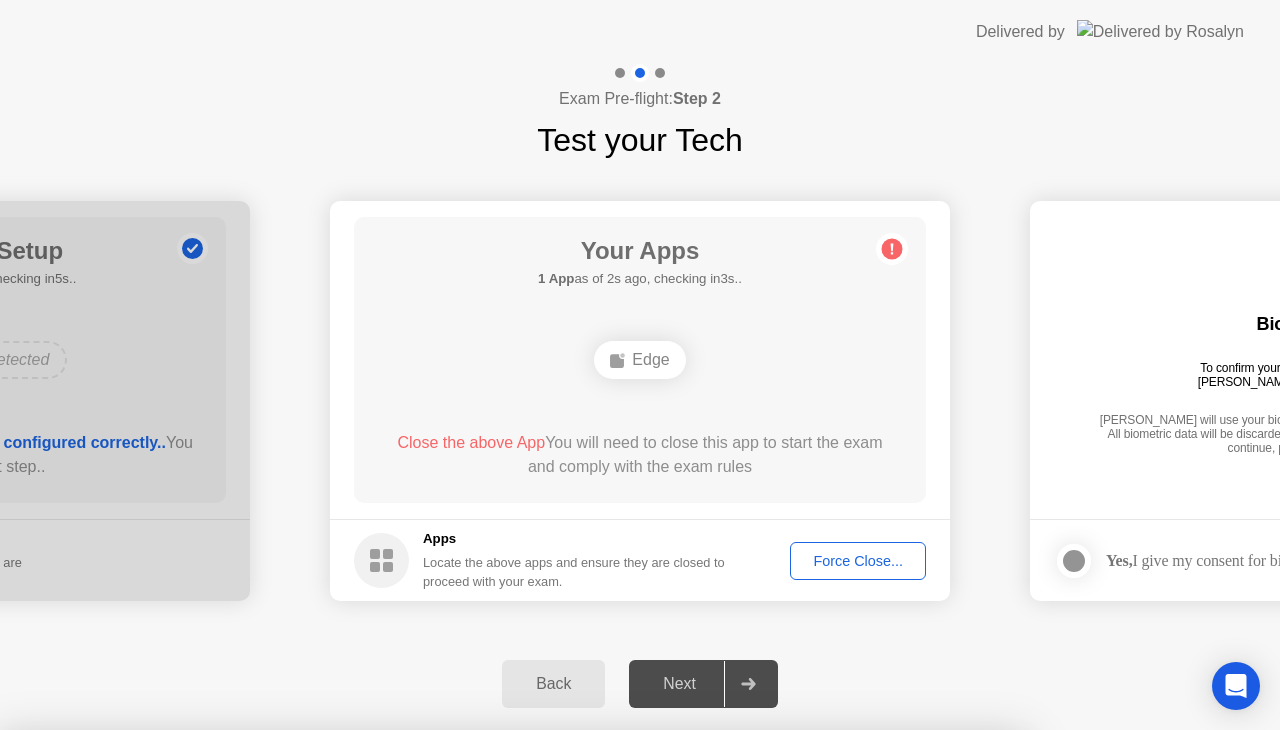click on "Confirm" at bounding box center (579, 1006) 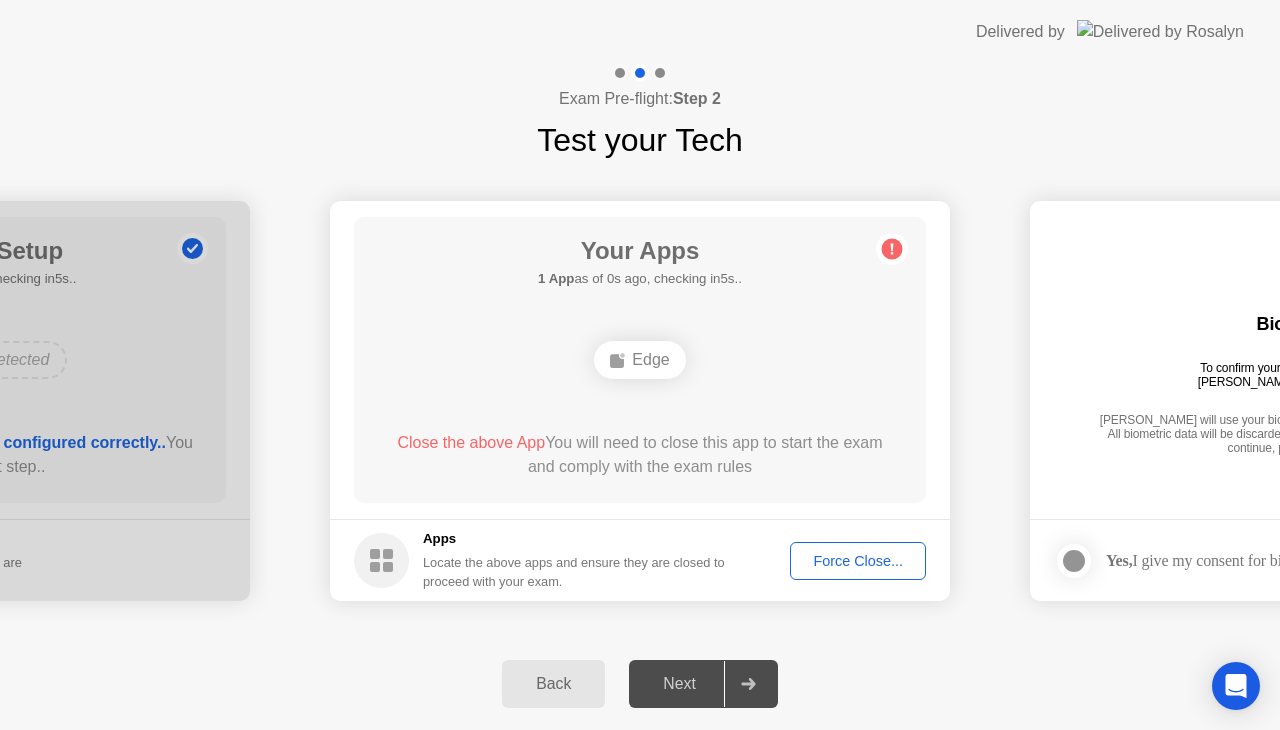 click on "Force Close..." 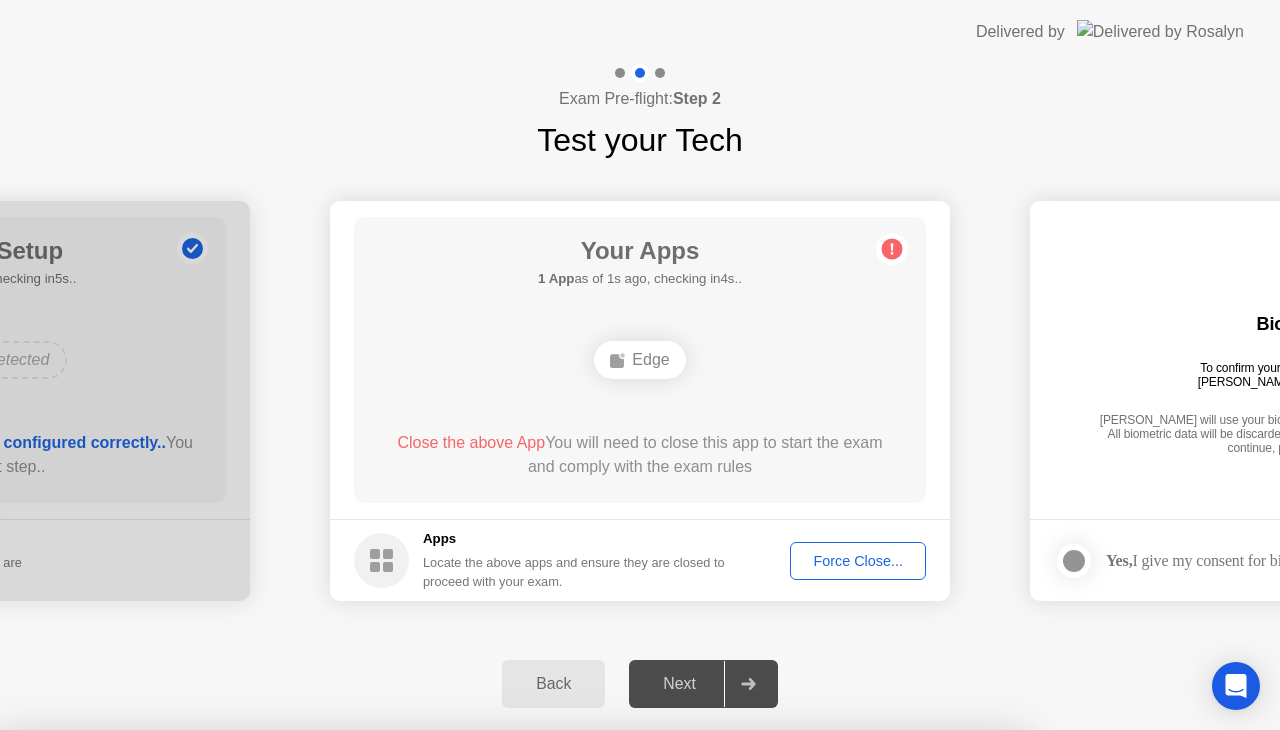 click on "Confirm" at bounding box center [579, 1006] 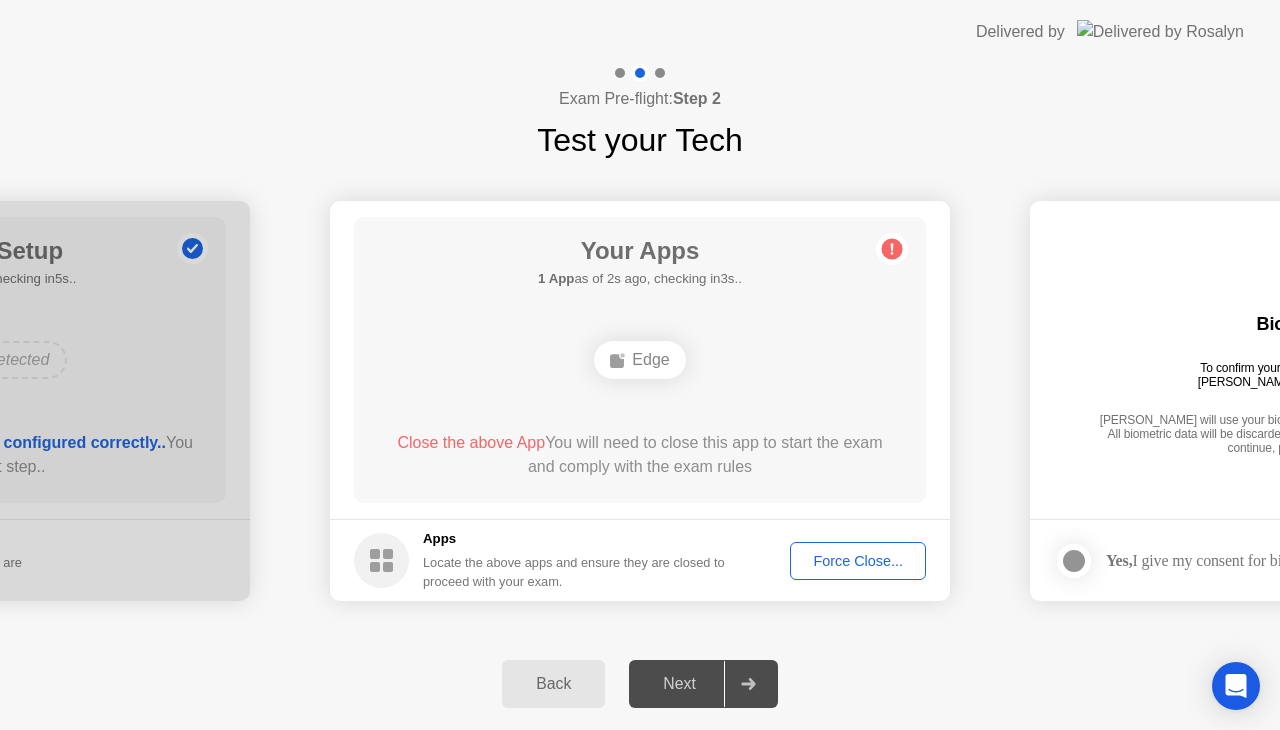 click on "Force Close..." 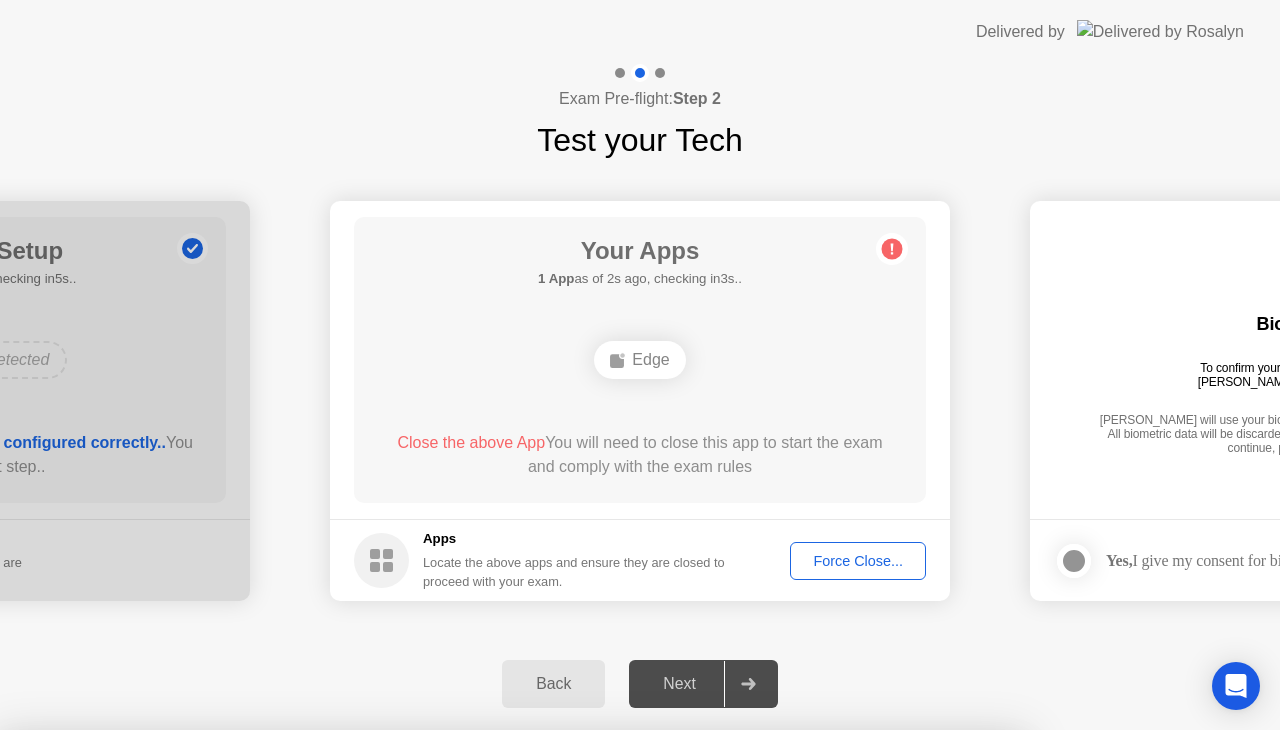 click on "Confirm" at bounding box center (579, 1006) 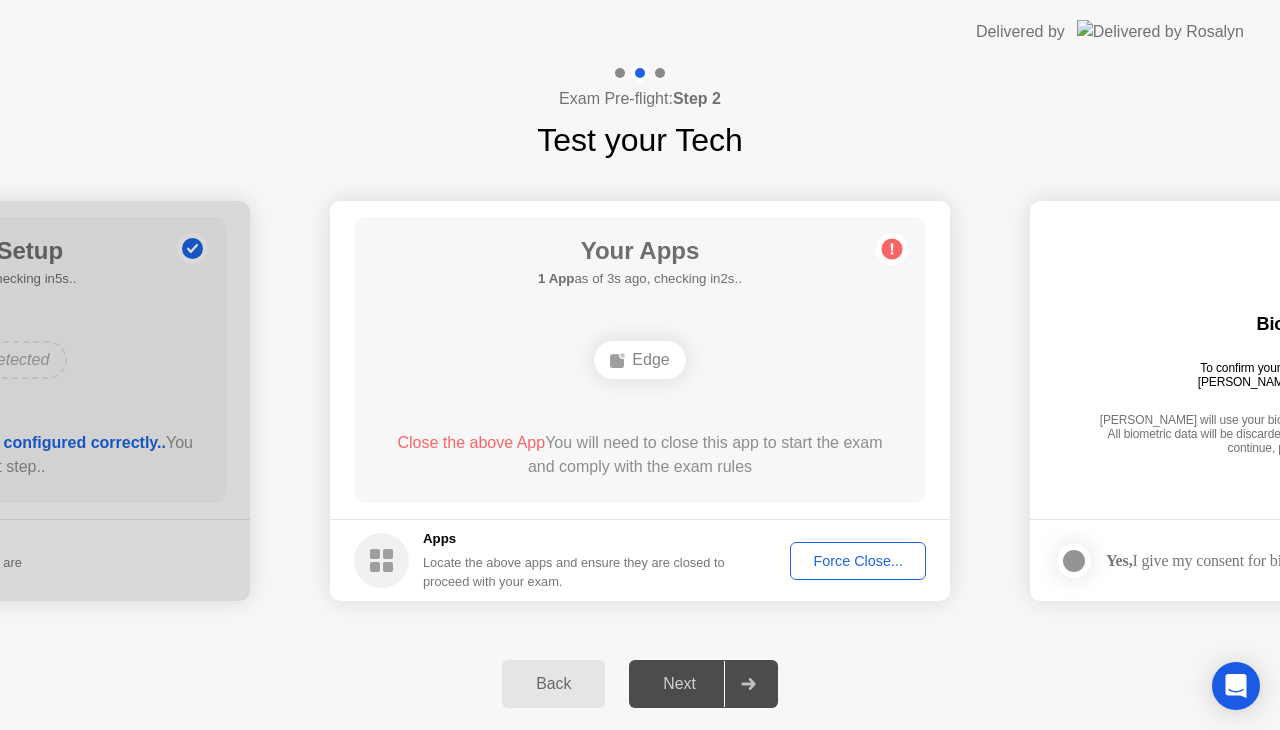 click on "Force Close..." 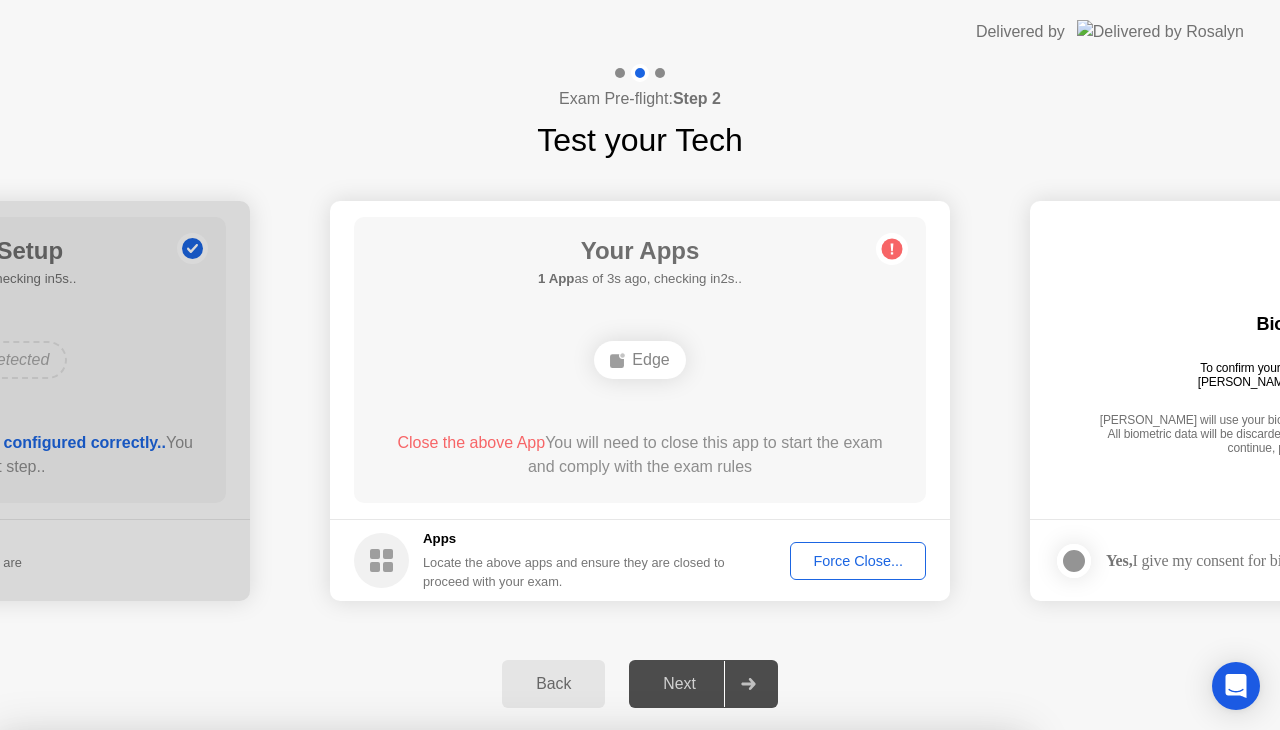 click on "Confirm" at bounding box center [579, 1006] 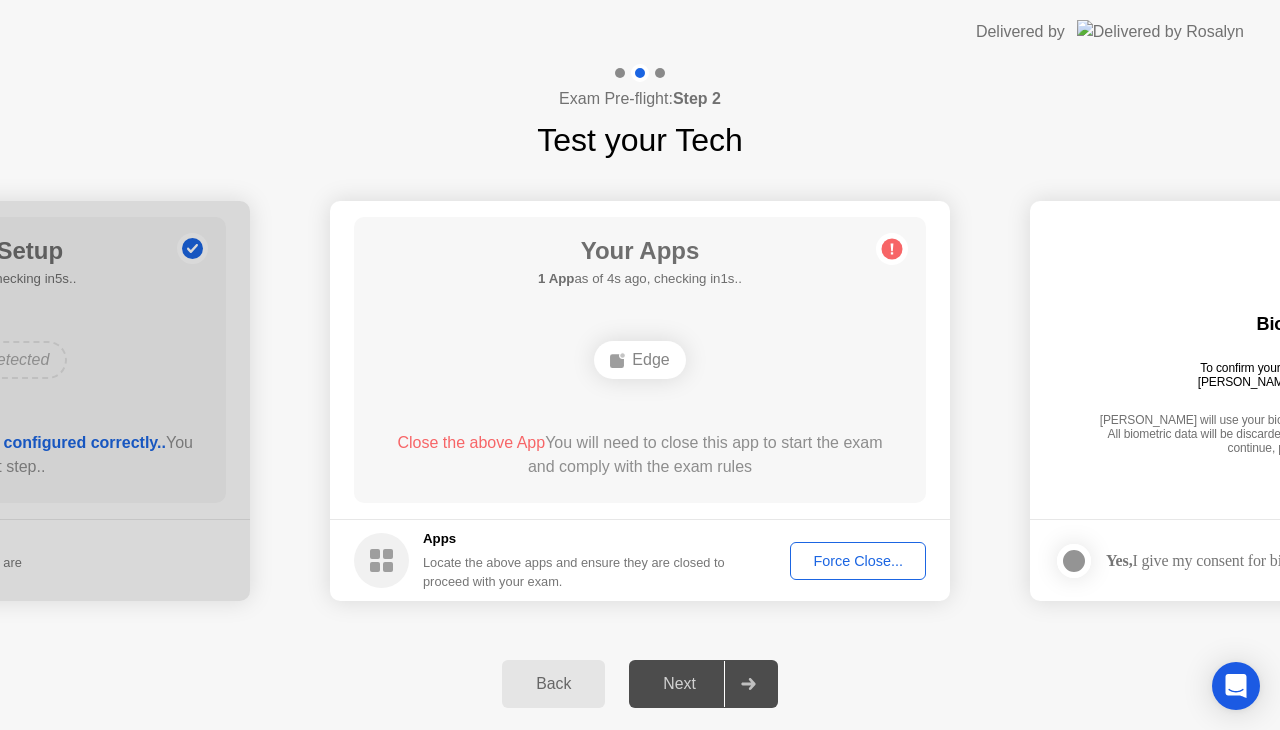 click on "Apps Locate the above apps and ensure they are closed to proceed with your exam. Force Close..." 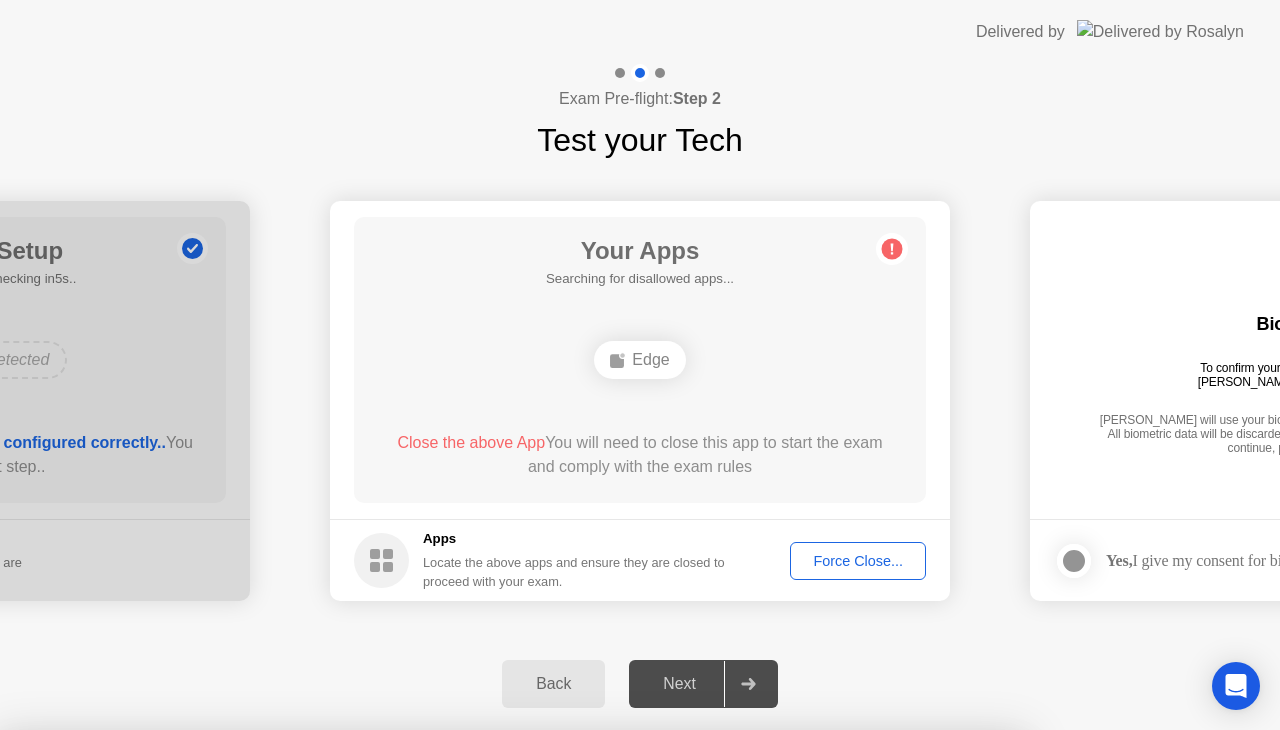 click on "Read More" at bounding box center [575, 1283] 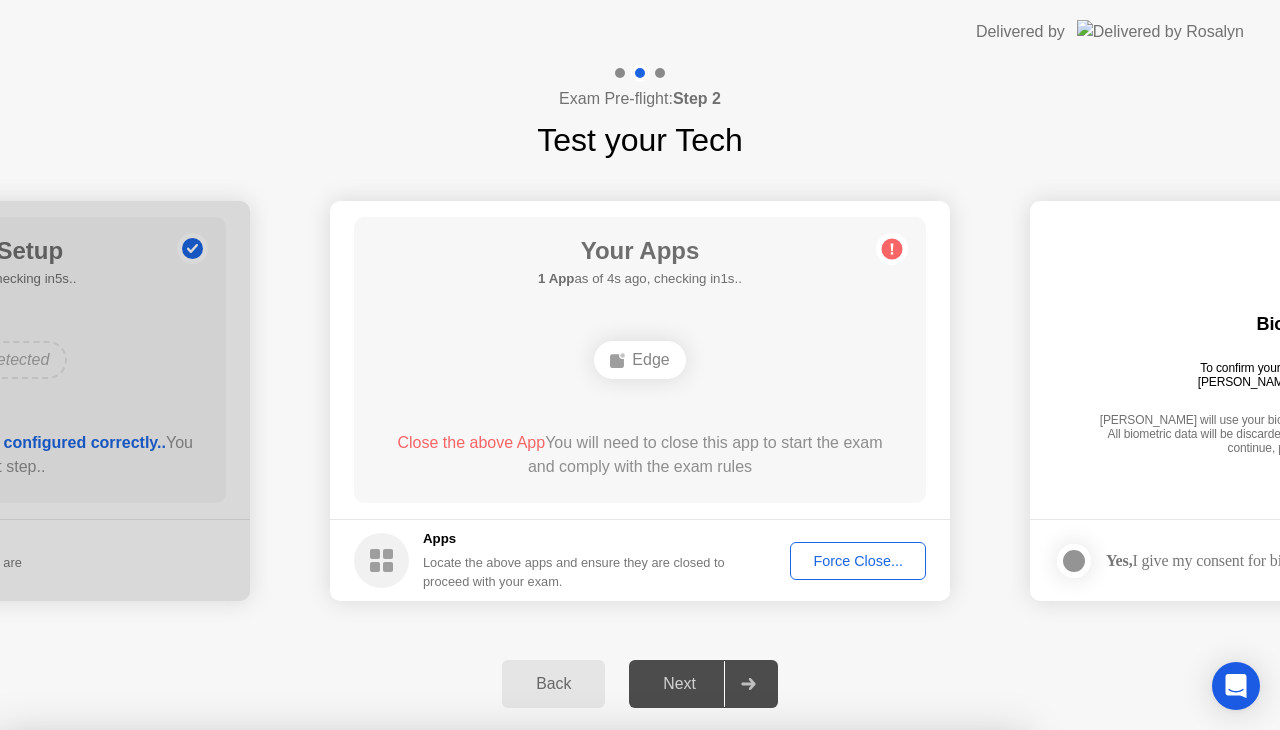 click on "Close" at bounding box center [431, 1283] 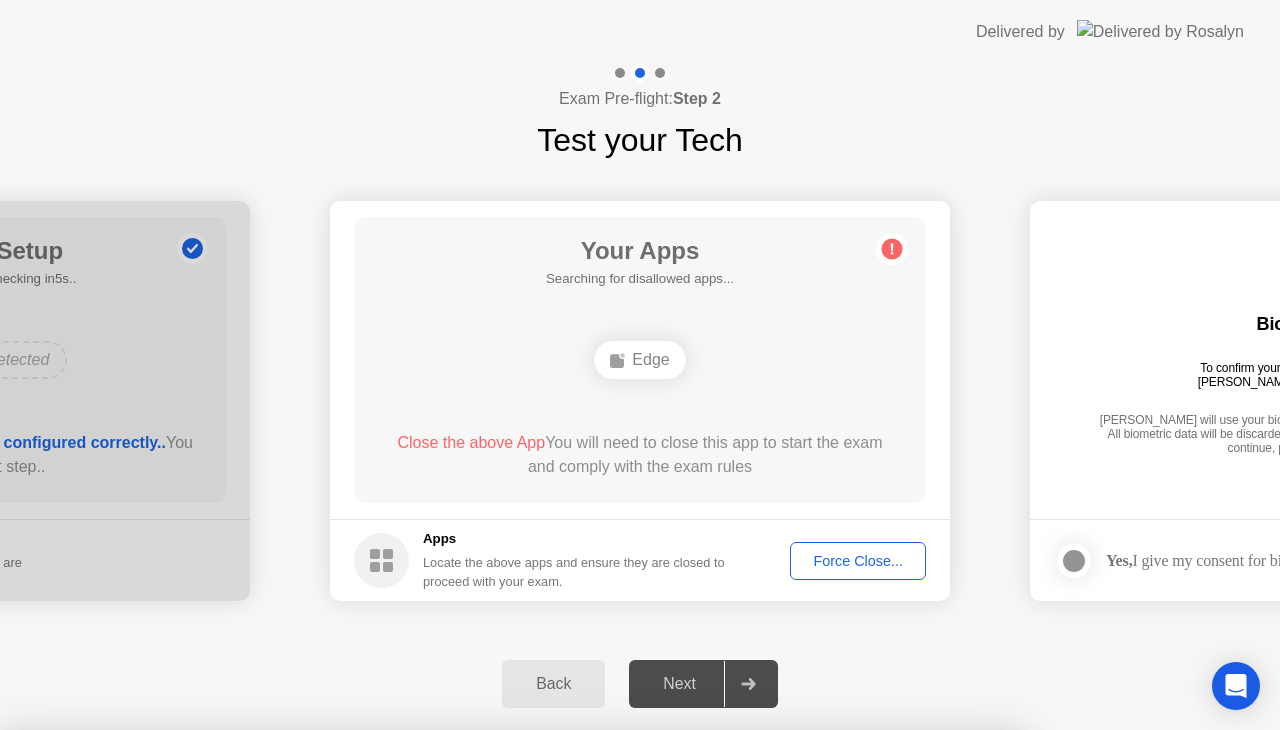 click on "Cancel" at bounding box center (442, 1006) 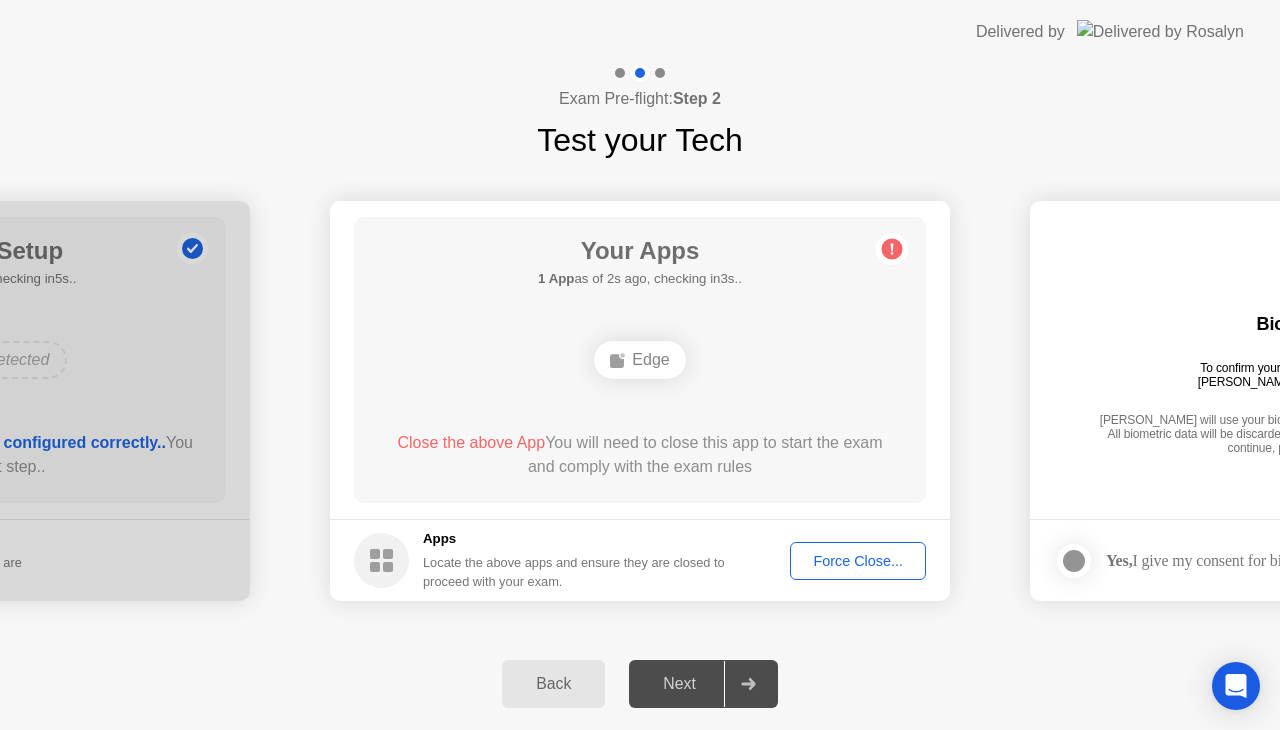 click on "Force Close..." 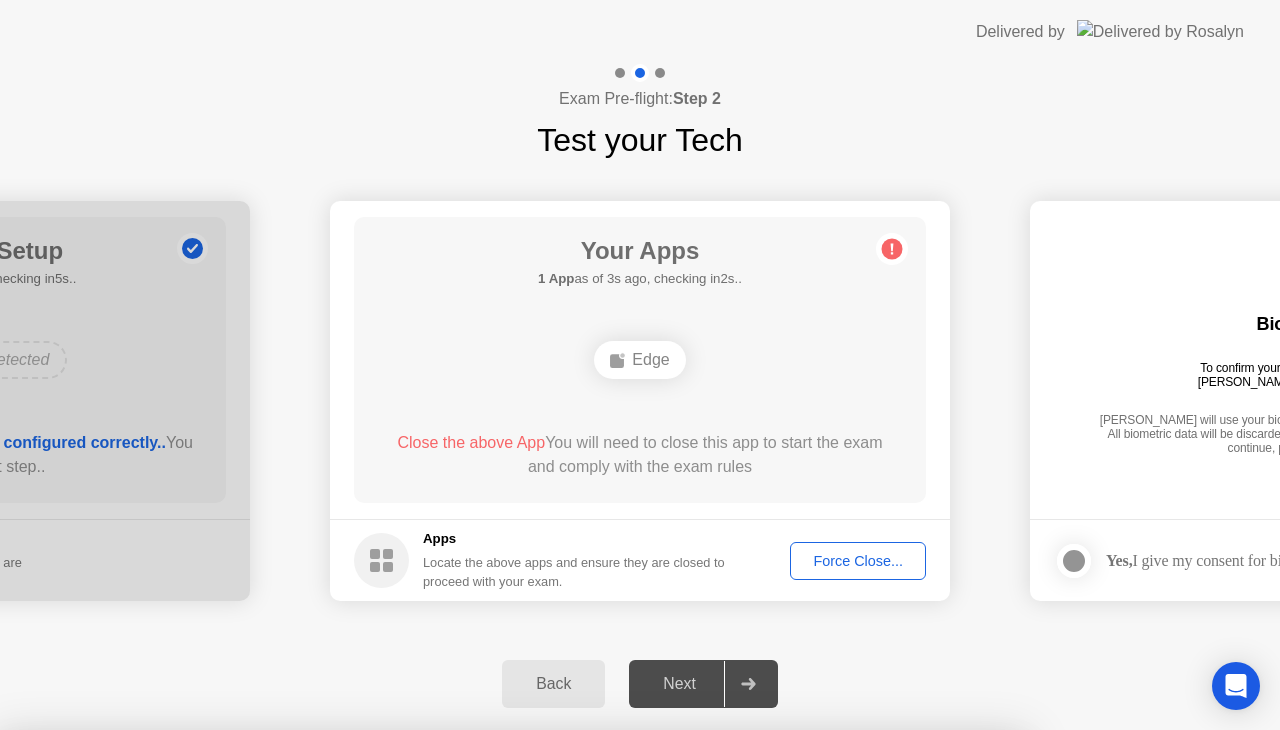 click on "Confirm" at bounding box center [579, 1006] 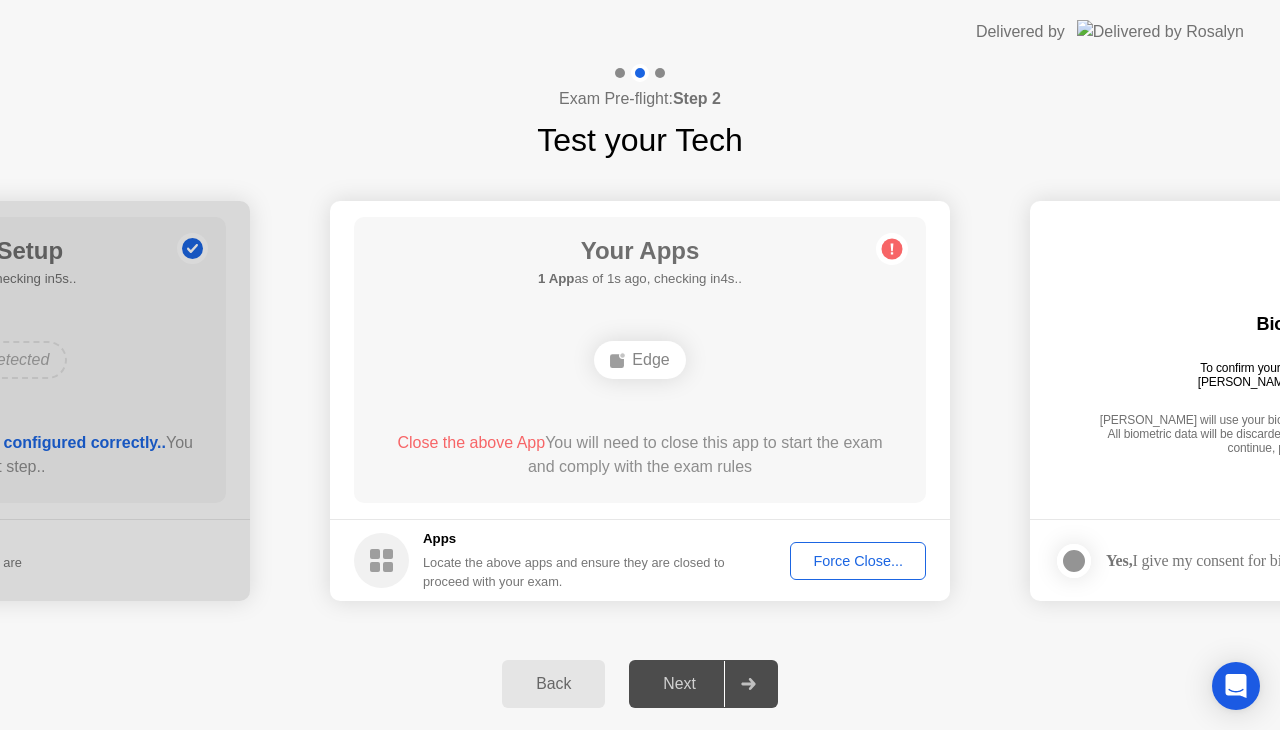 click on "Exam Pre-flight:  Step 2 Test your Tech" 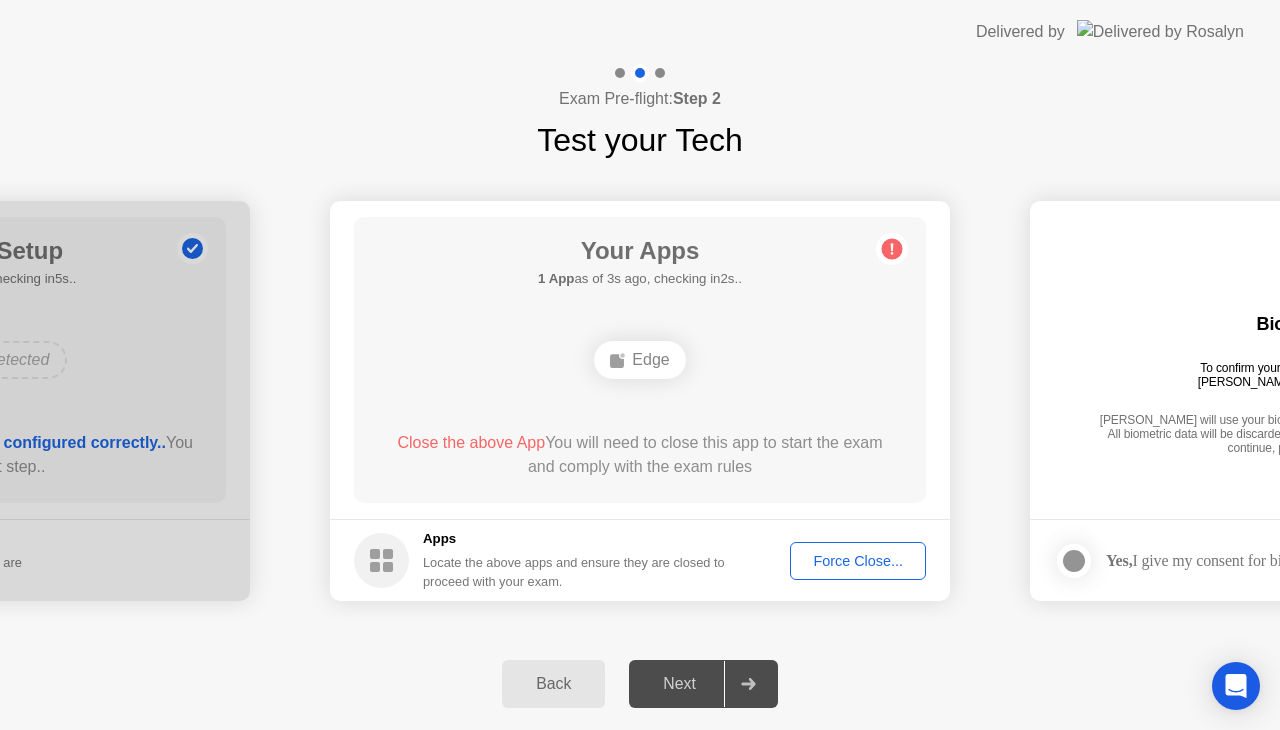 click on "Next" 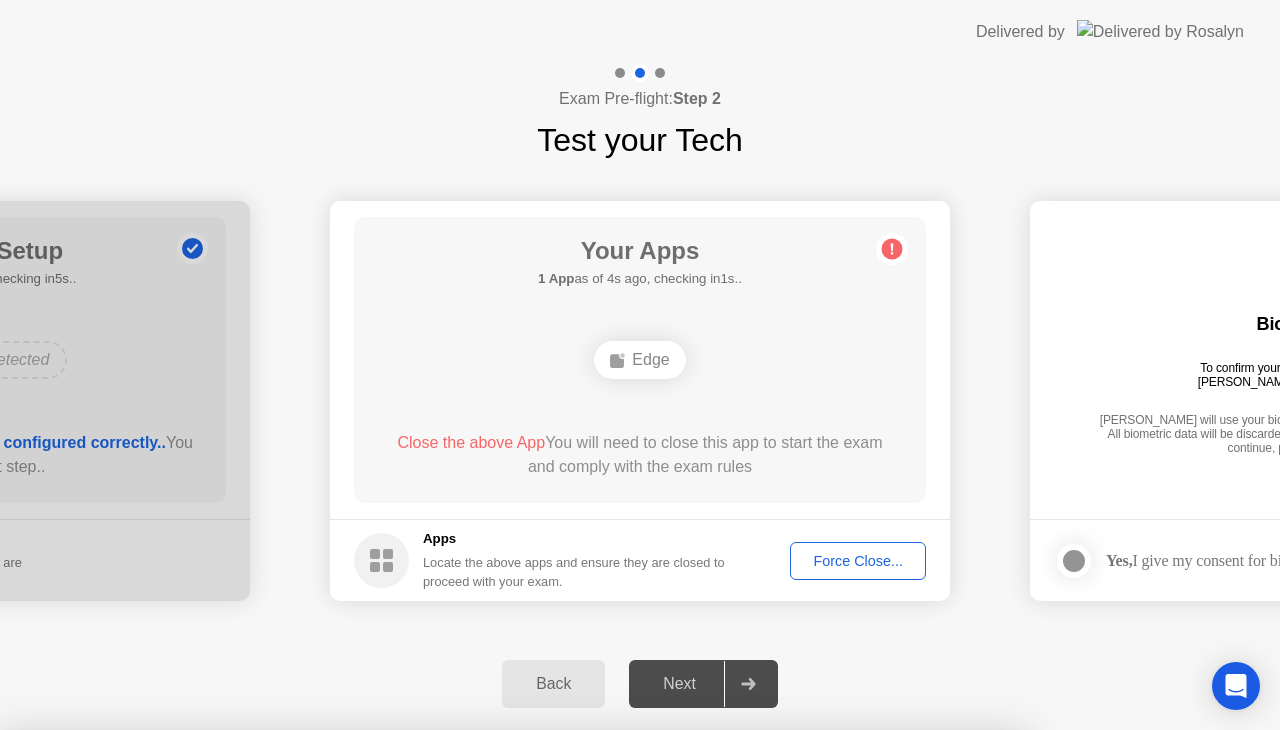 click on "Confirm" at bounding box center (579, 1006) 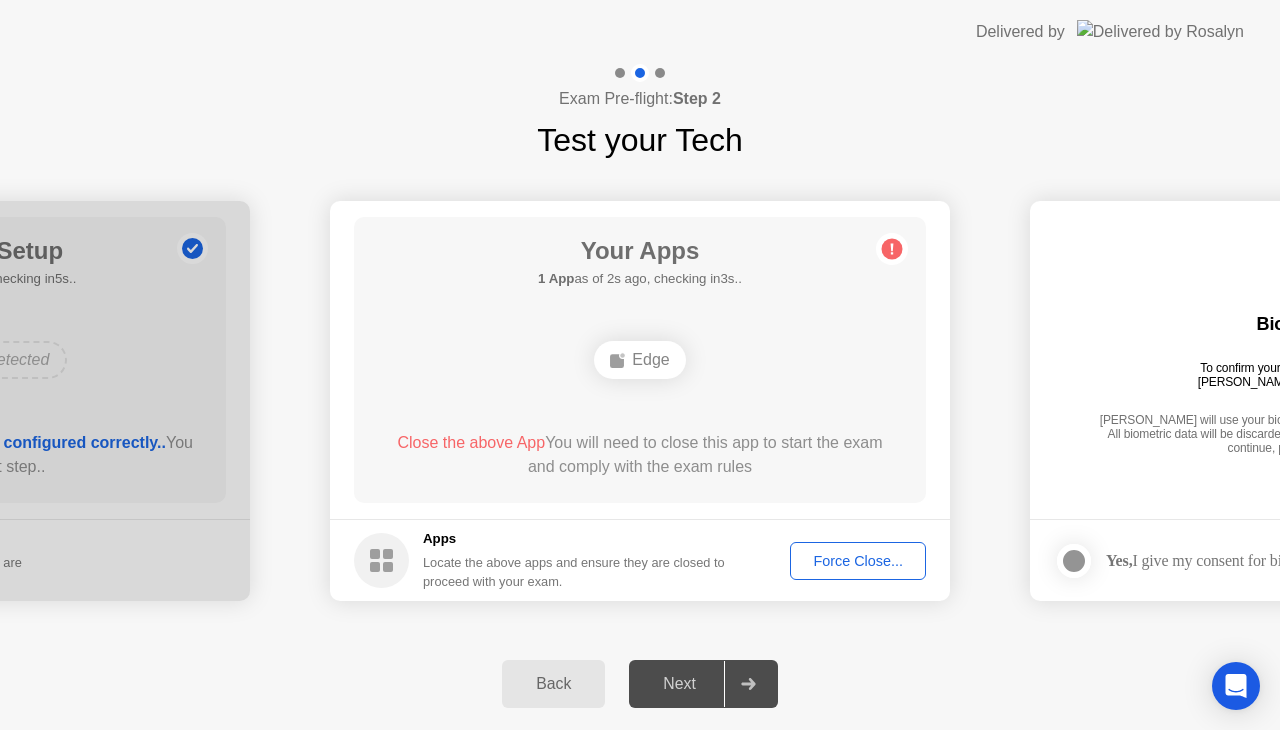 click on "Force Close..." 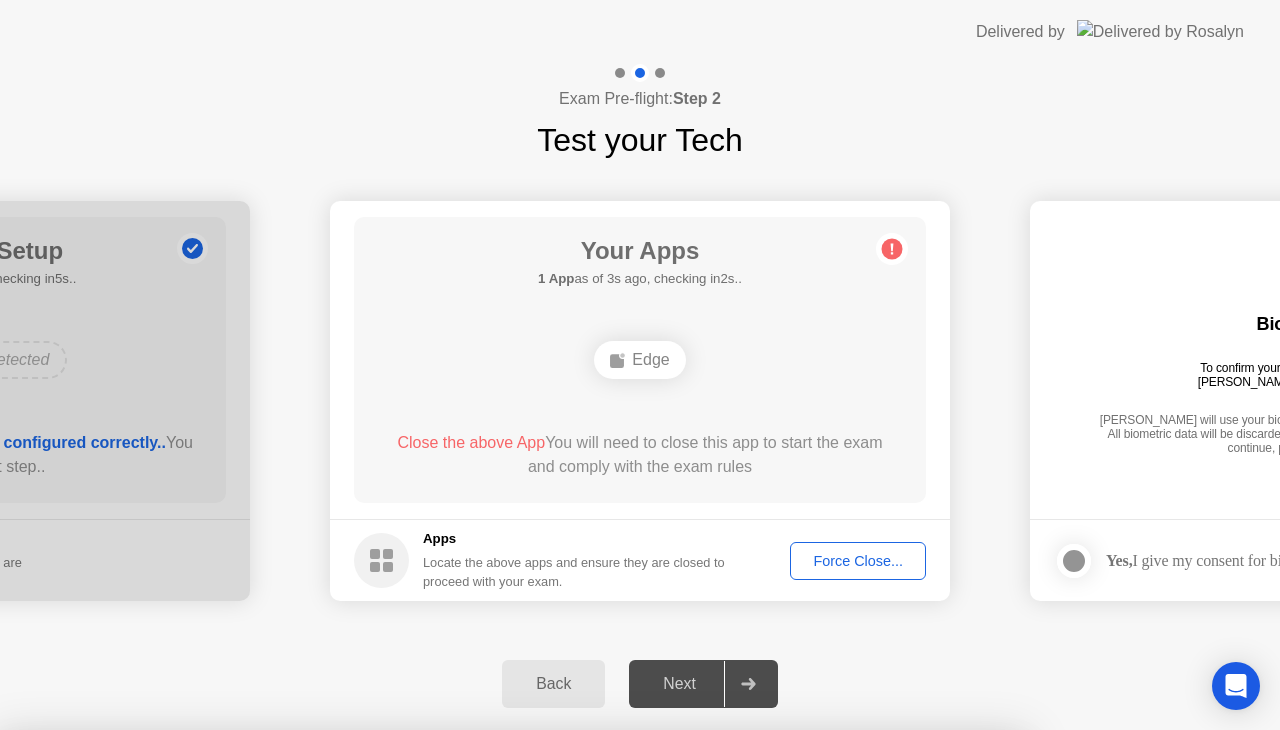 click on "Confirm" at bounding box center (579, 1006) 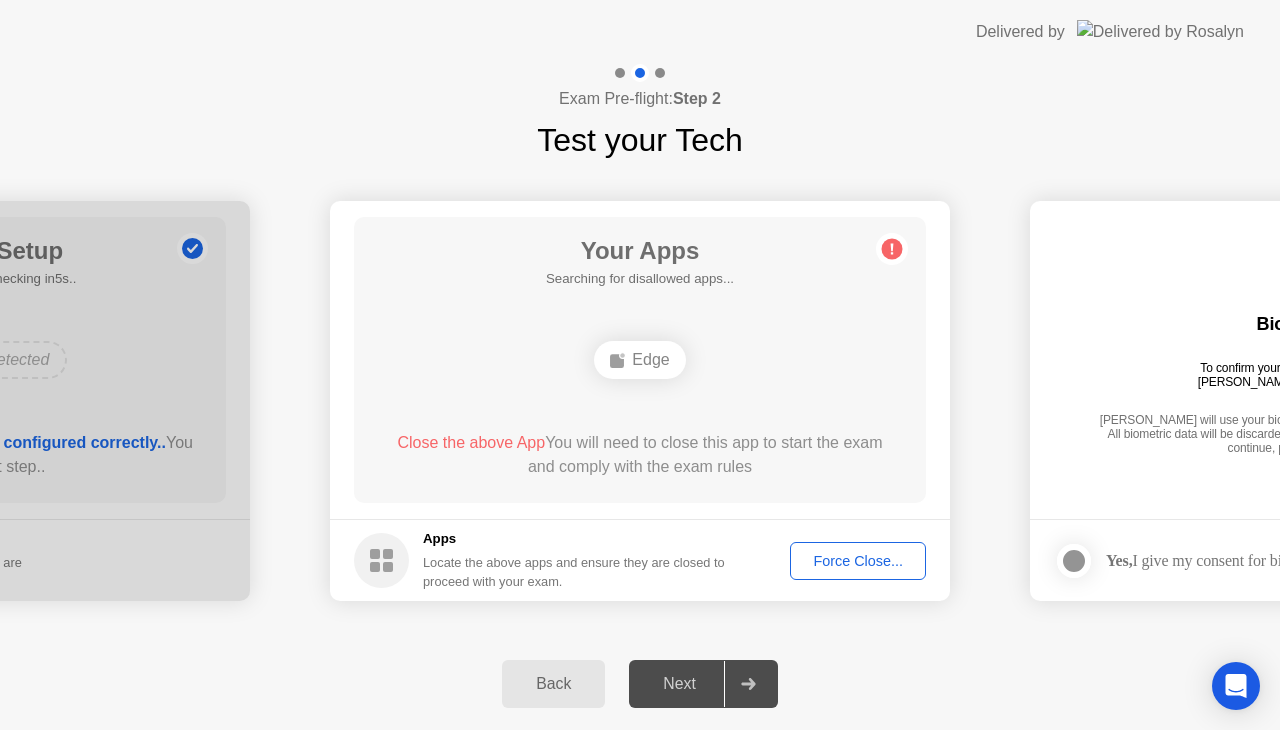click on "Force Close..." 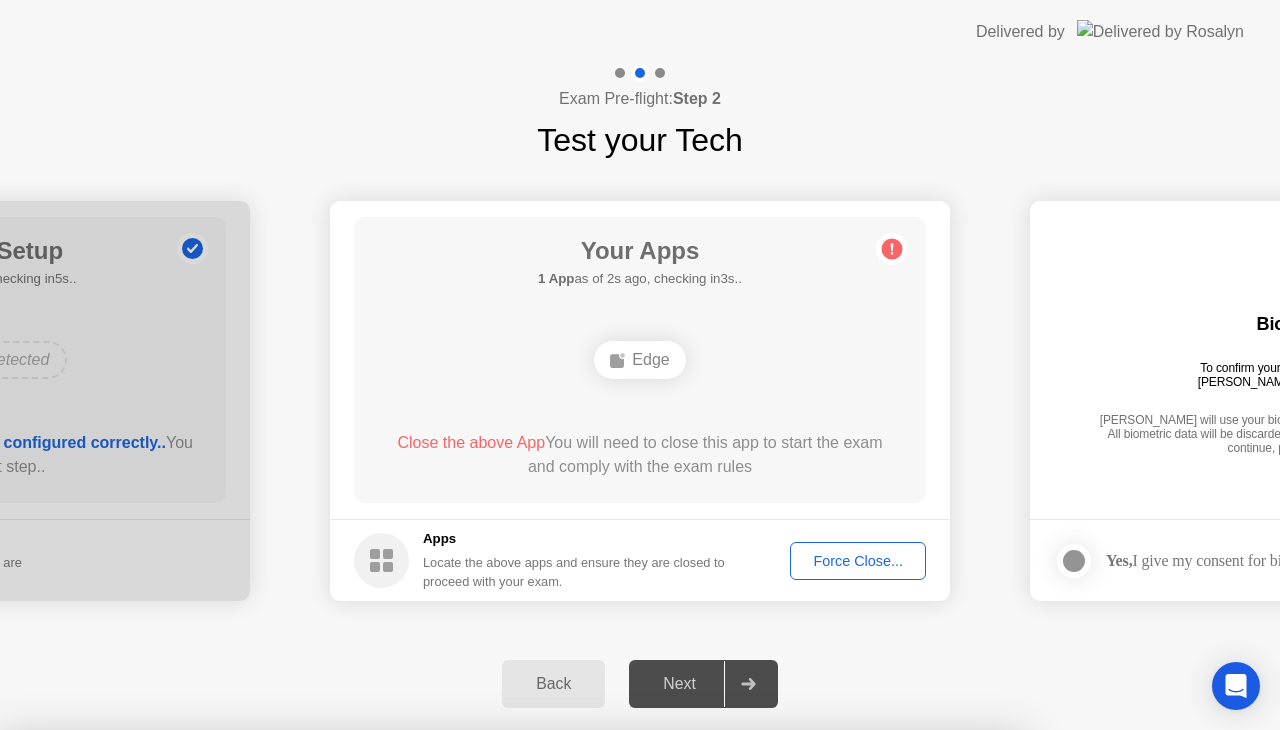 click on "Confirm" at bounding box center (579, 1006) 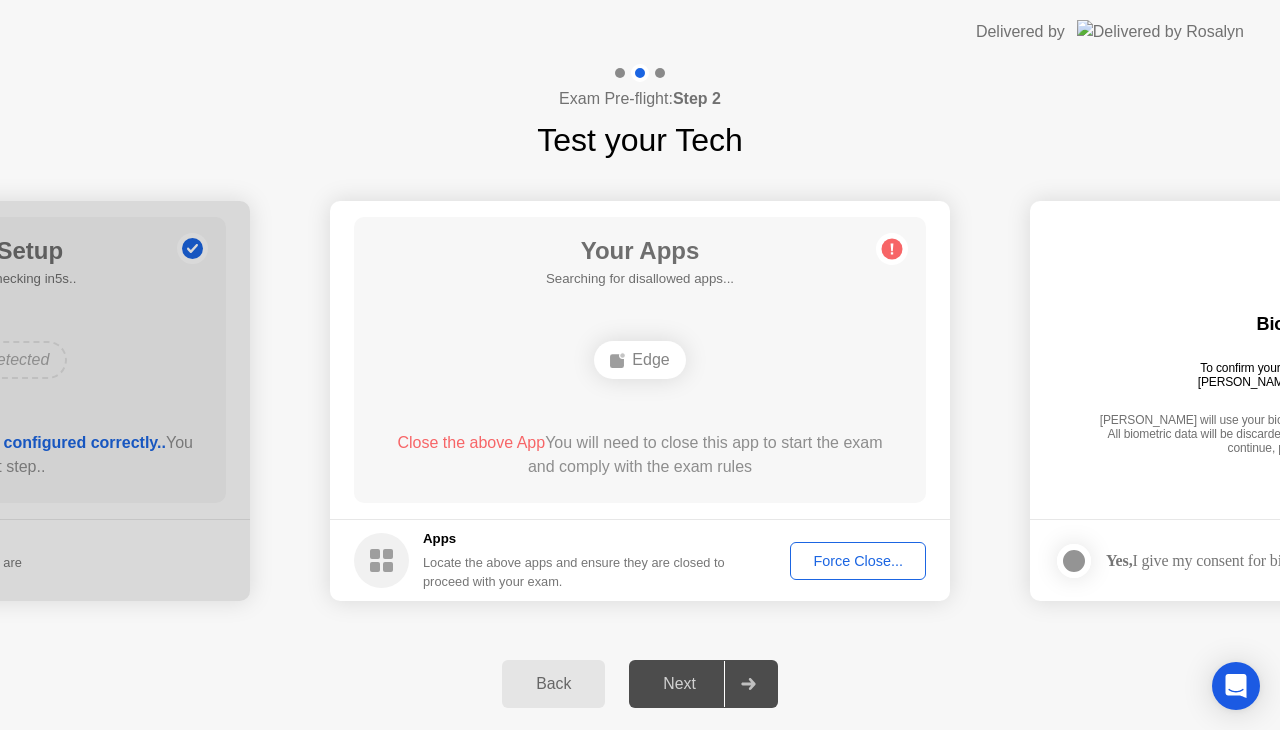 click on "Force Close..." 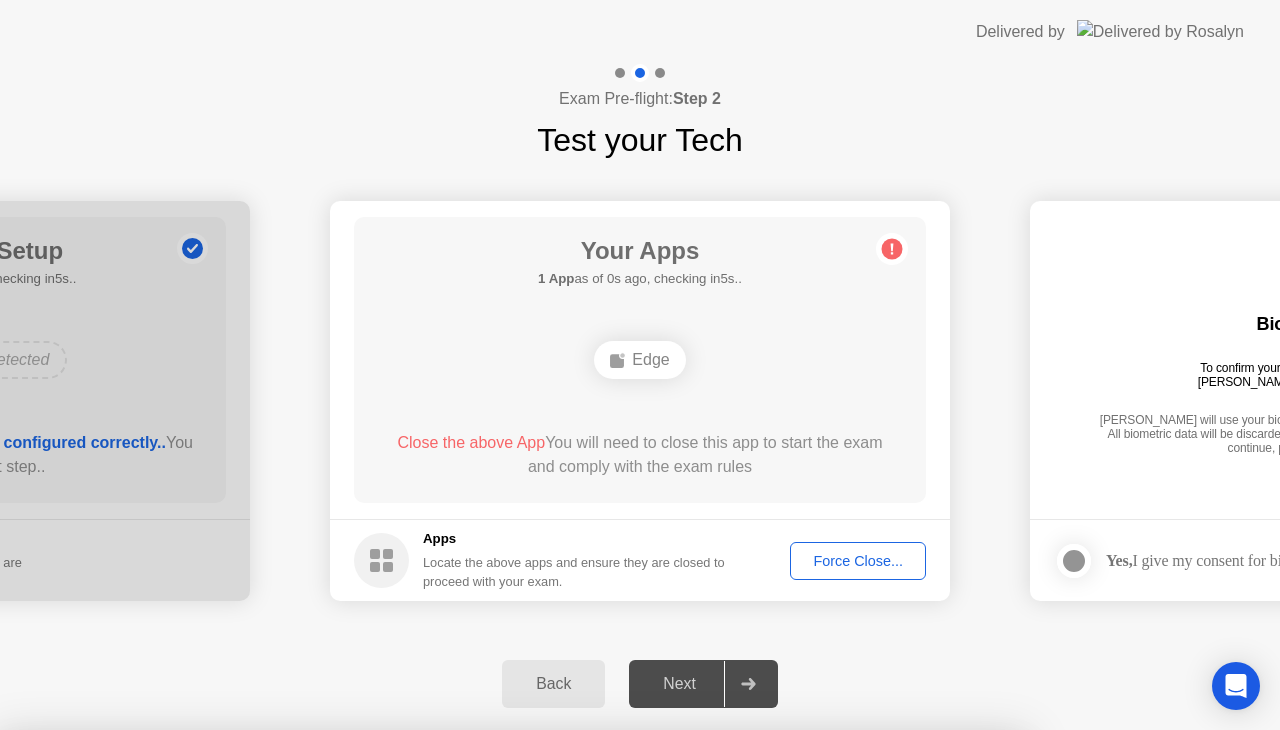 click on "Confirm" at bounding box center [579, 1006] 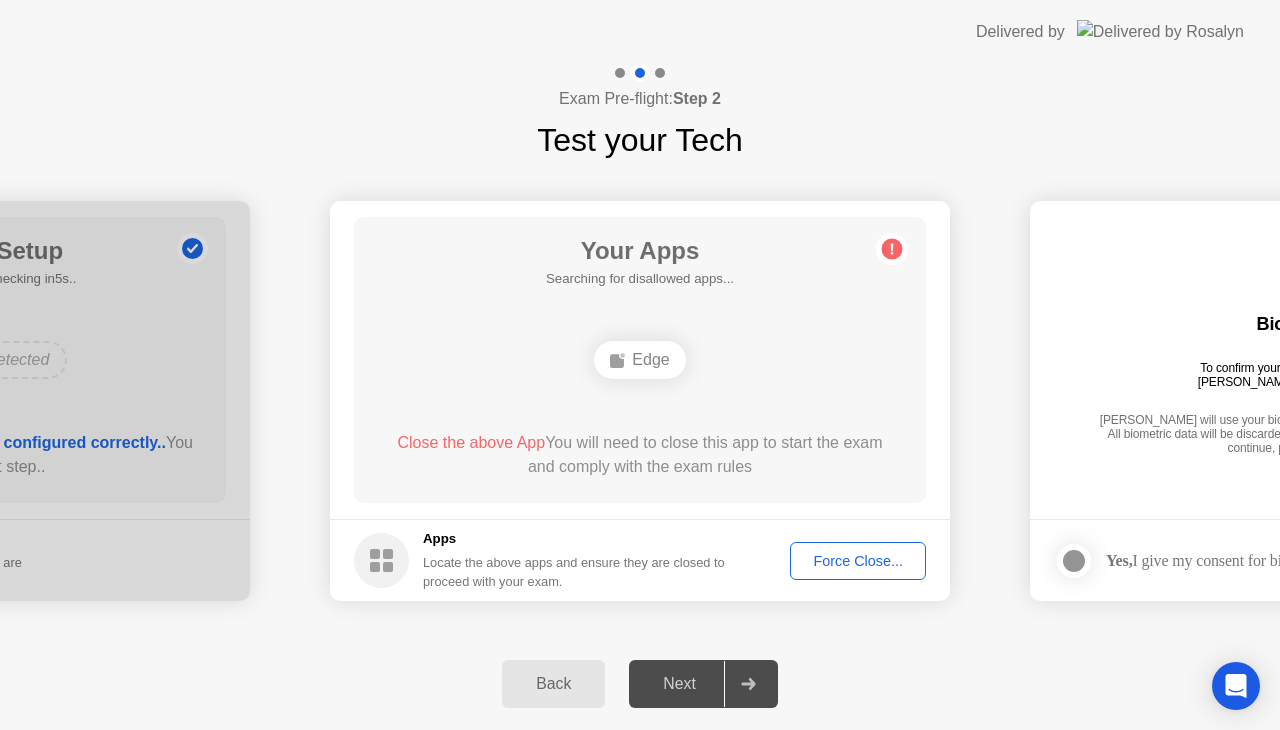 click on "Delivered by" 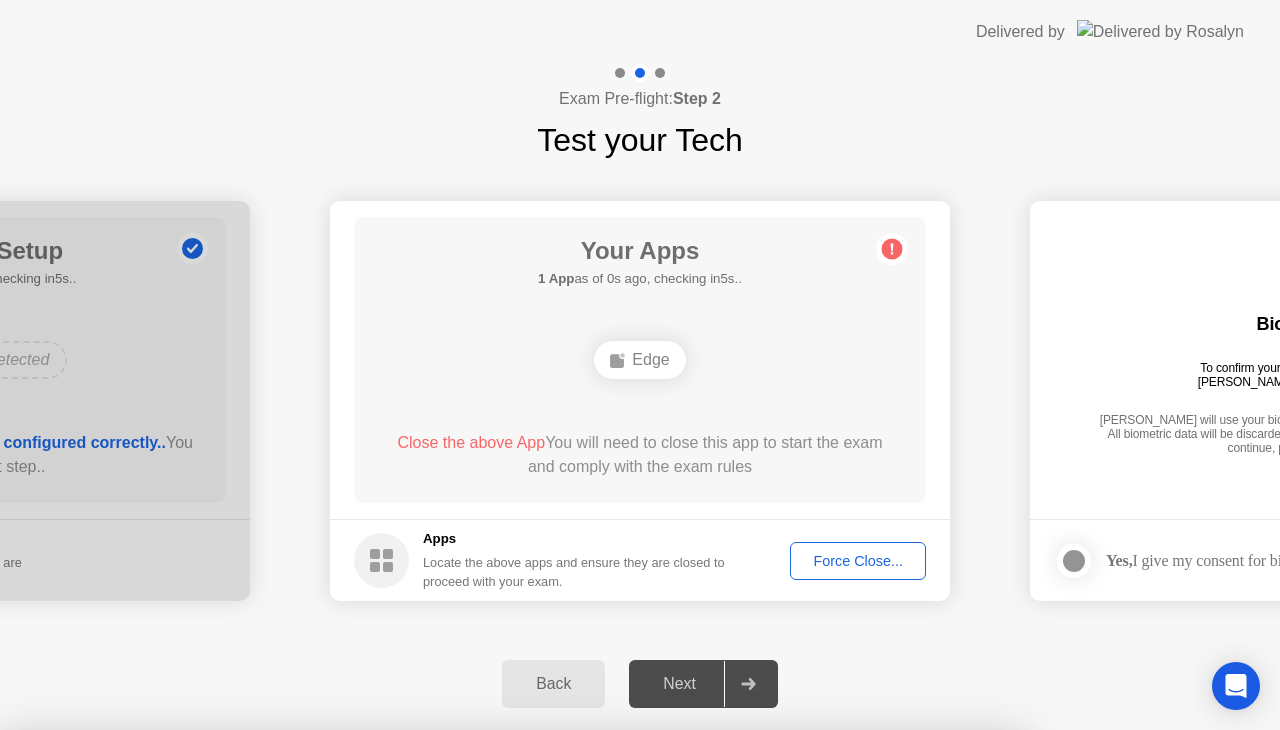 click on "Confirm" at bounding box center (579, 1006) 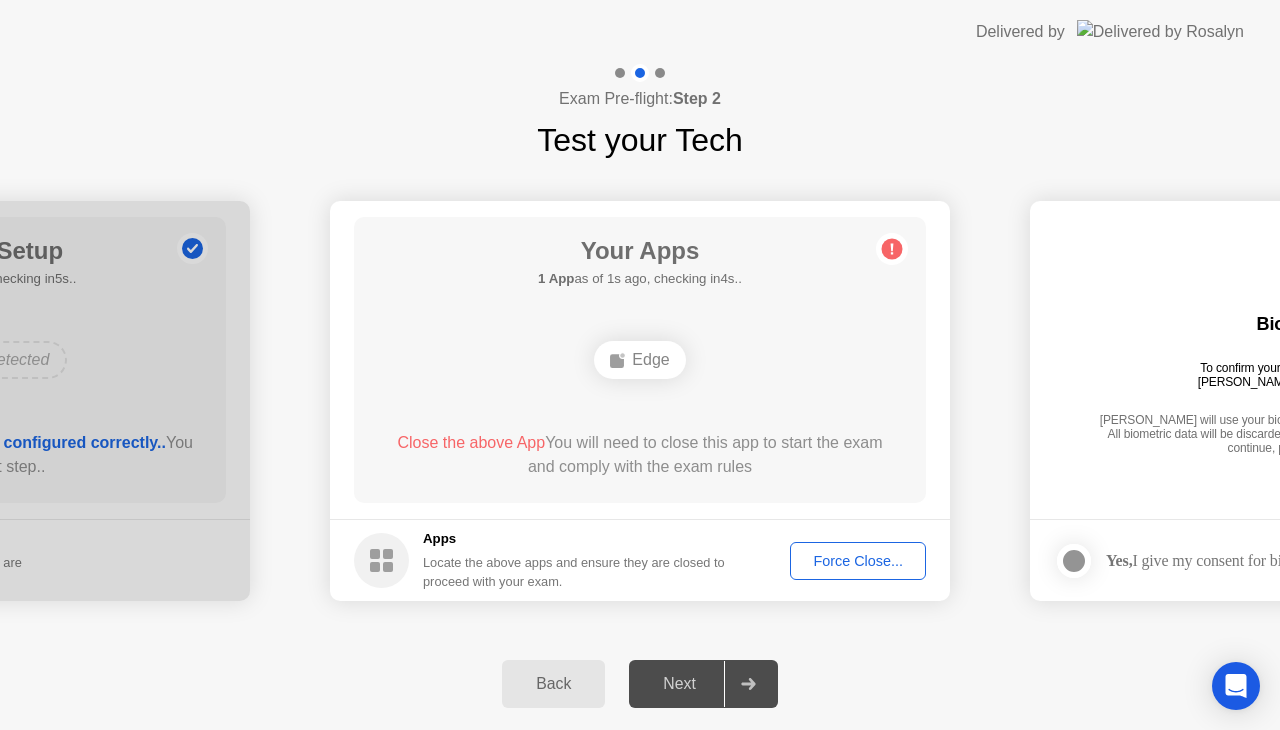 click on "Force Close..." 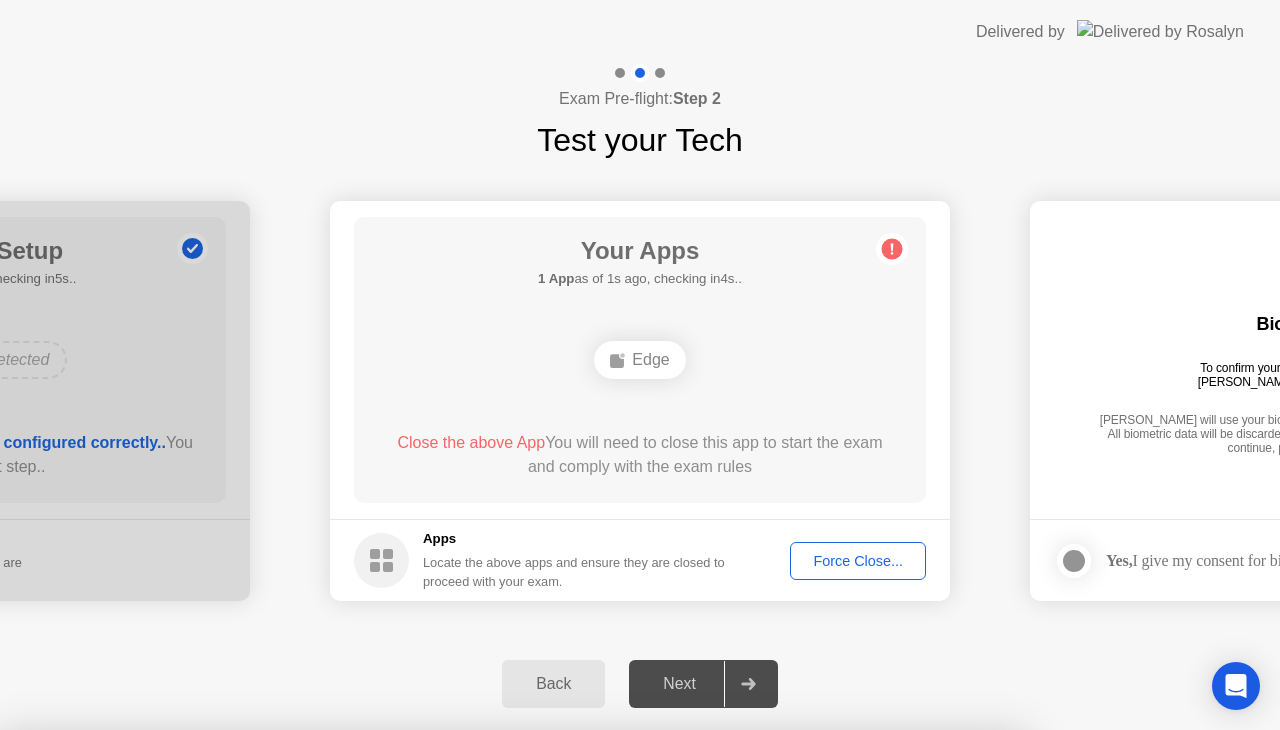 click on "Confirm" at bounding box center [579, 1006] 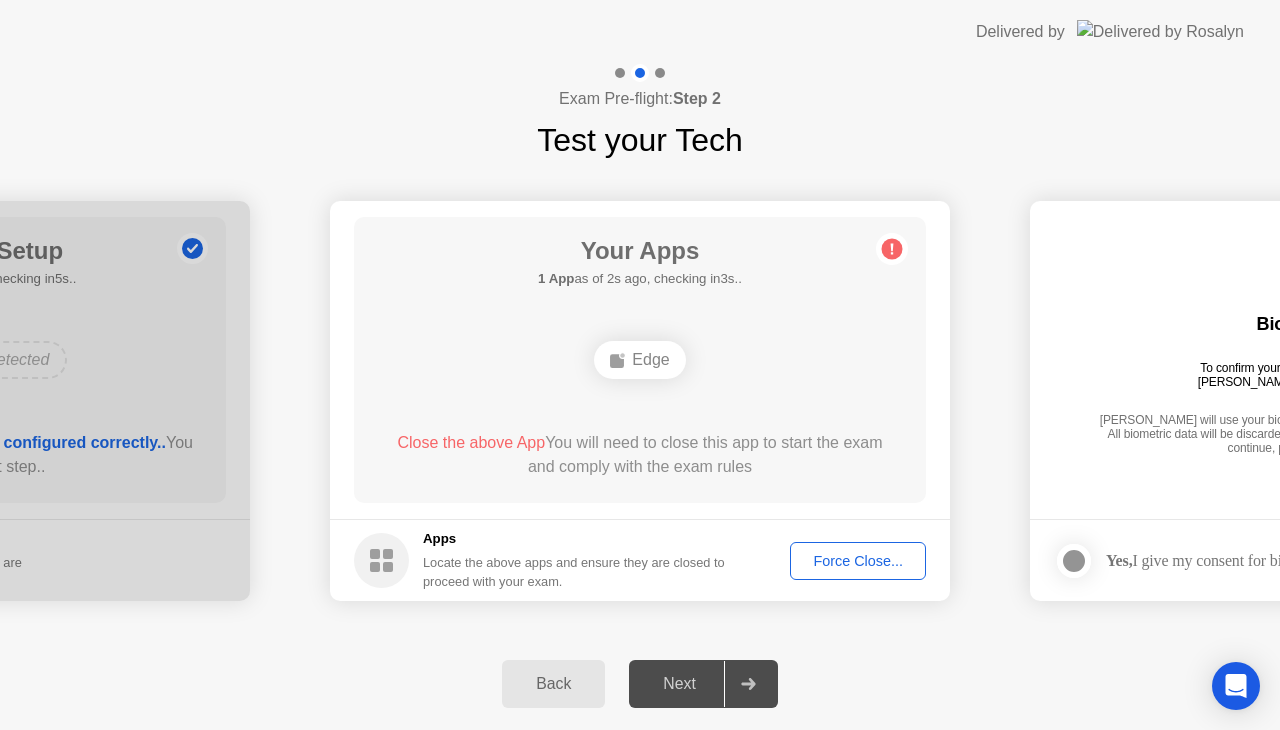 click on "Apps Locate the above apps and ensure they are closed to proceed with your exam. Force Close..." 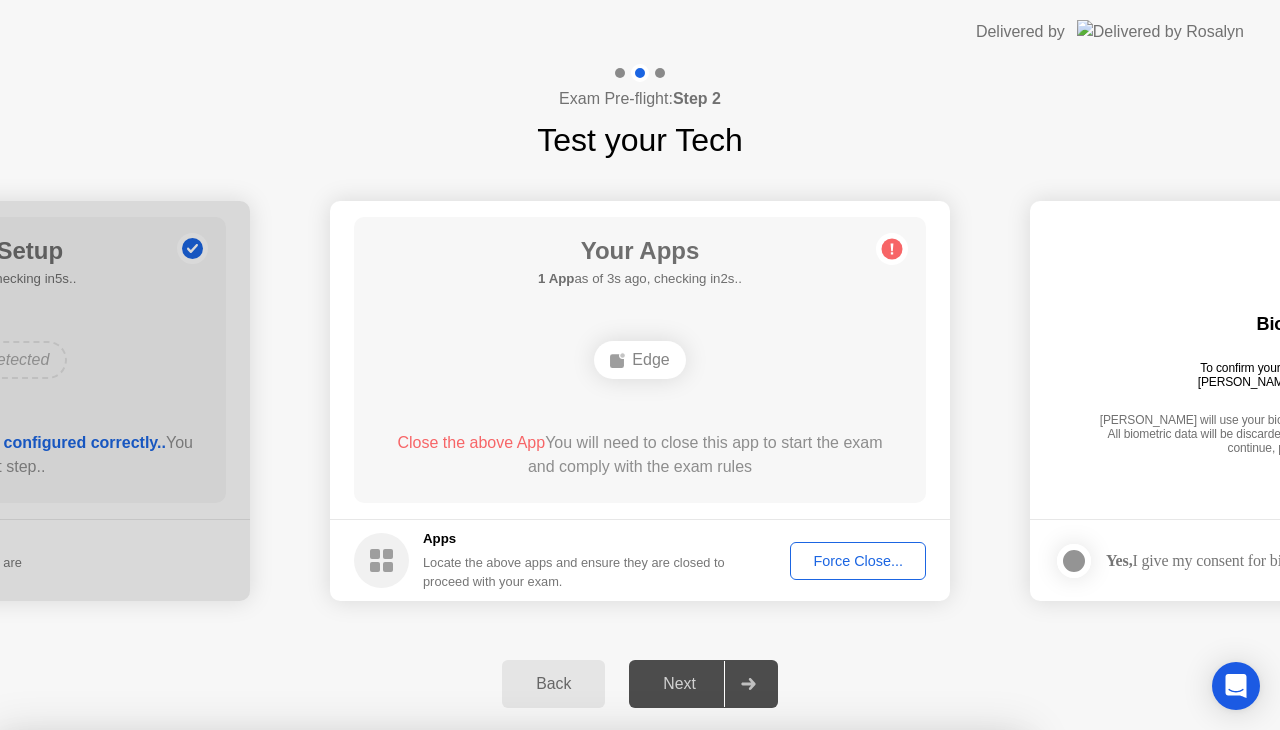 click on "Confirm" at bounding box center [579, 1006] 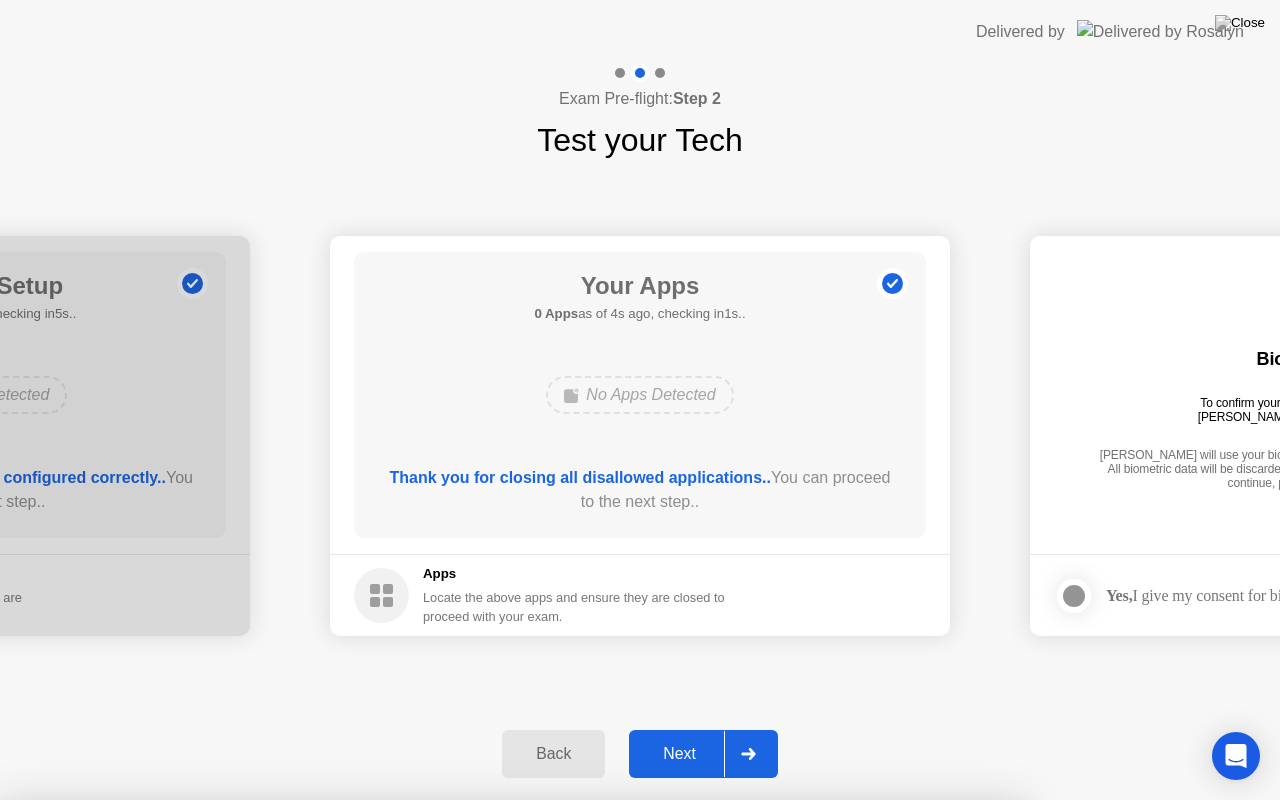 click on "Need help?" at bounding box center (512, 827) 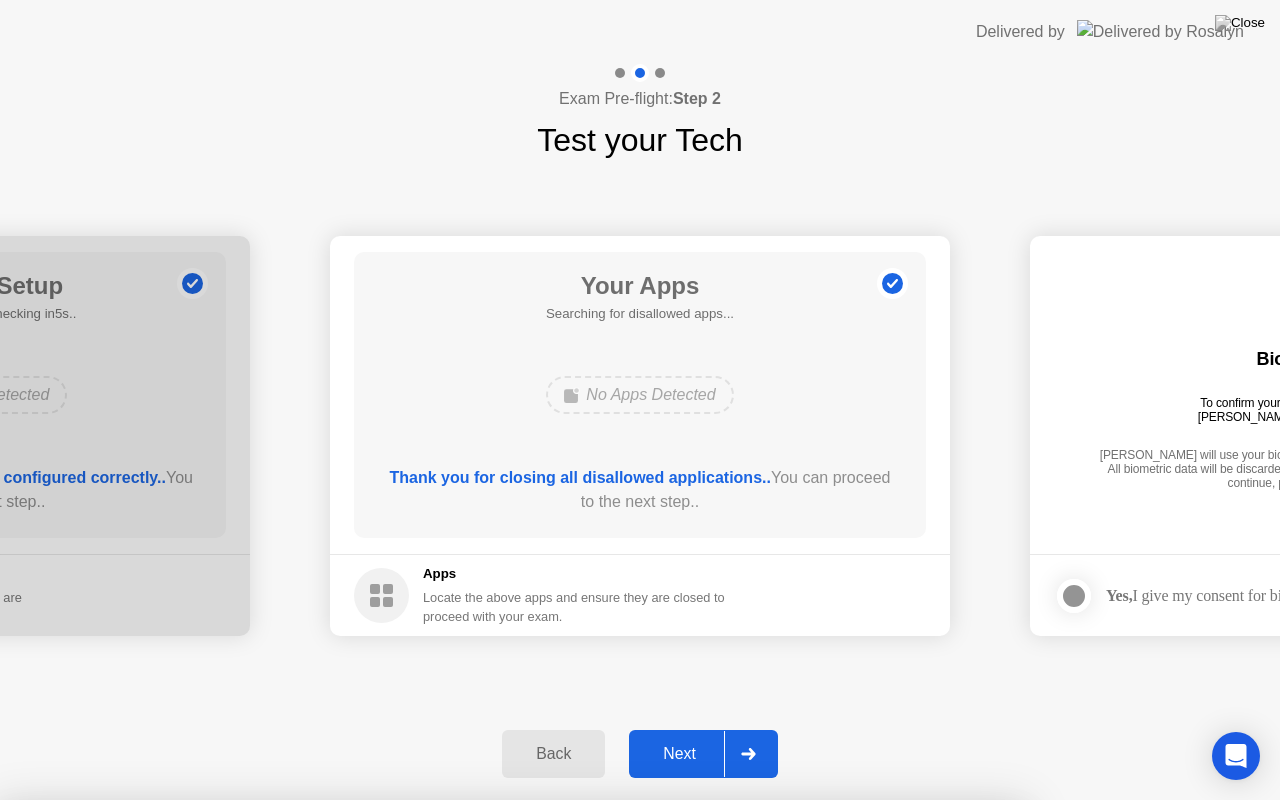 click on "Need help?" at bounding box center (512, 827) 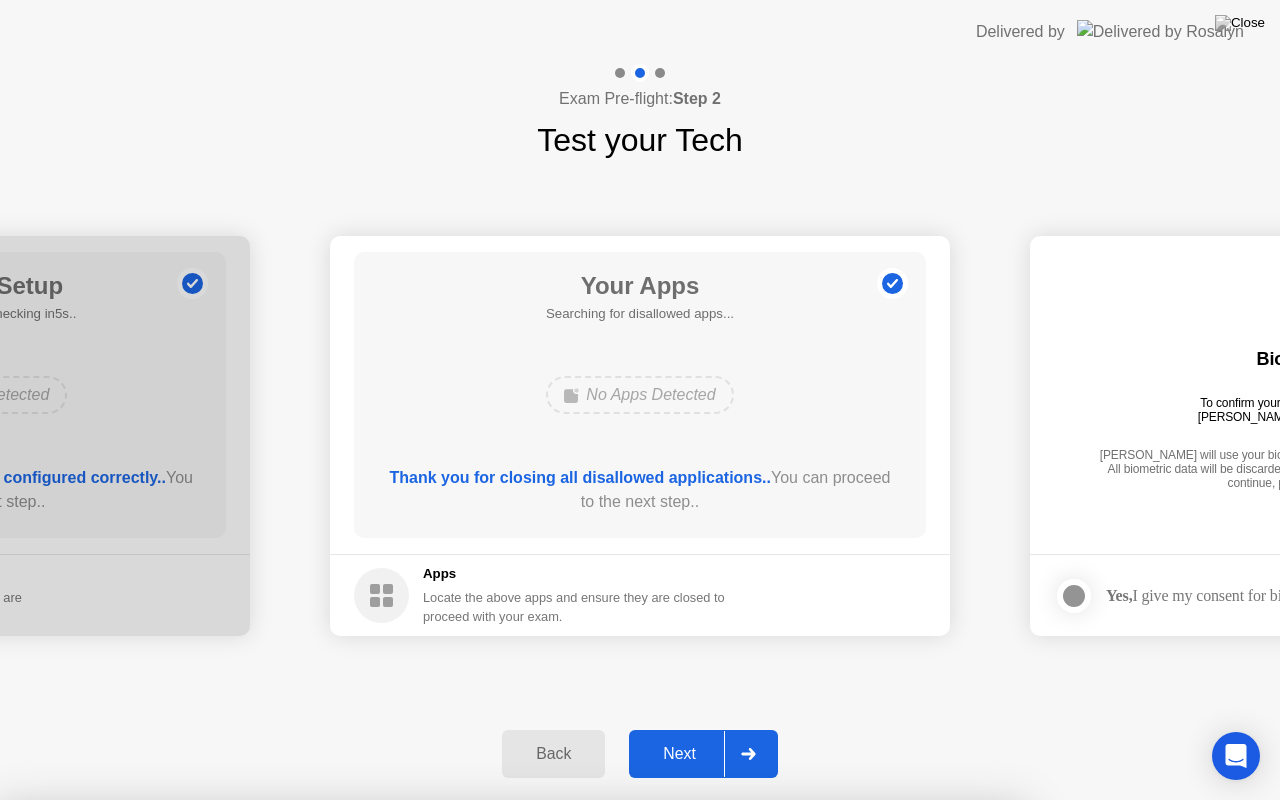 click on "Unfortunately we cannot close your apps" at bounding box center [512, 910] 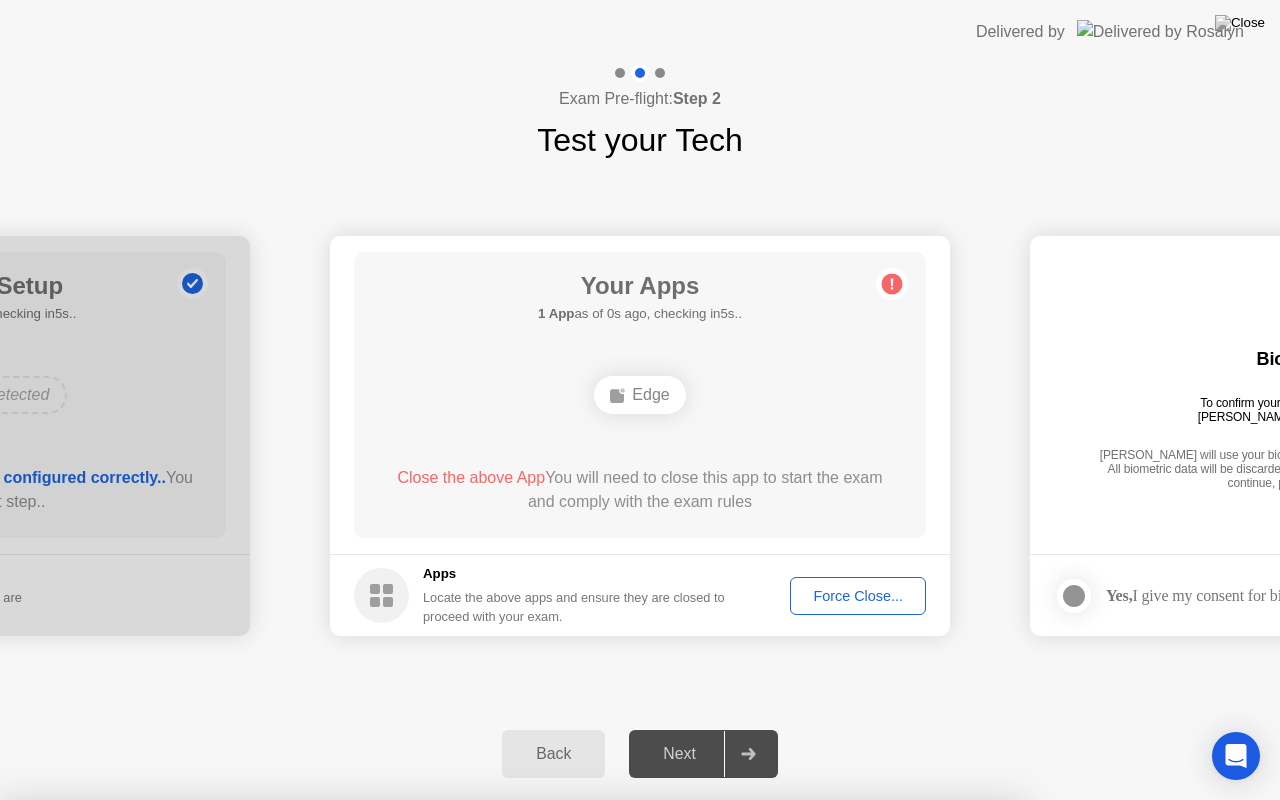 click on "Edge" at bounding box center [511, 971] 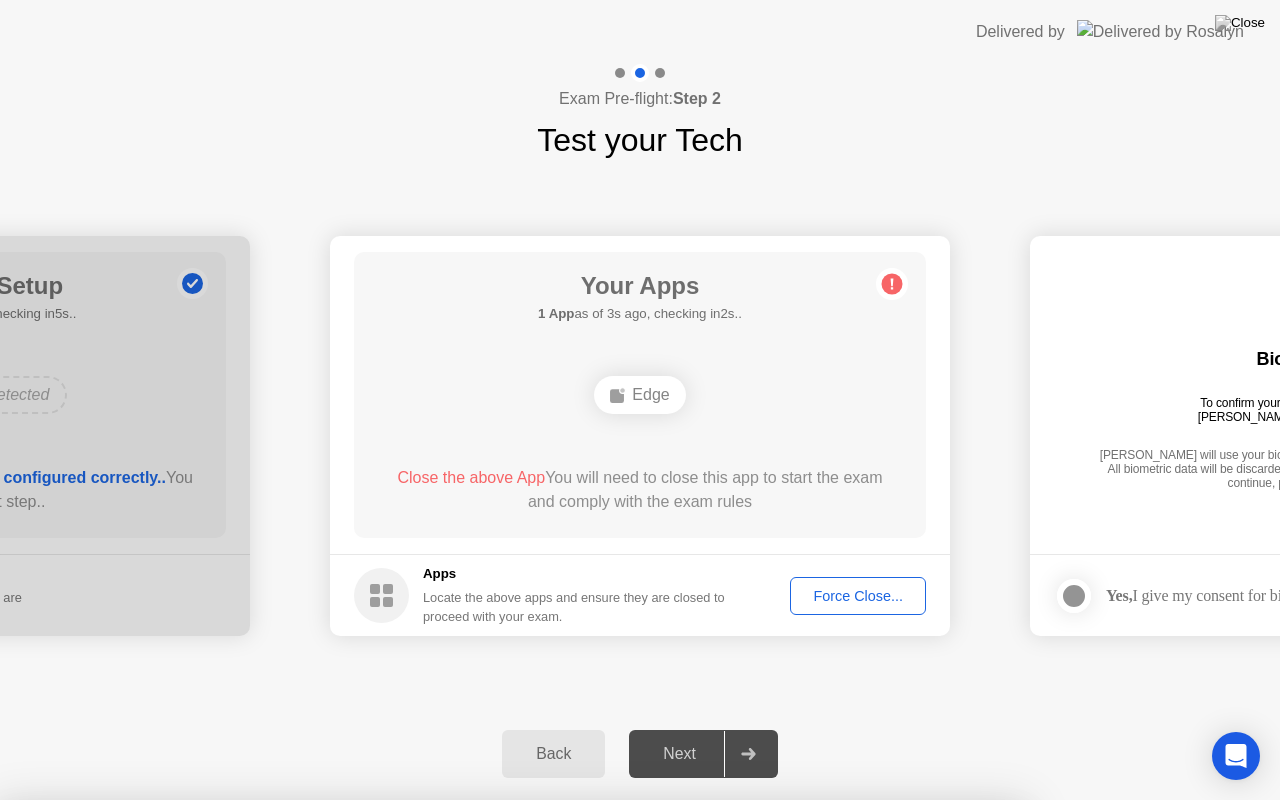 click on "Read More" at bounding box center [575, 1038] 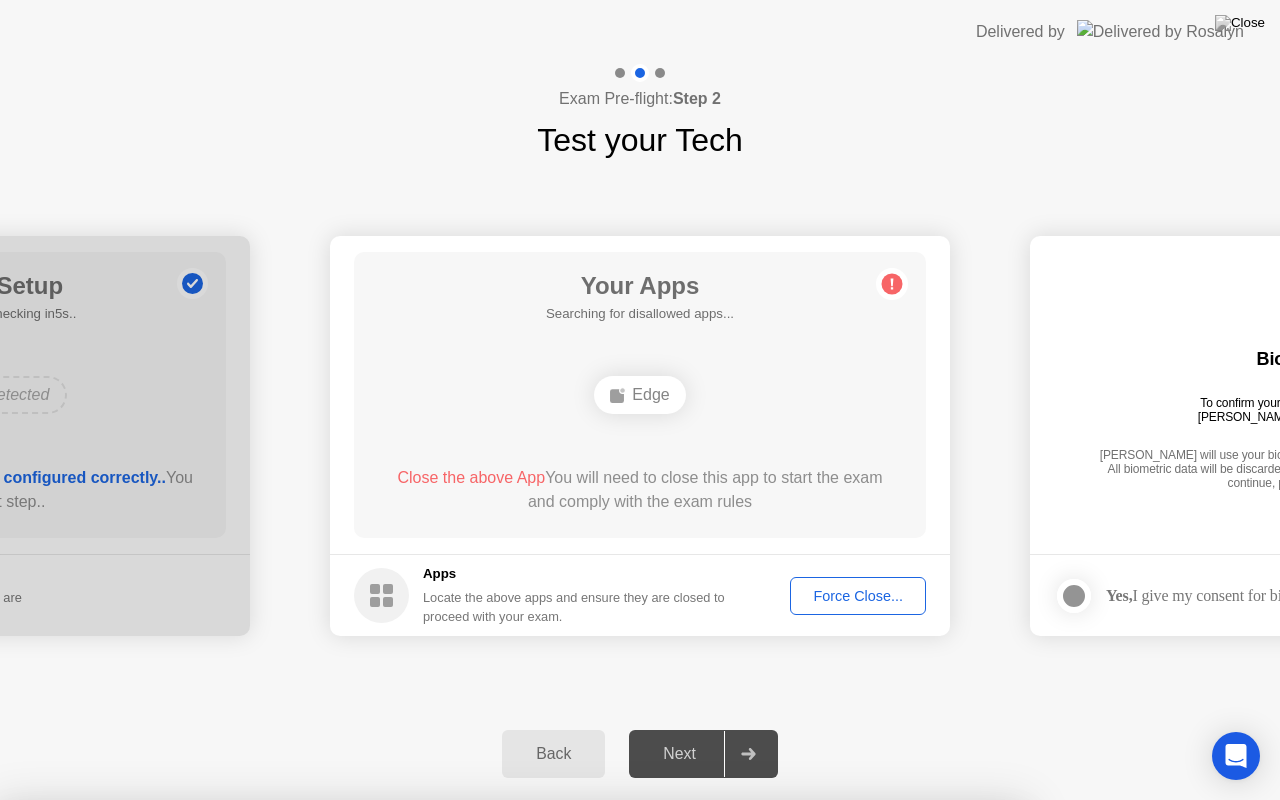 click on "Close" at bounding box center [431, 1038] 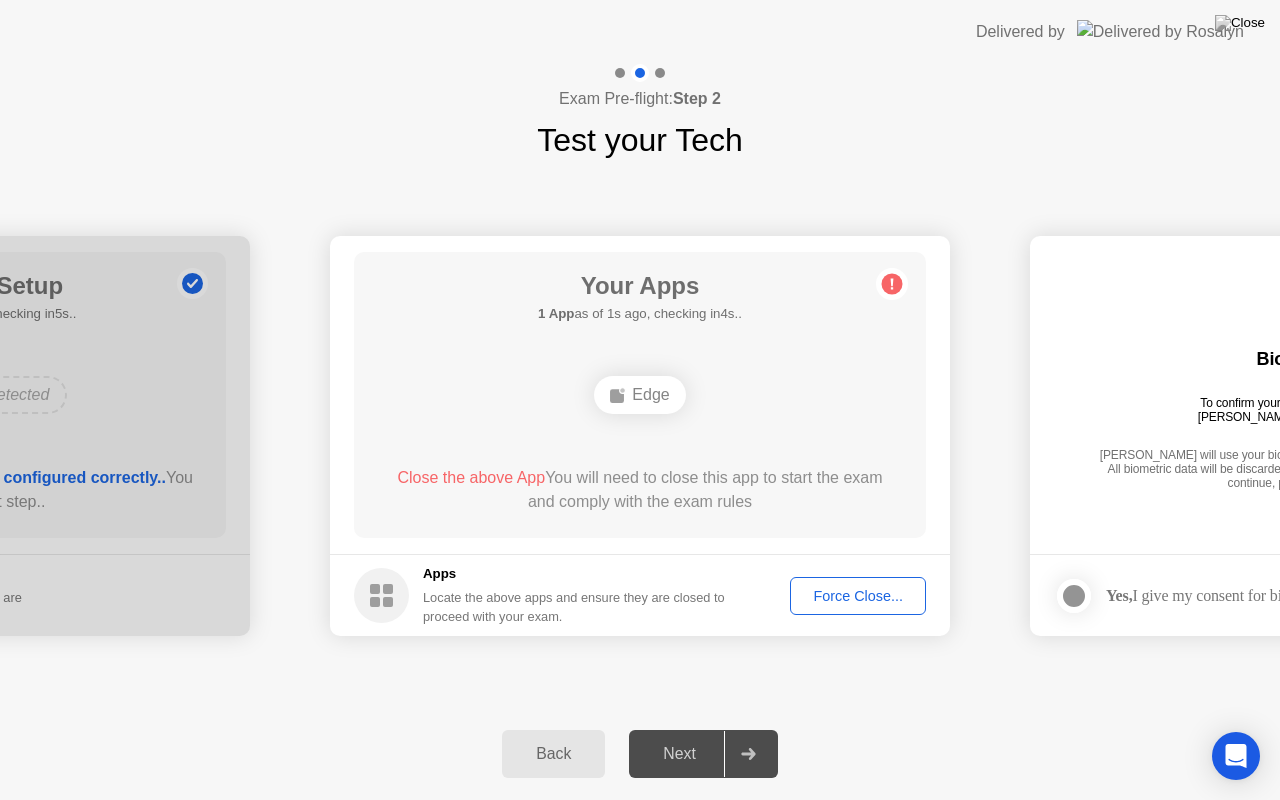 click on "Force Close..." 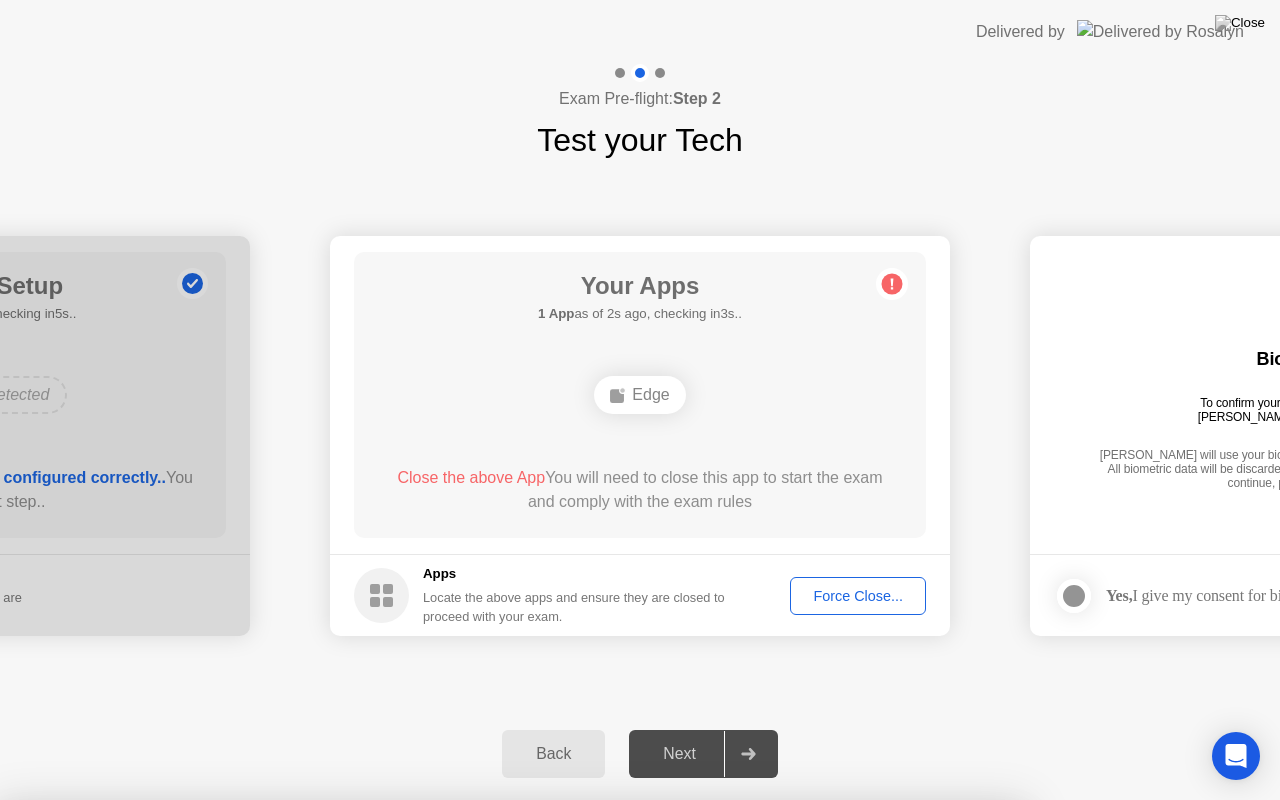 click on "Confirm" at bounding box center [579, 1076] 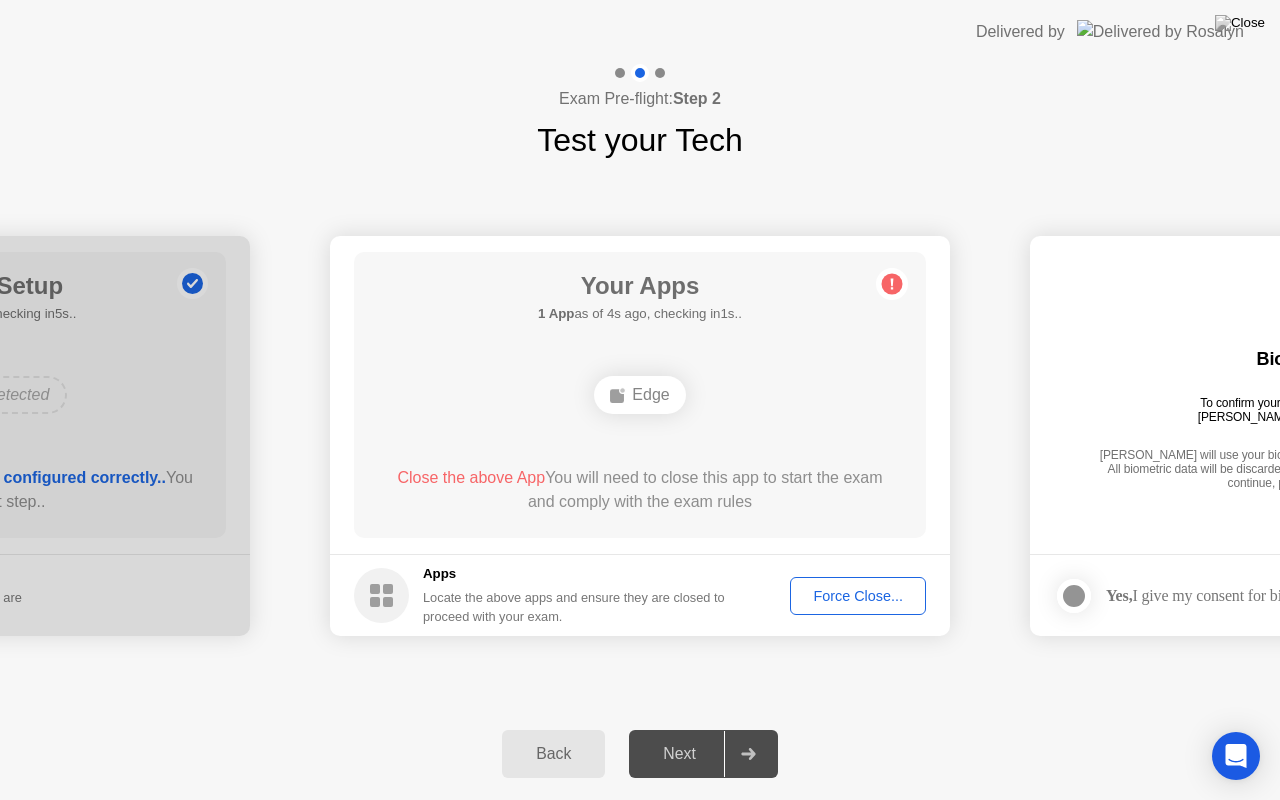 click on "Force Close..." 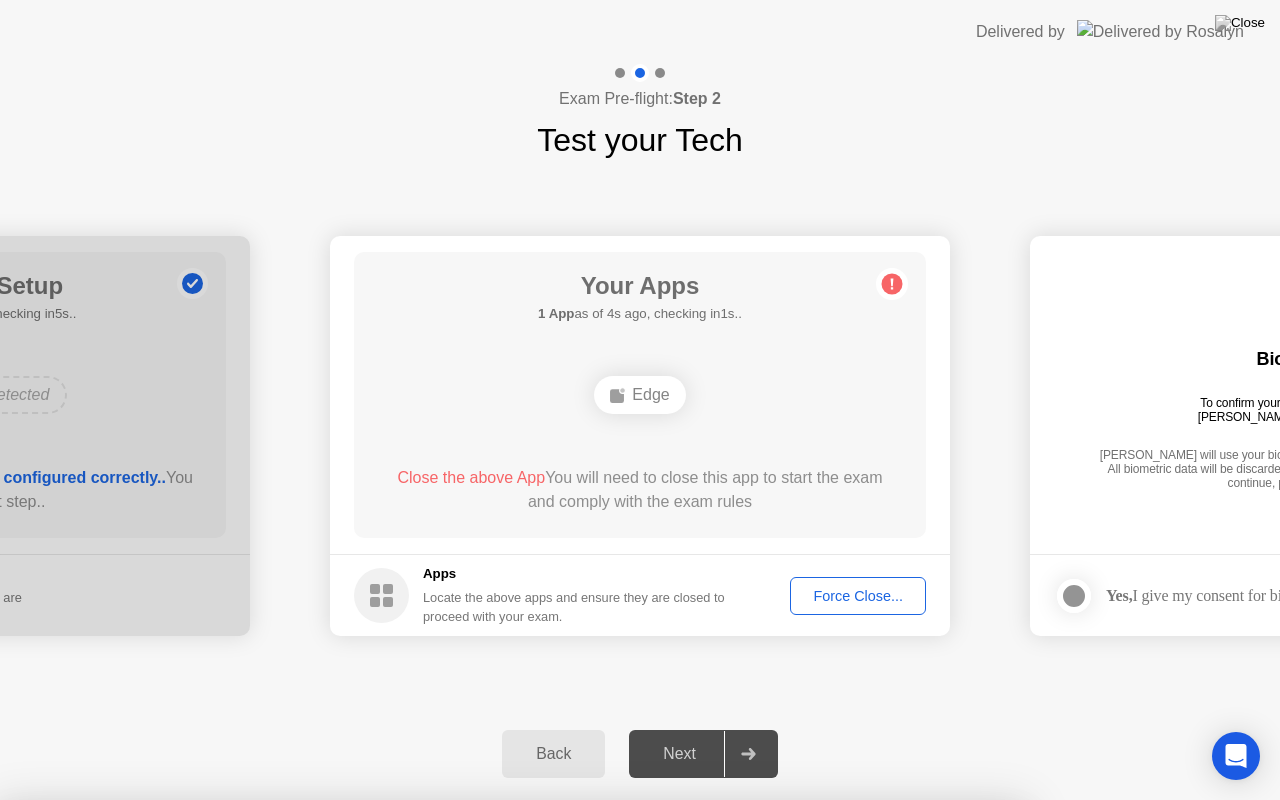 click on "Confirm" at bounding box center (579, 1076) 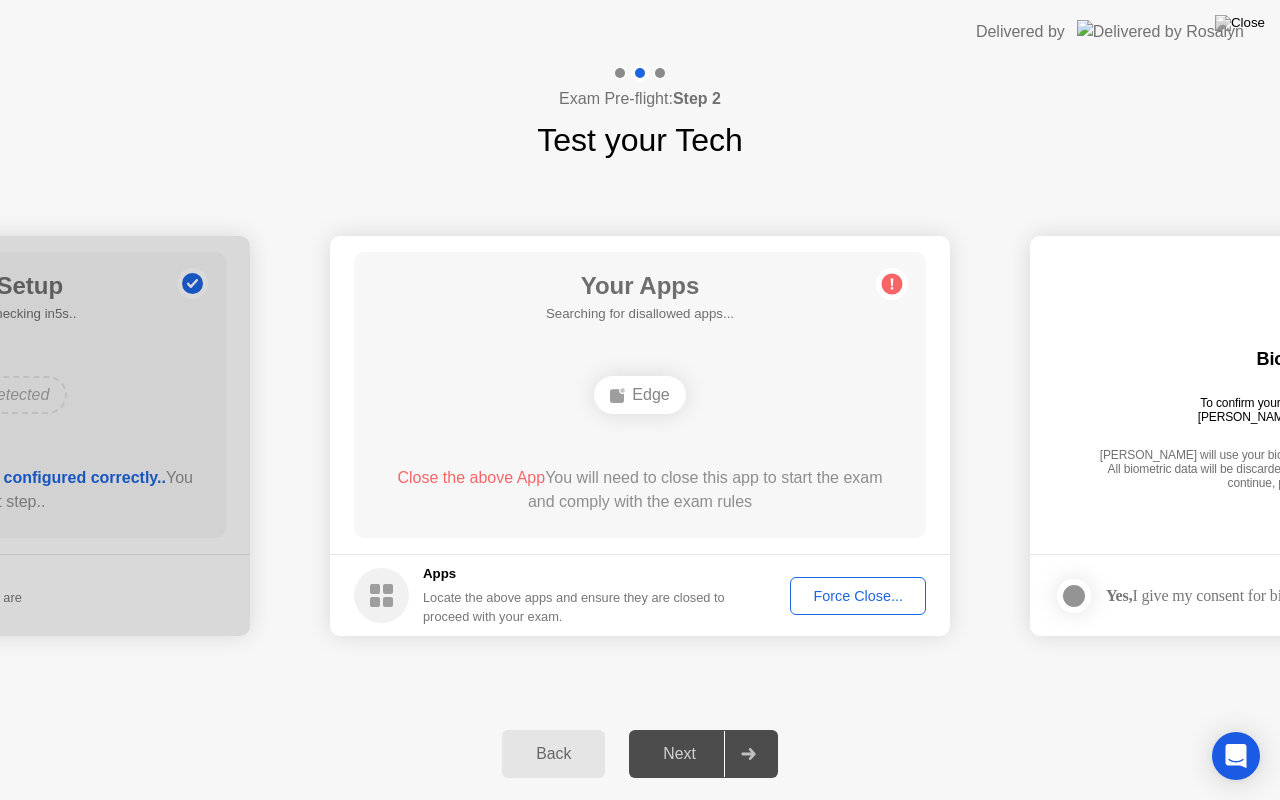 click on "Force Close..." 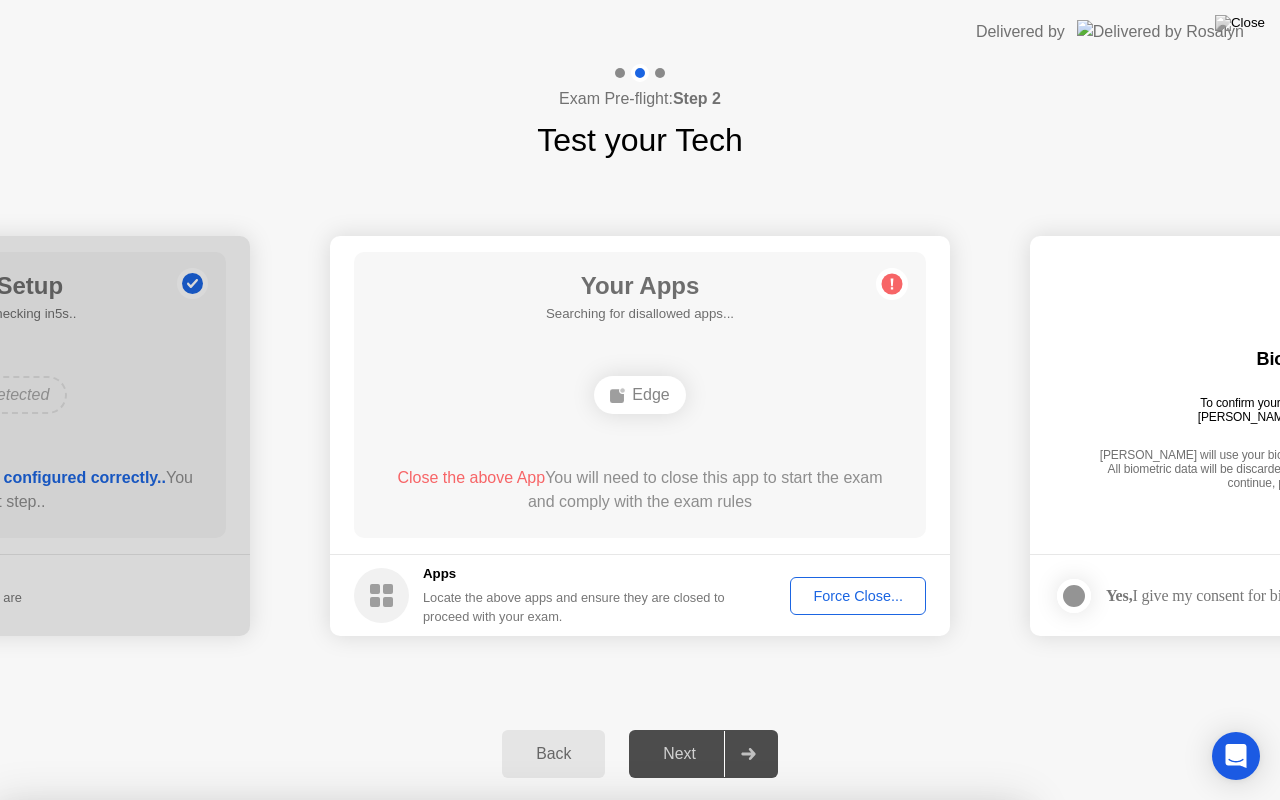 click on "Confirm" at bounding box center (579, 1076) 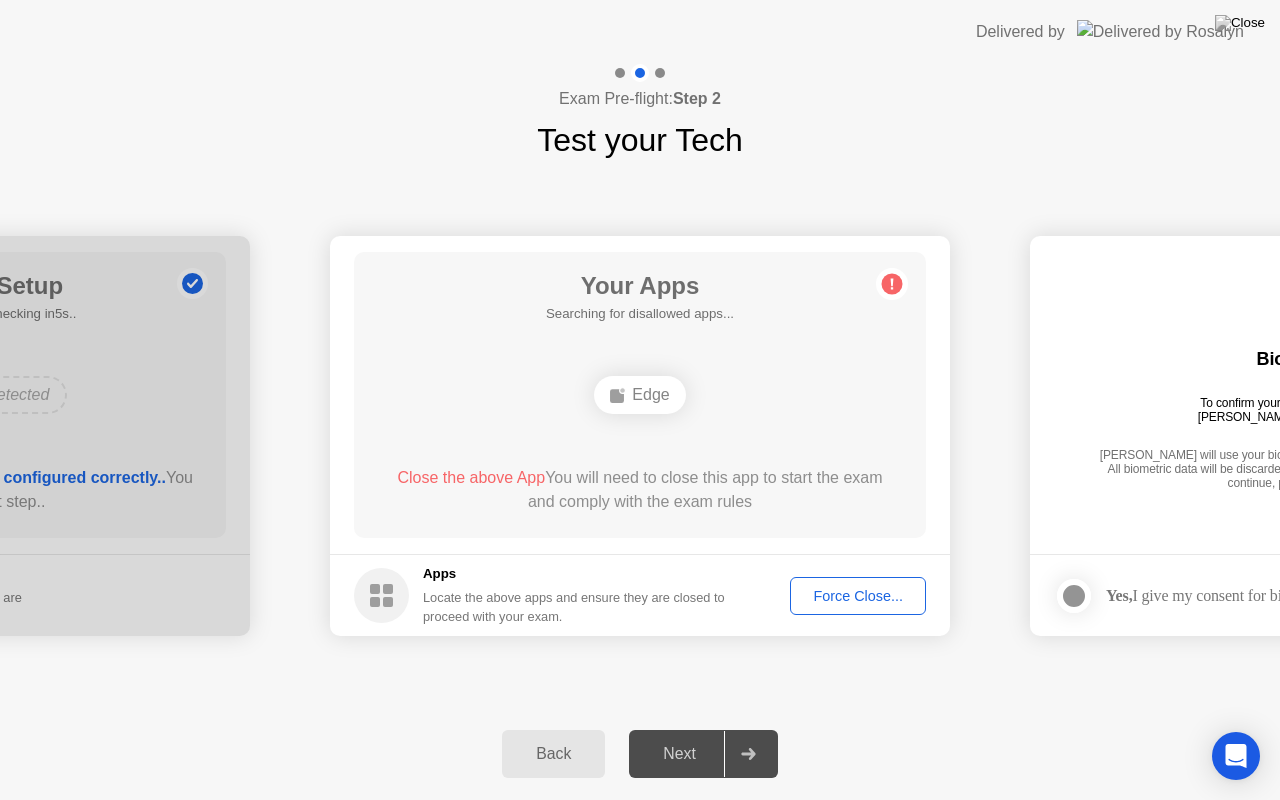 click on "Force Close..." 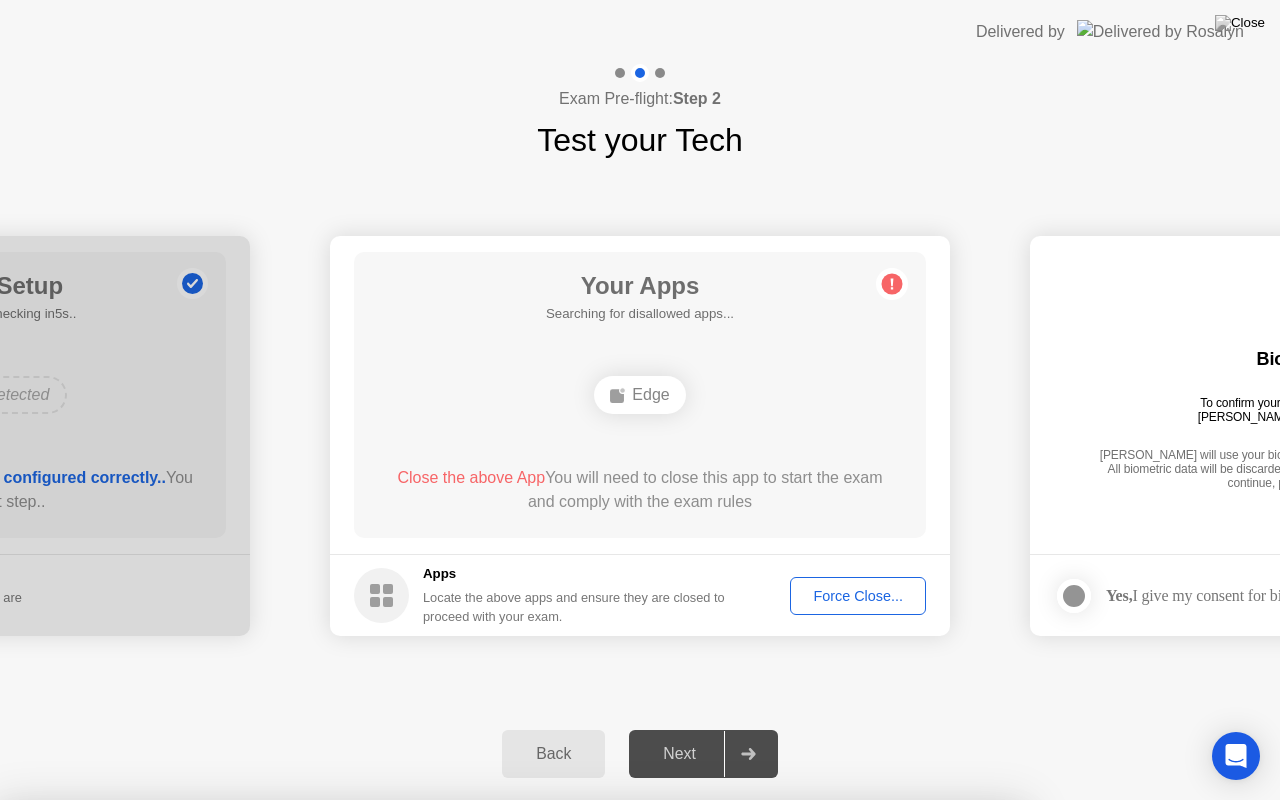 drag, startPoint x: 753, startPoint y: 506, endPoint x: 787, endPoint y: 546, distance: 52.49762 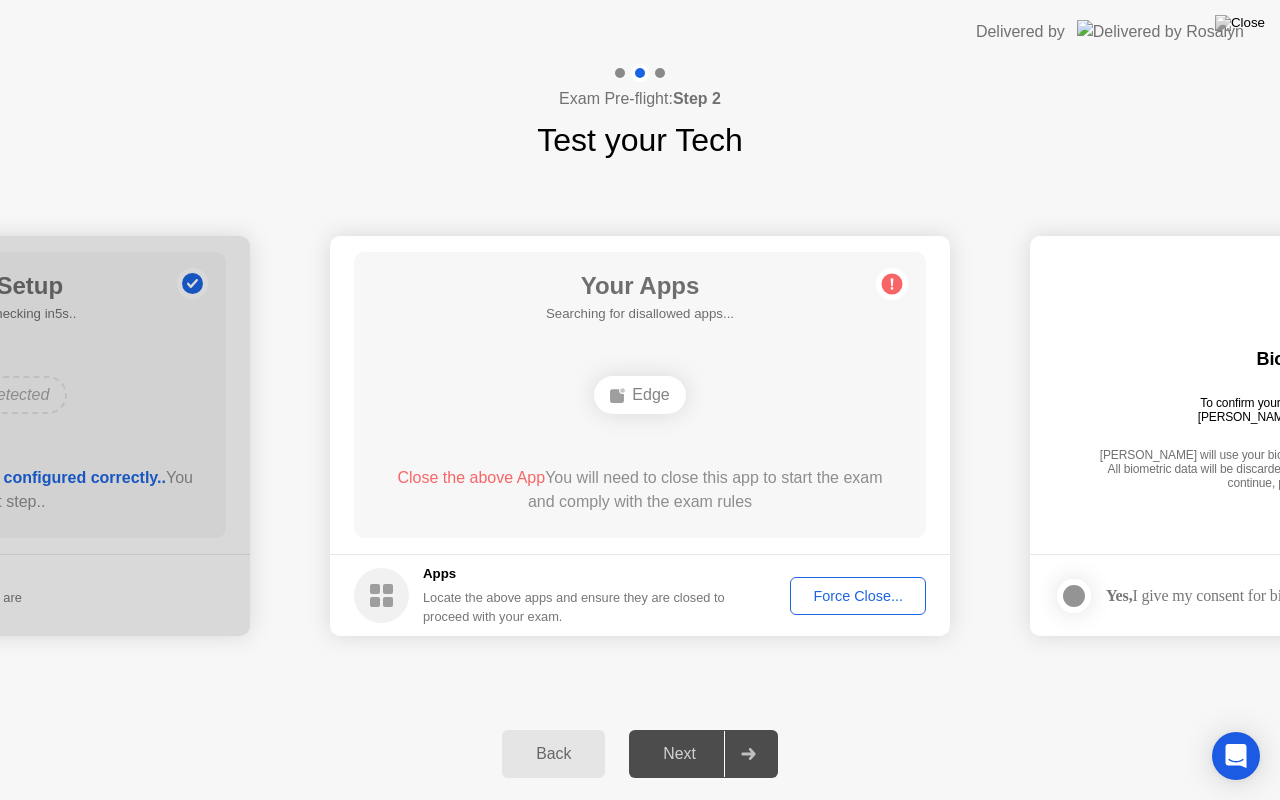 click on "Apps Locate the above apps and ensure they are closed to proceed with your exam. Force Close..." 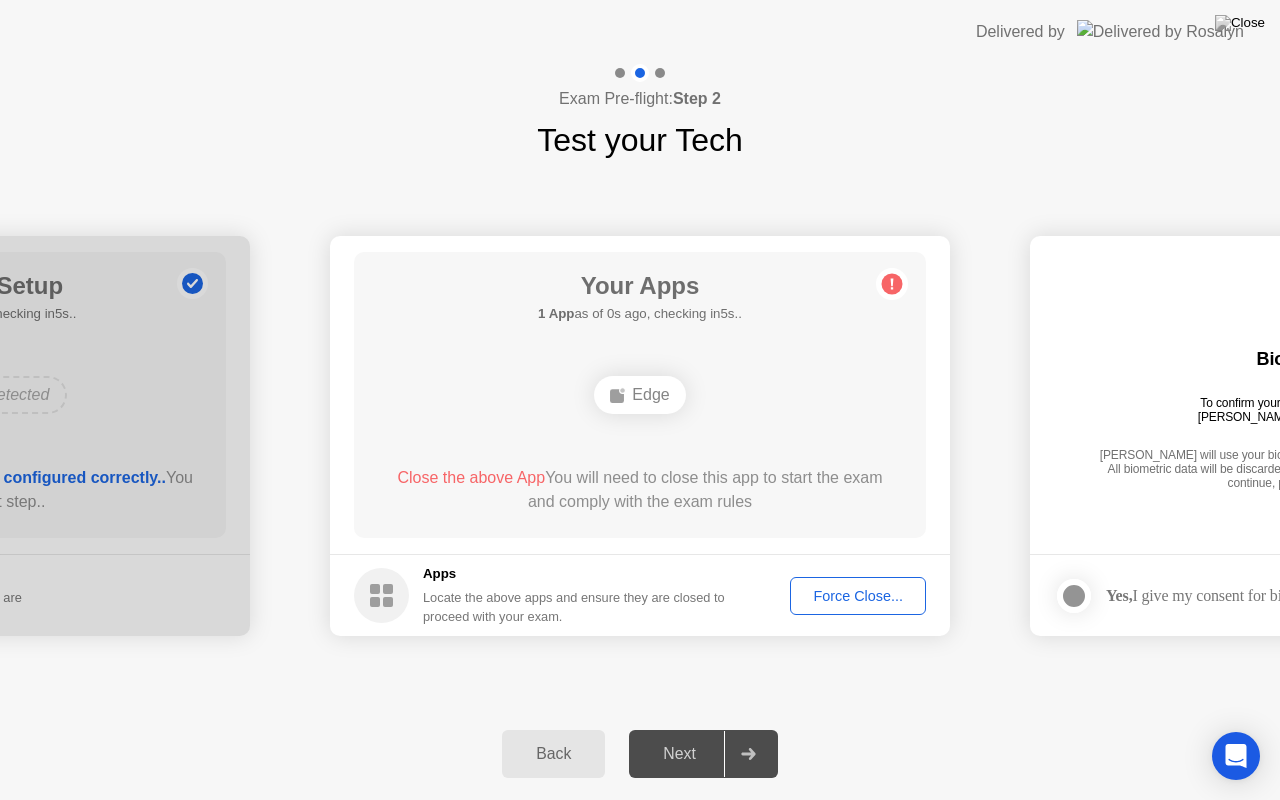 click on "Force Close..." 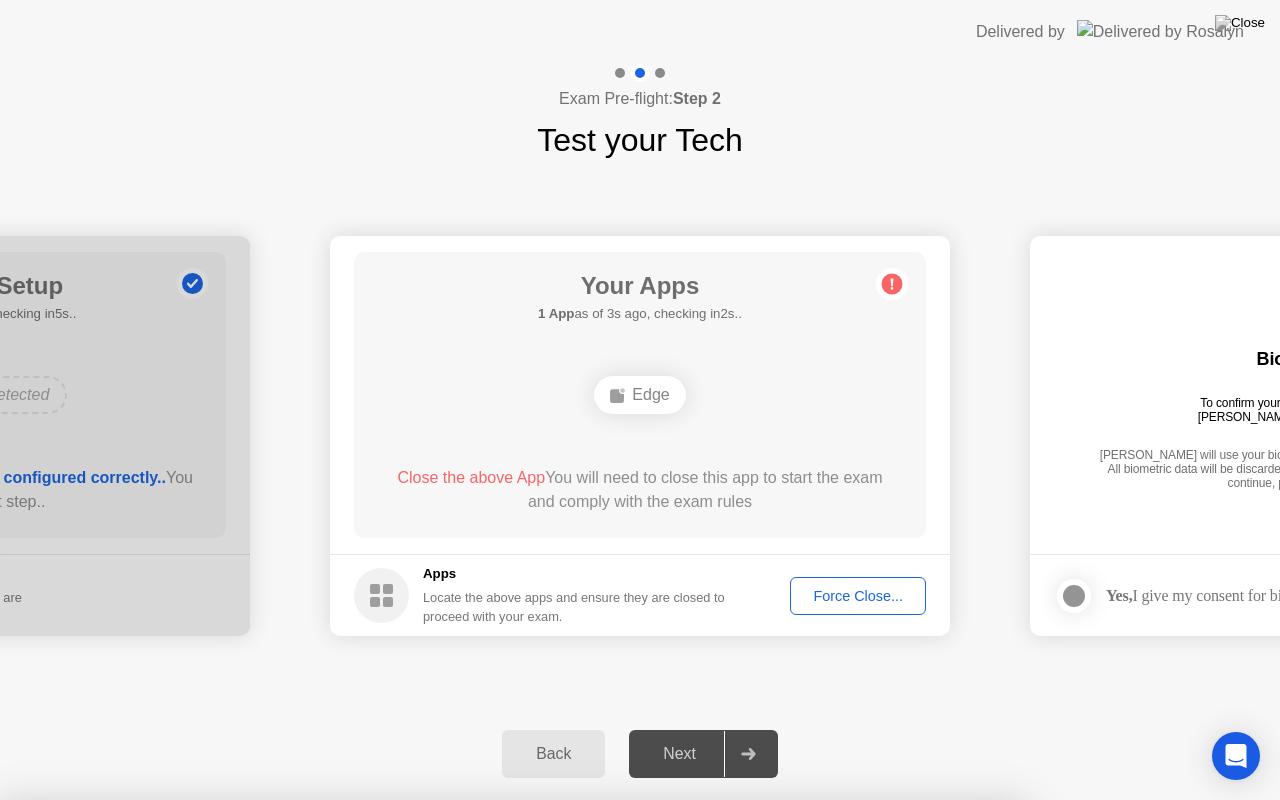 click on "Read More" at bounding box center (575, 1353) 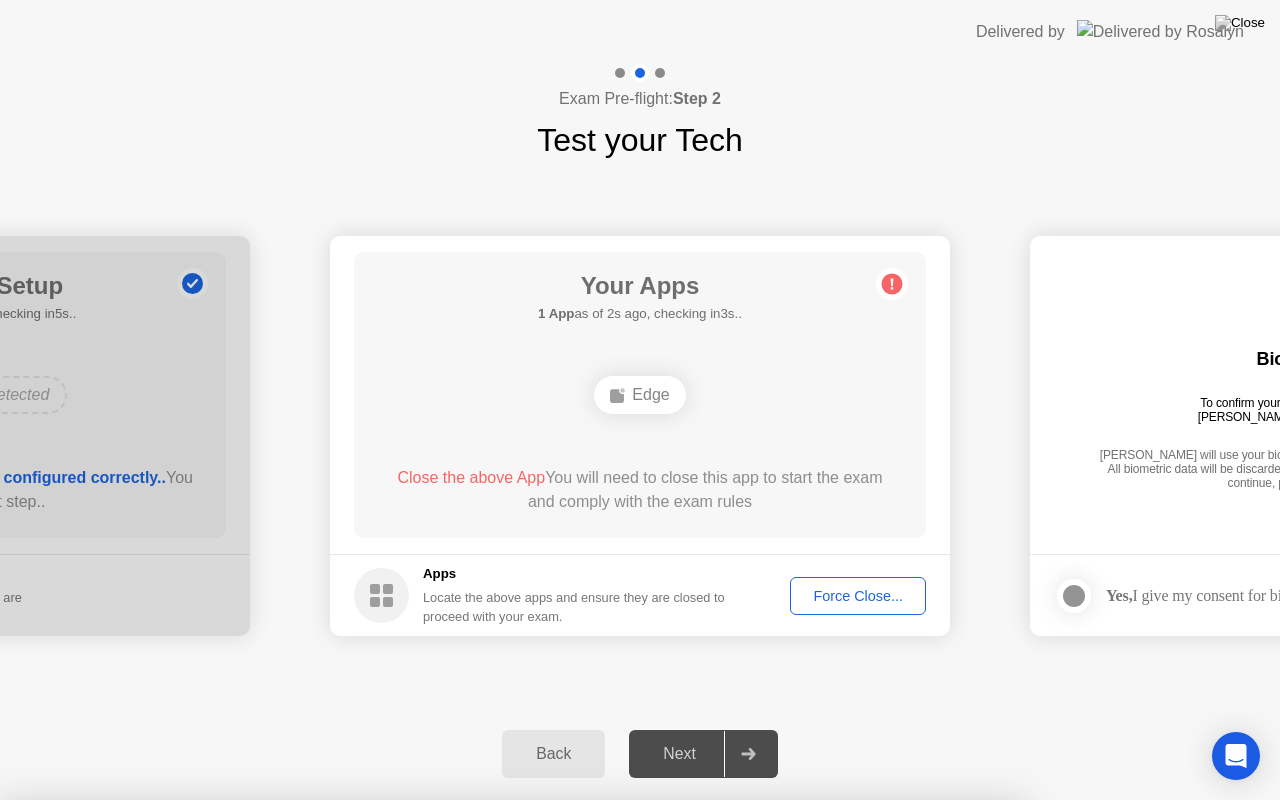 click on "Read More" at bounding box center [575, 1353] 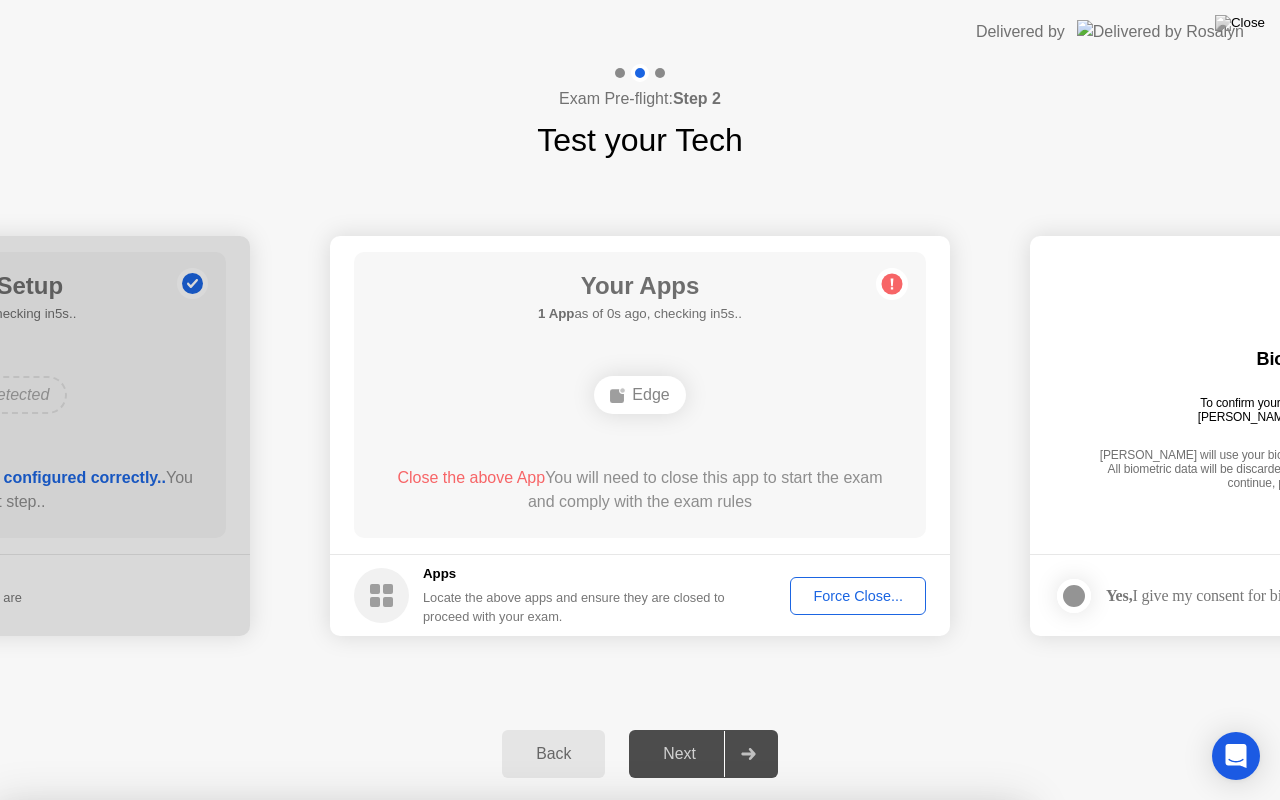 click on "Close" at bounding box center [431, 1353] 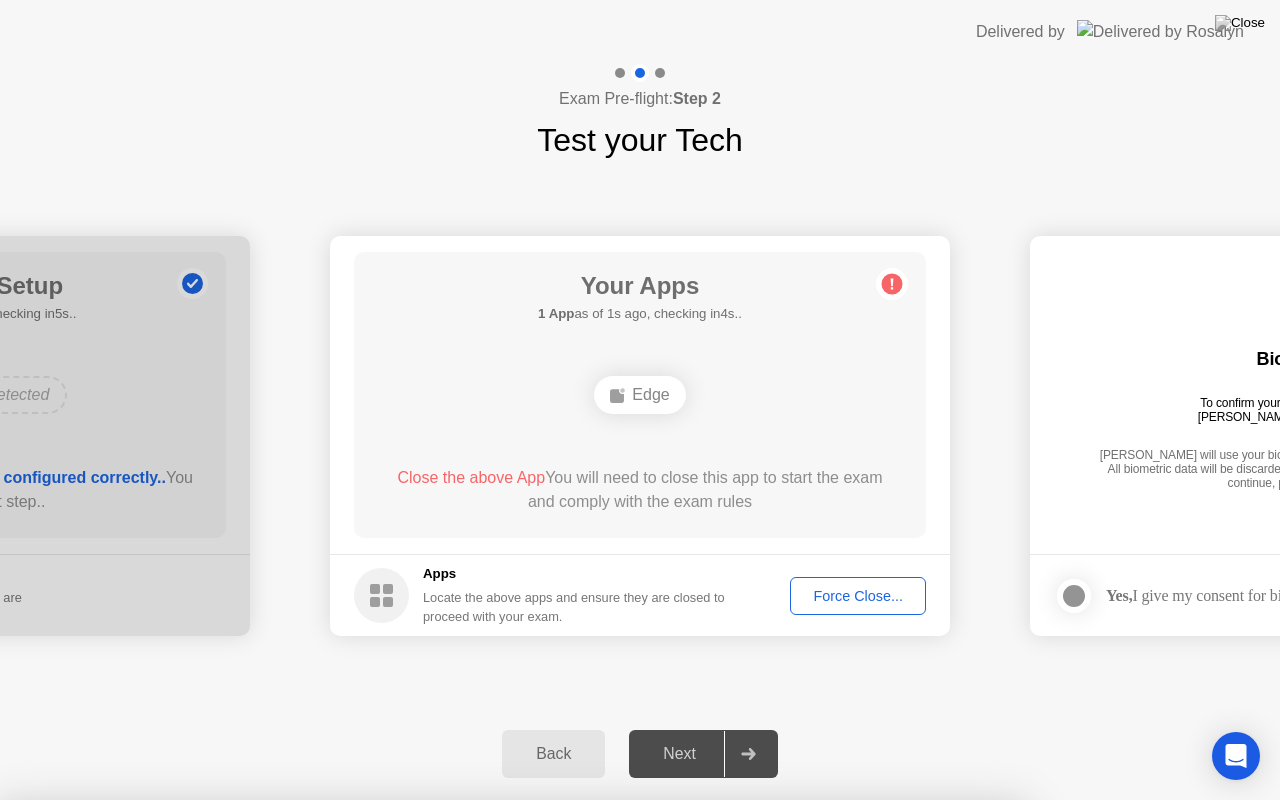 click on "Cancel" at bounding box center (442, 1076) 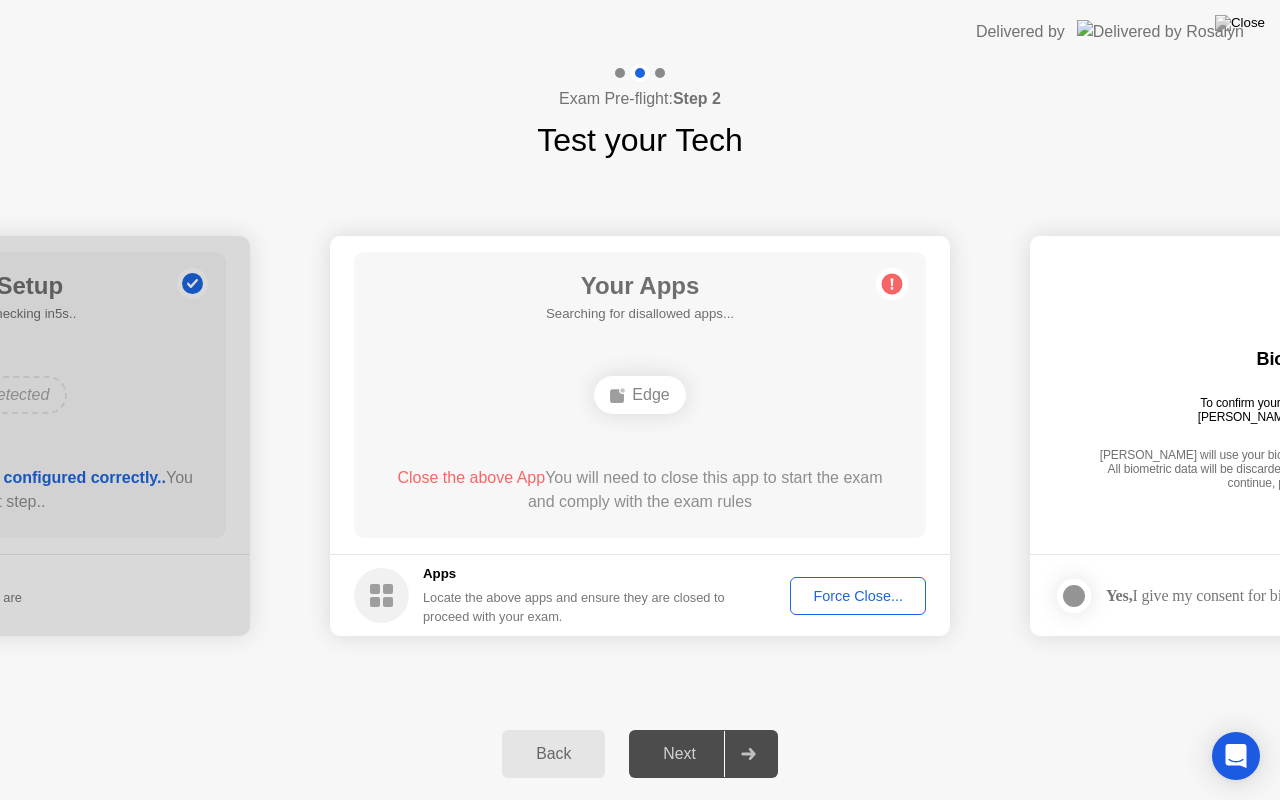 click on "Force Close..." 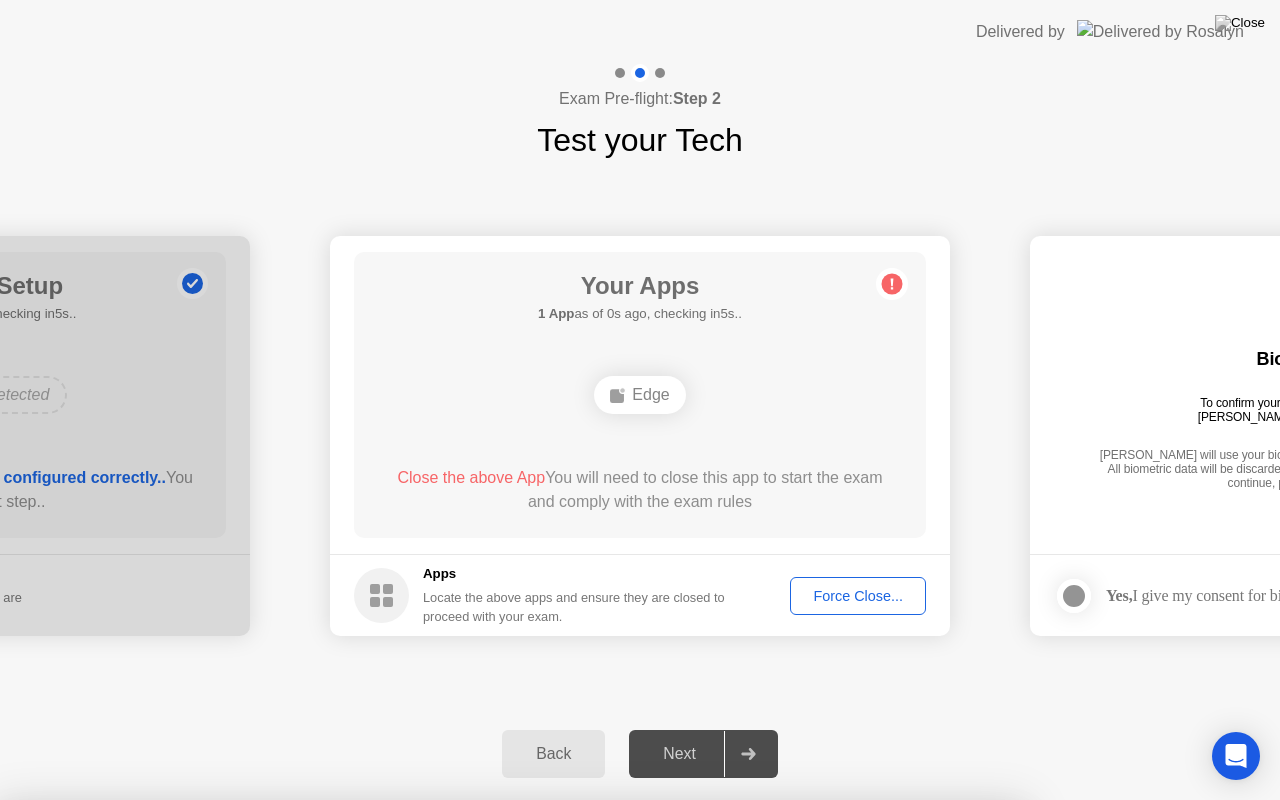 click on "Confirm" at bounding box center (579, 1076) 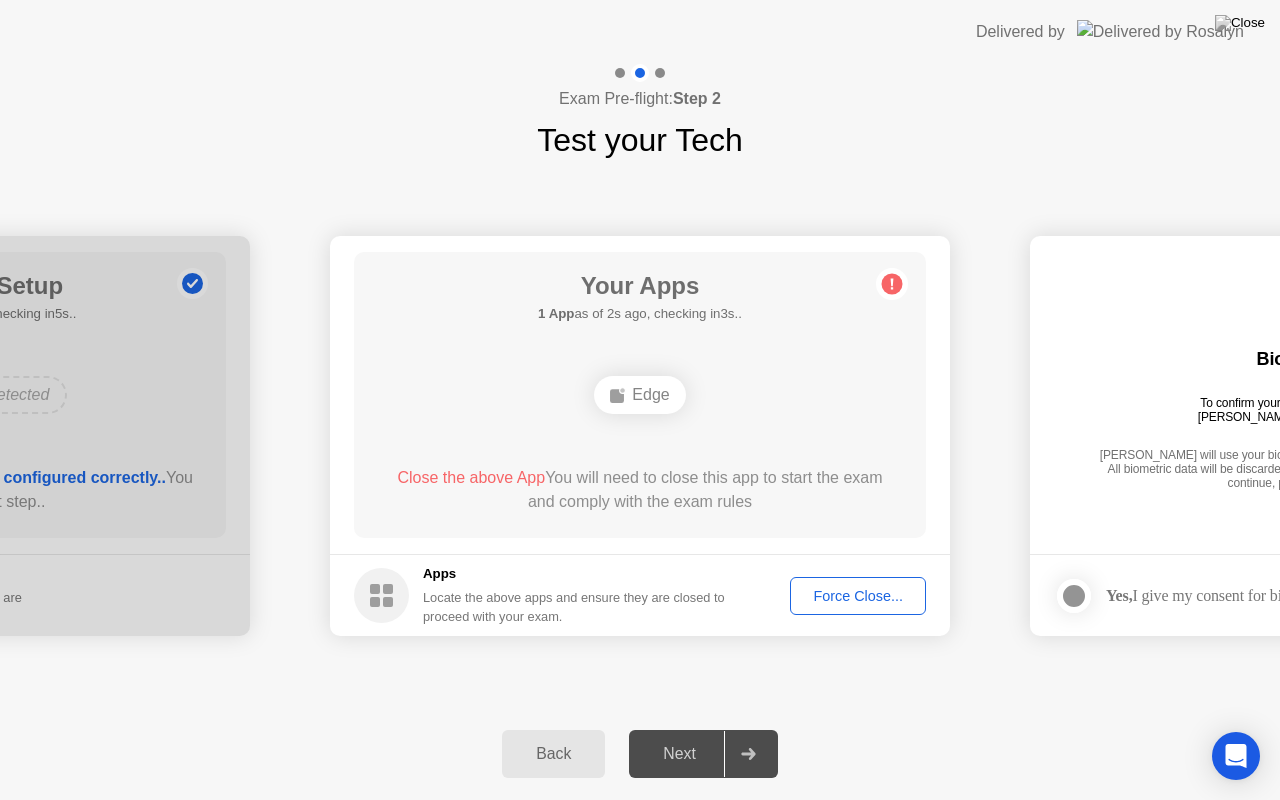 click on "Force Close..." 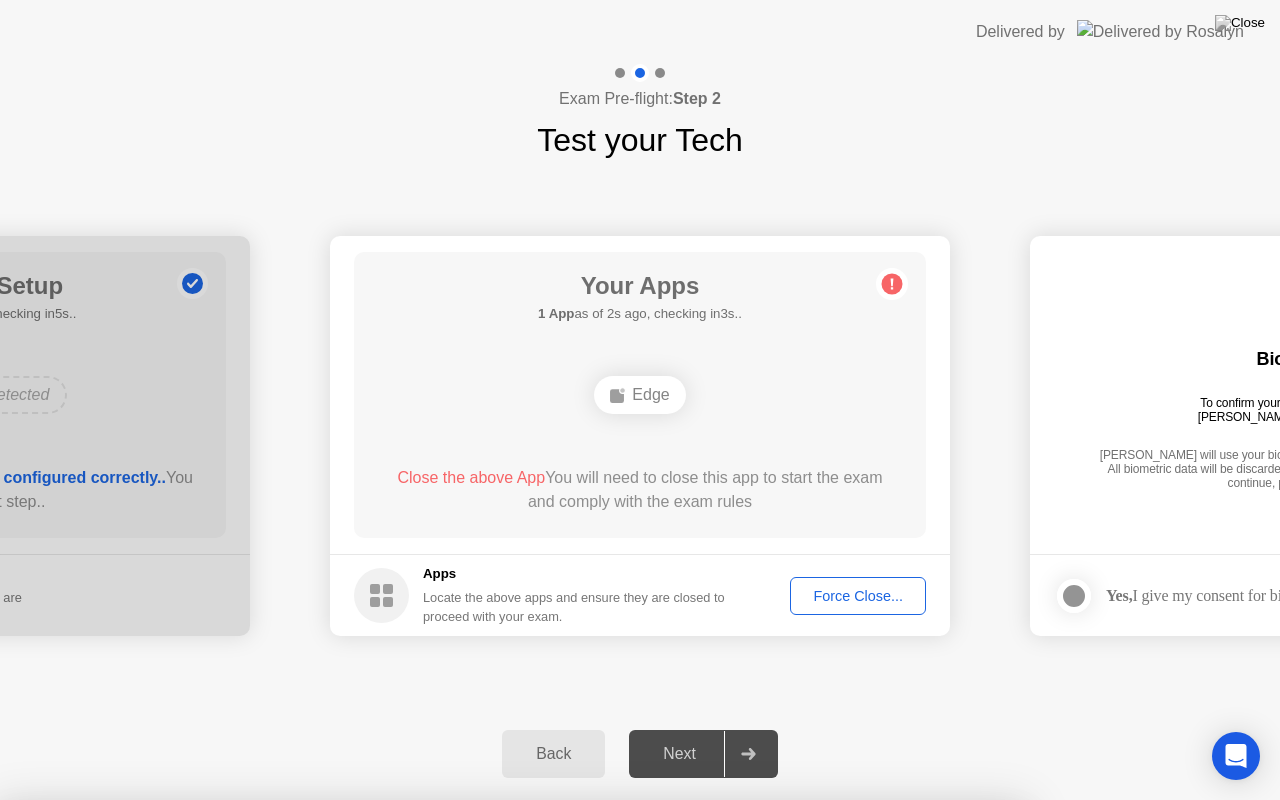 click on "Confirm" at bounding box center [579, 1076] 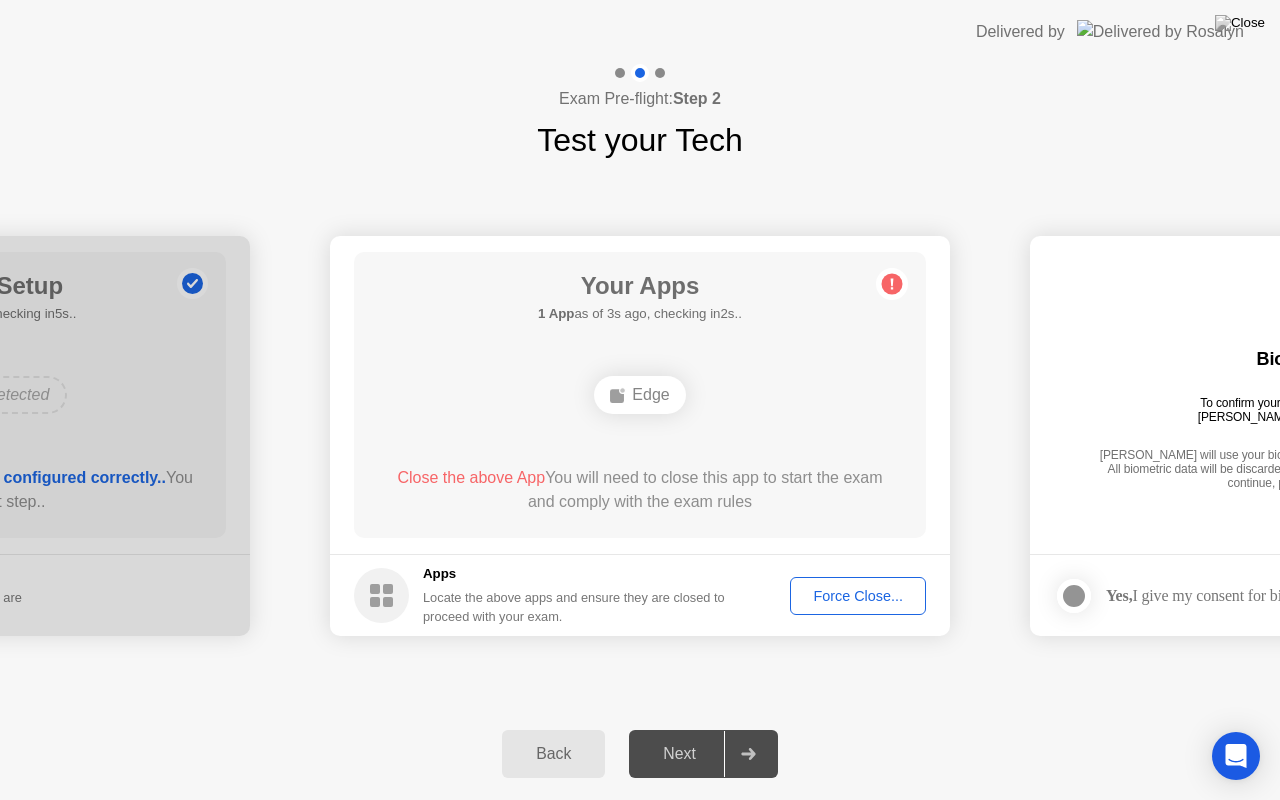 click on "Force Close..." 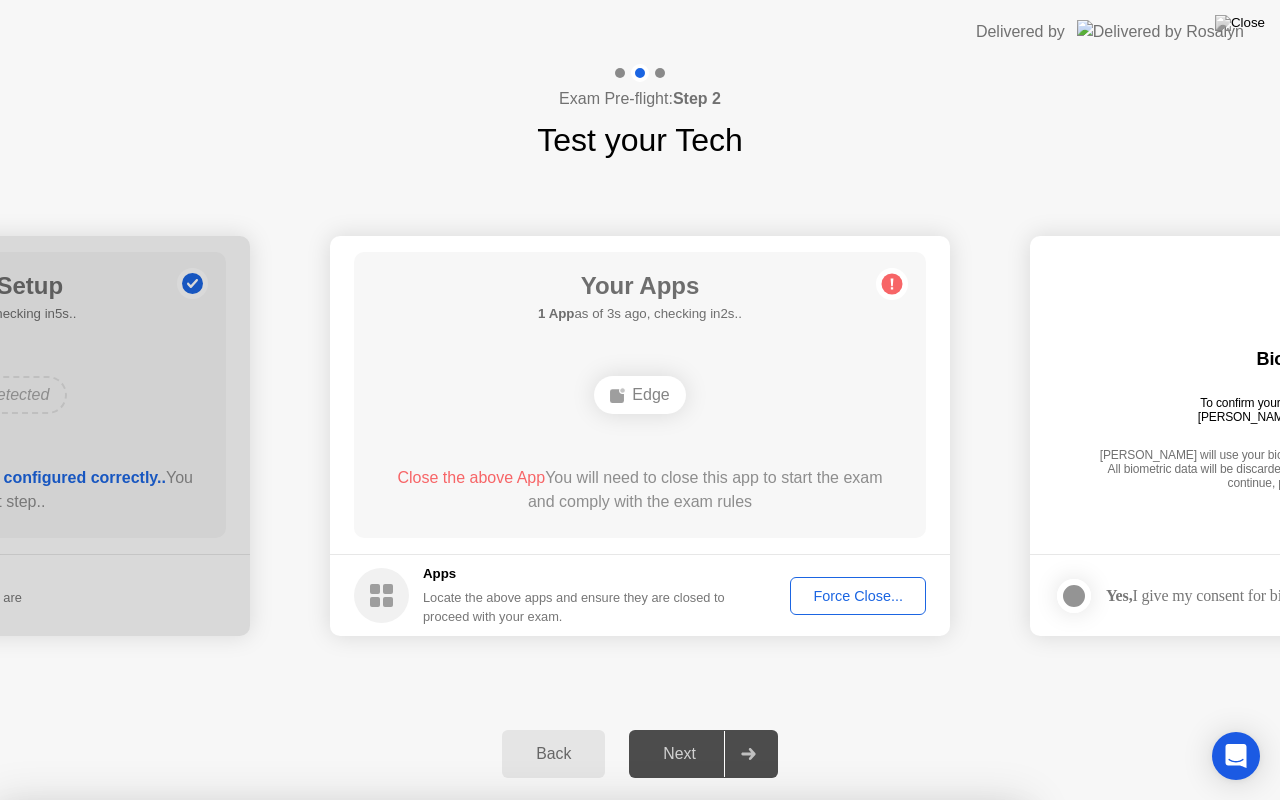 click on "Confirm" at bounding box center (579, 1076) 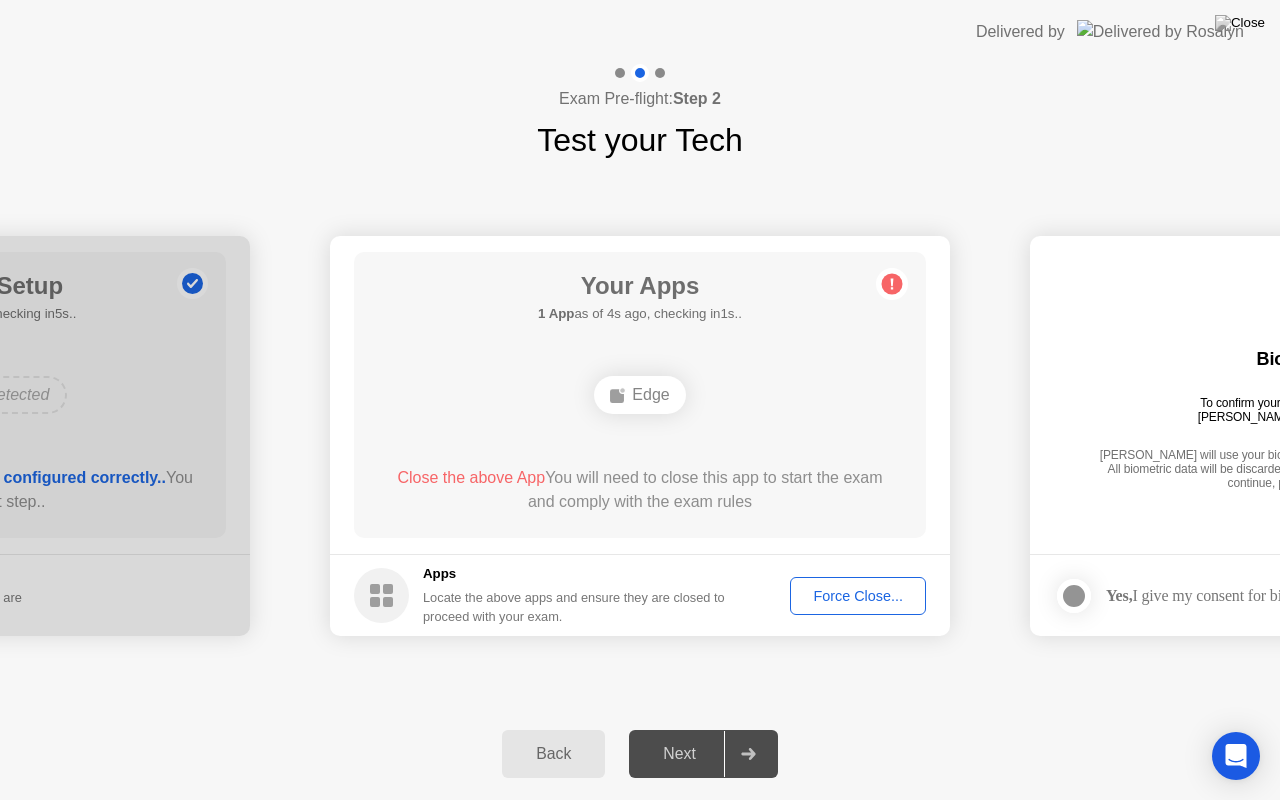 click on "Apps Locate the above apps and ensure they are closed to proceed with your exam. Force Close..." 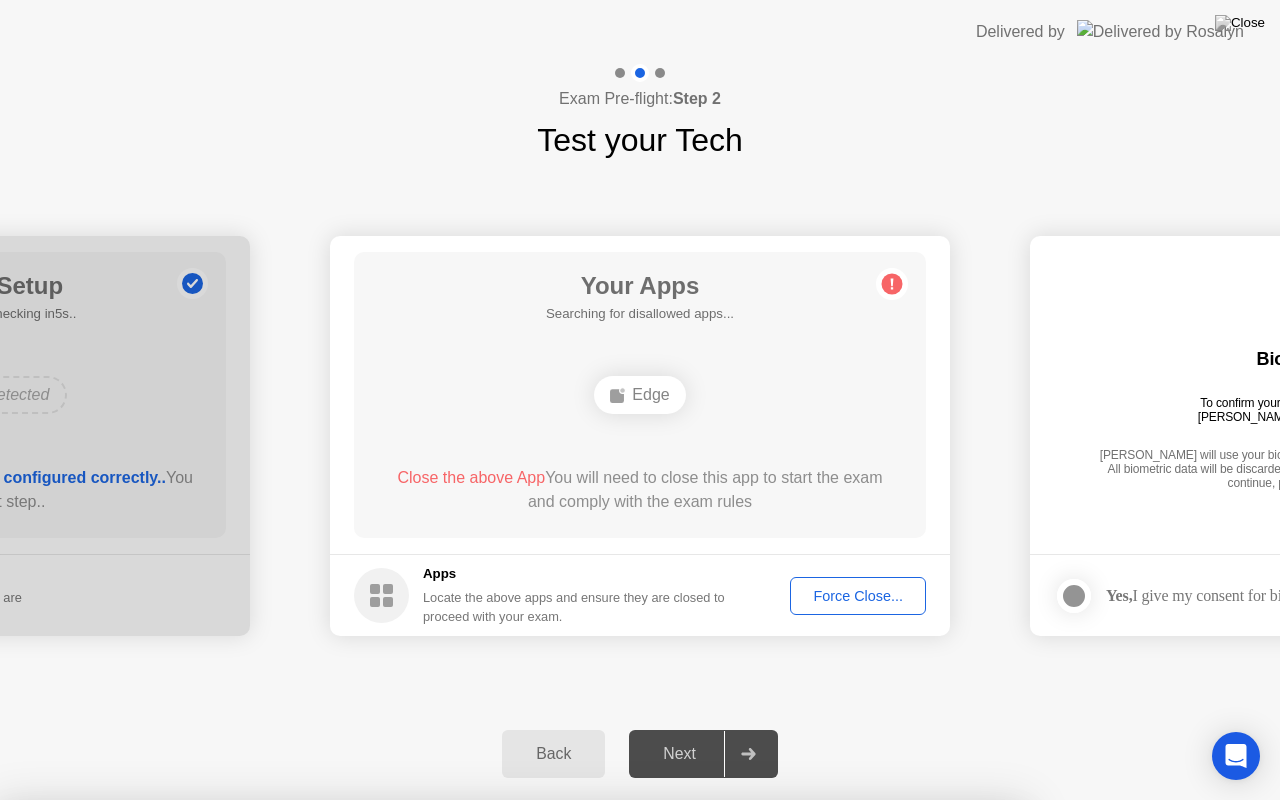 click on "Confirm" at bounding box center (579, 1076) 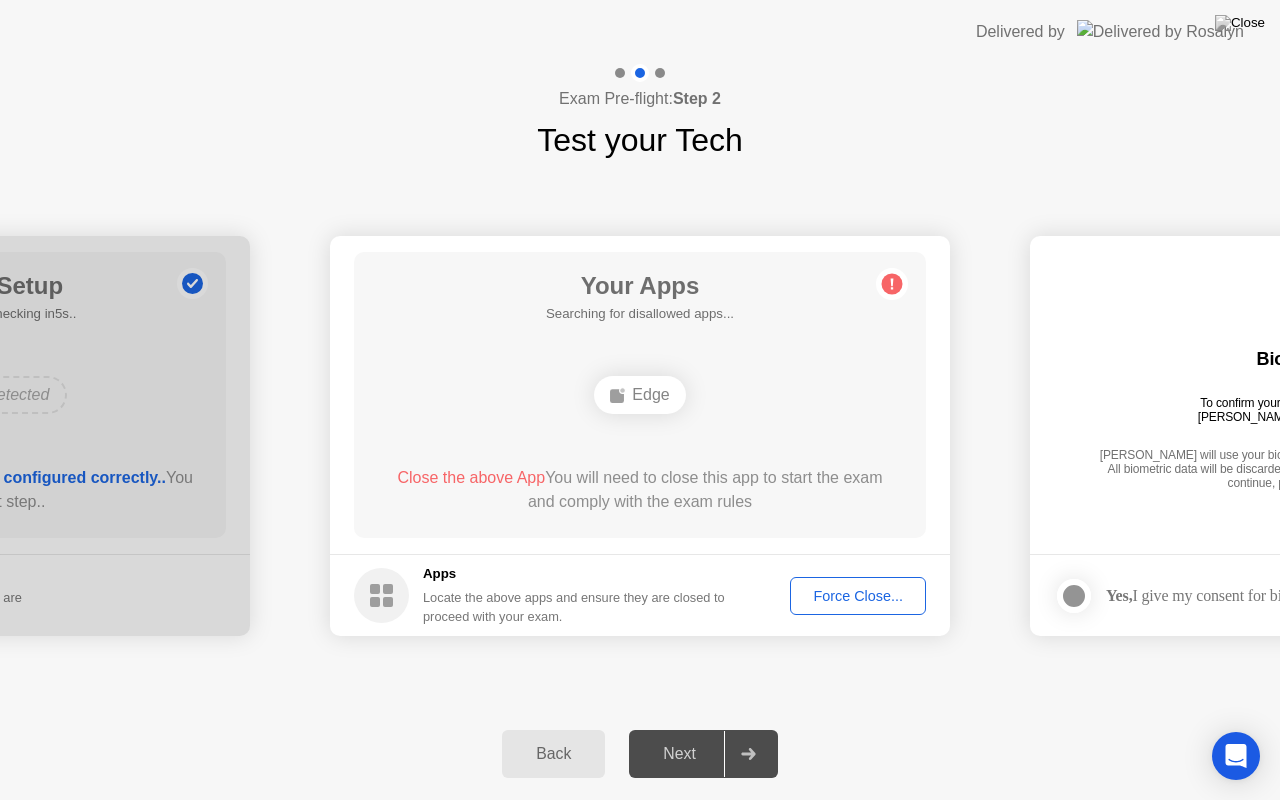 click on "Force Close..." 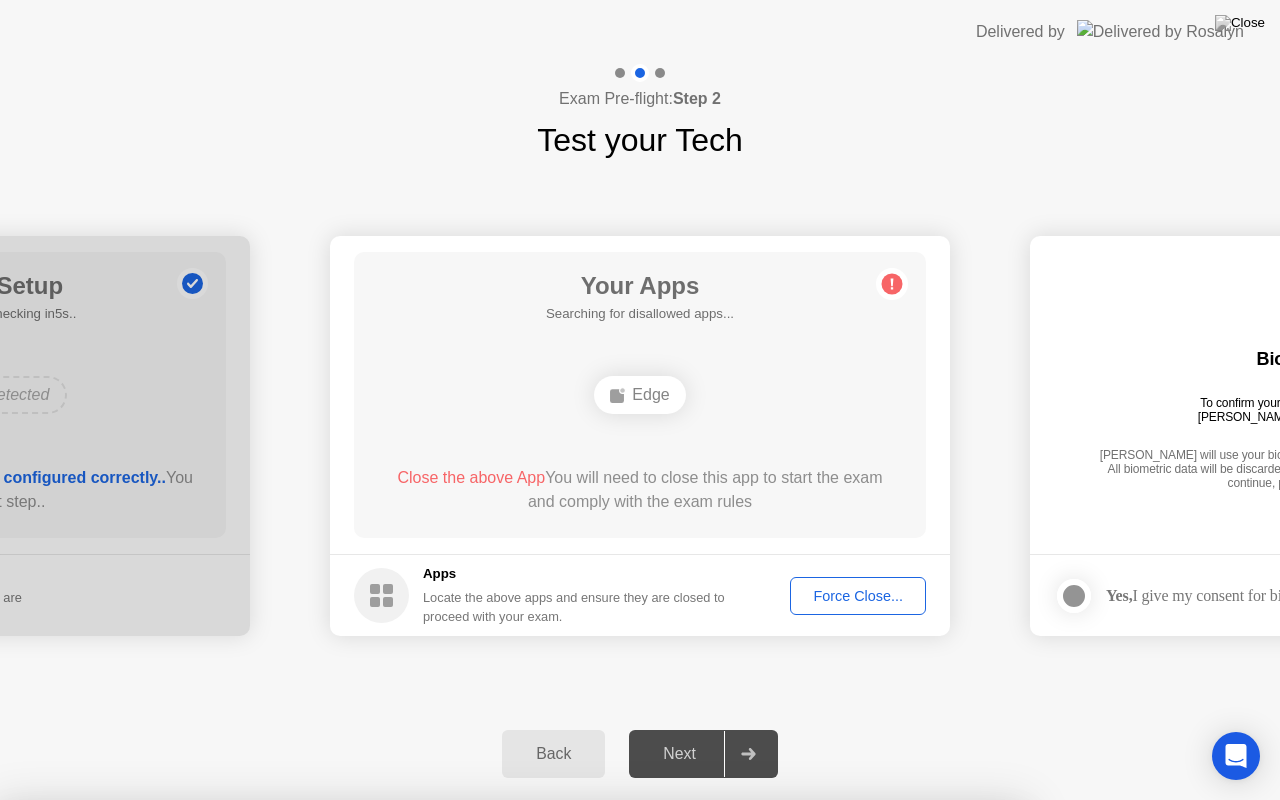 click on "Read More" at bounding box center (575, 1353) 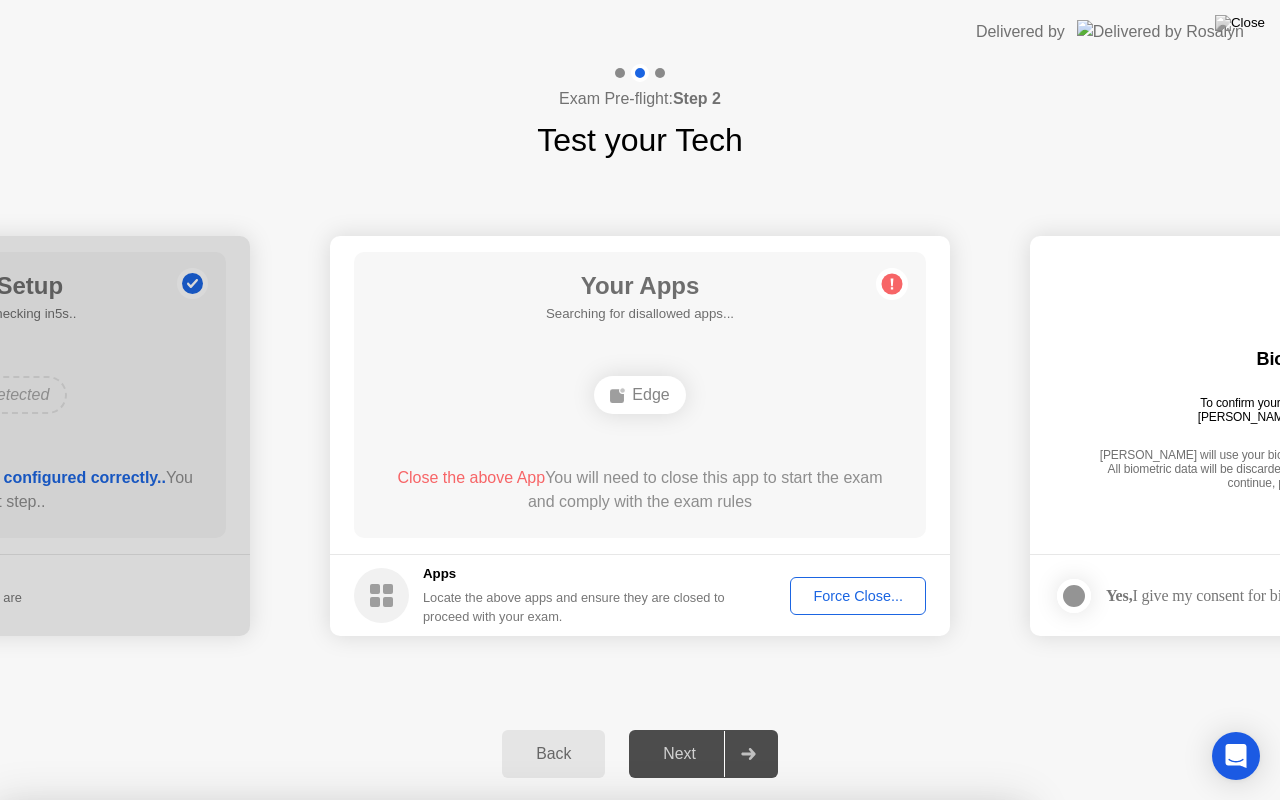 click on "Close" at bounding box center [431, 1038] 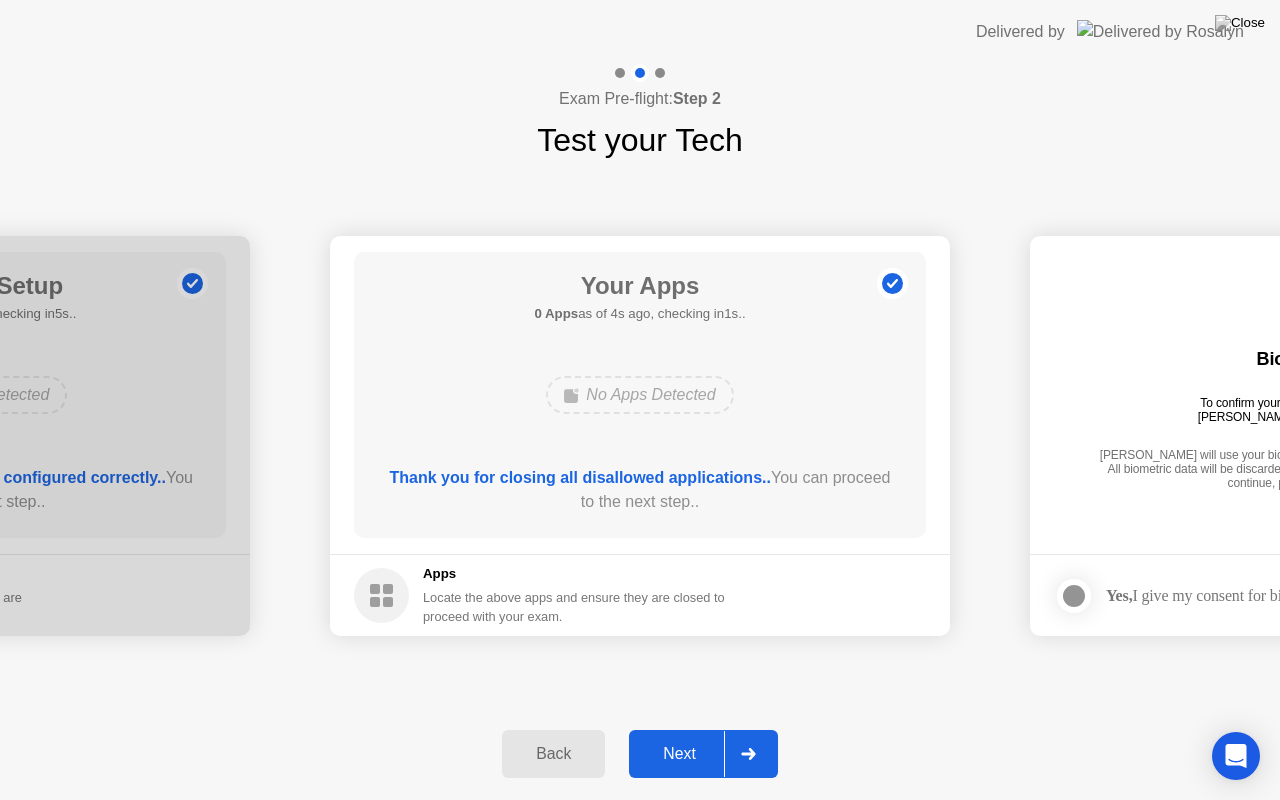 click on "No Apps Detected" 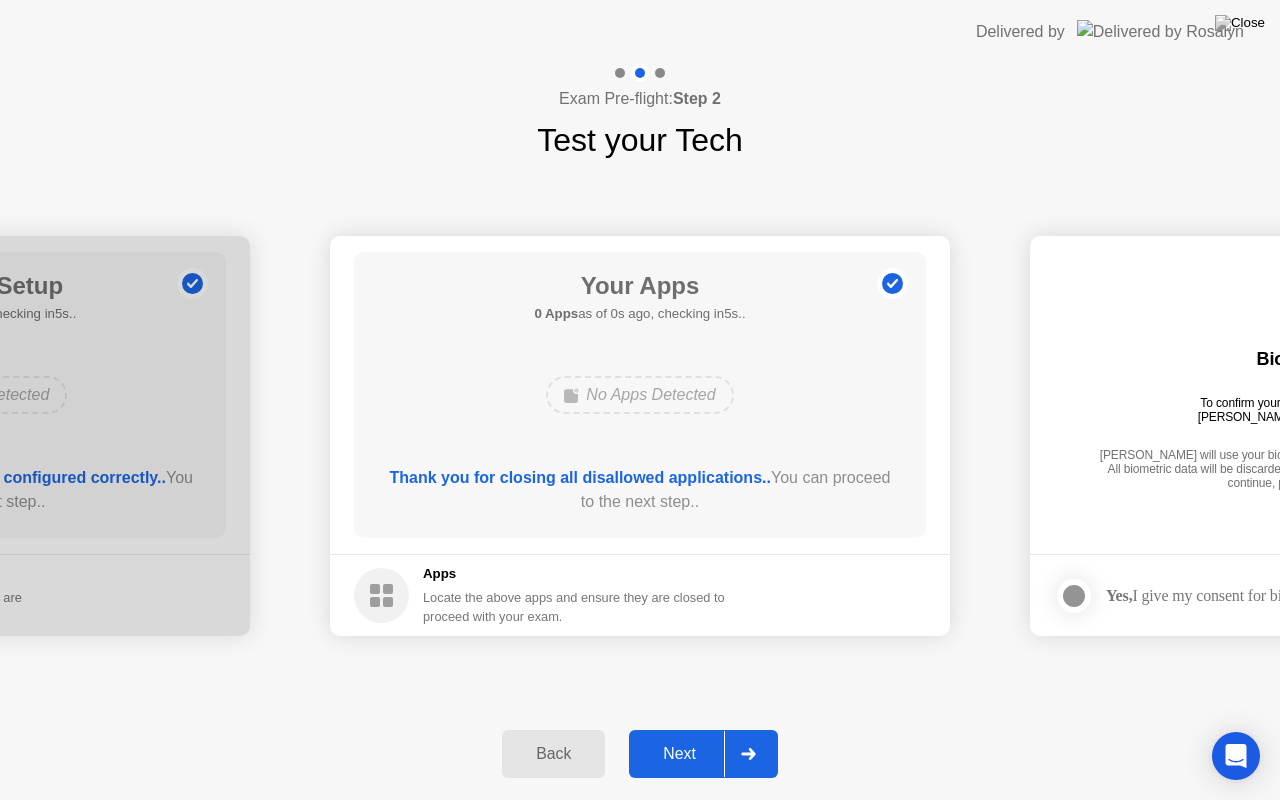 click 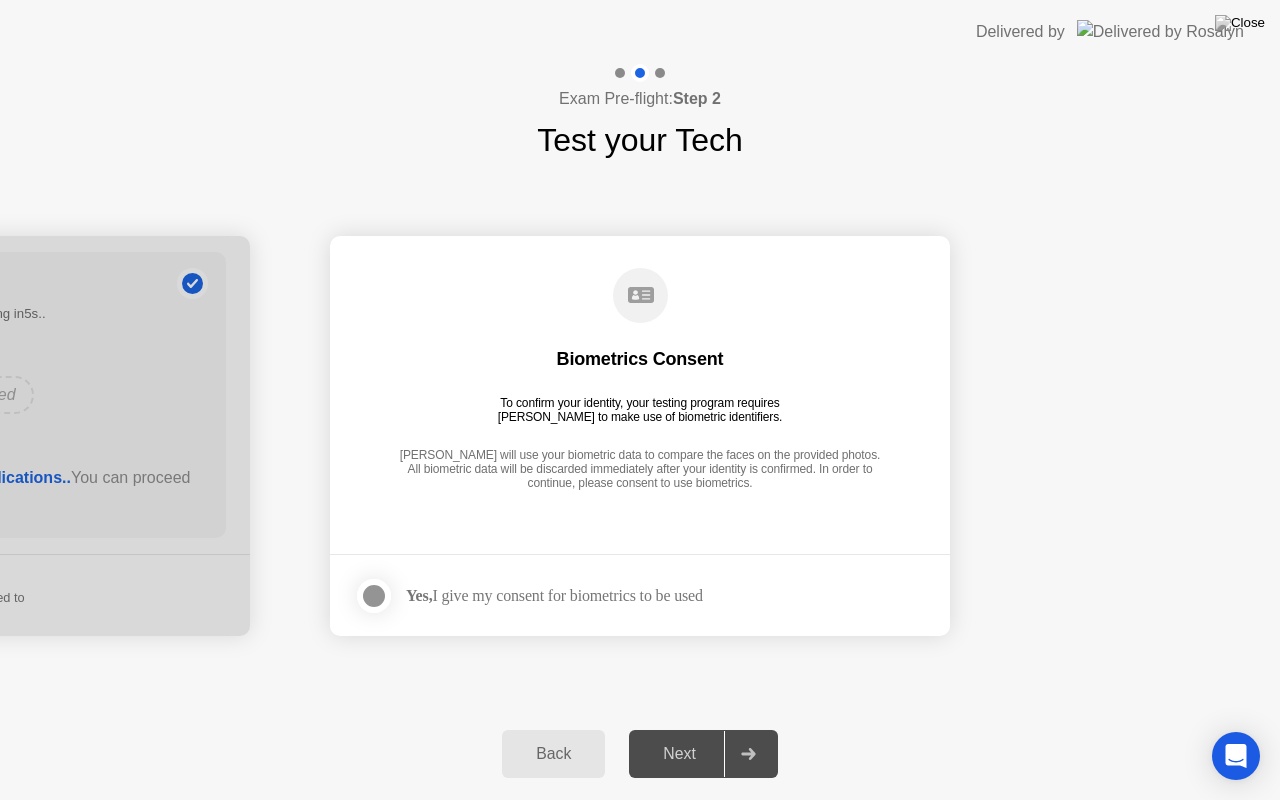 click 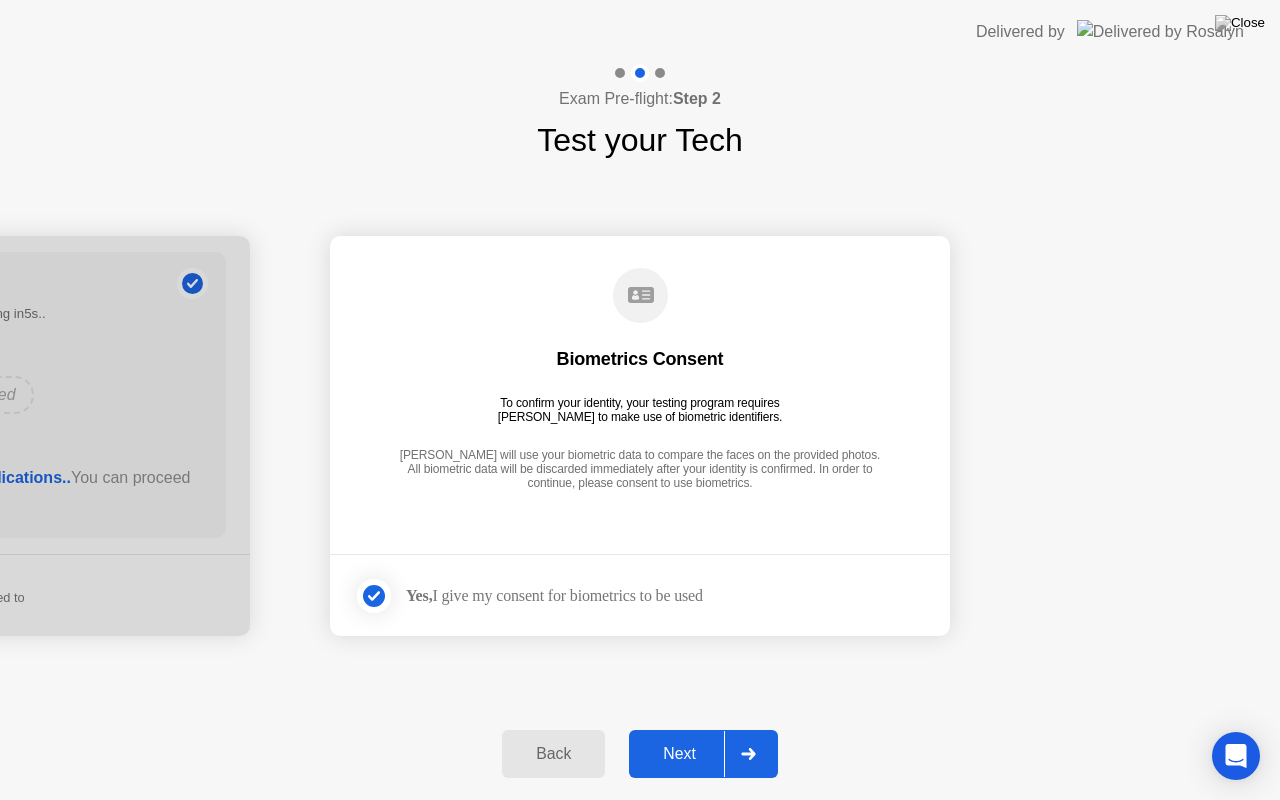 click on "Next" 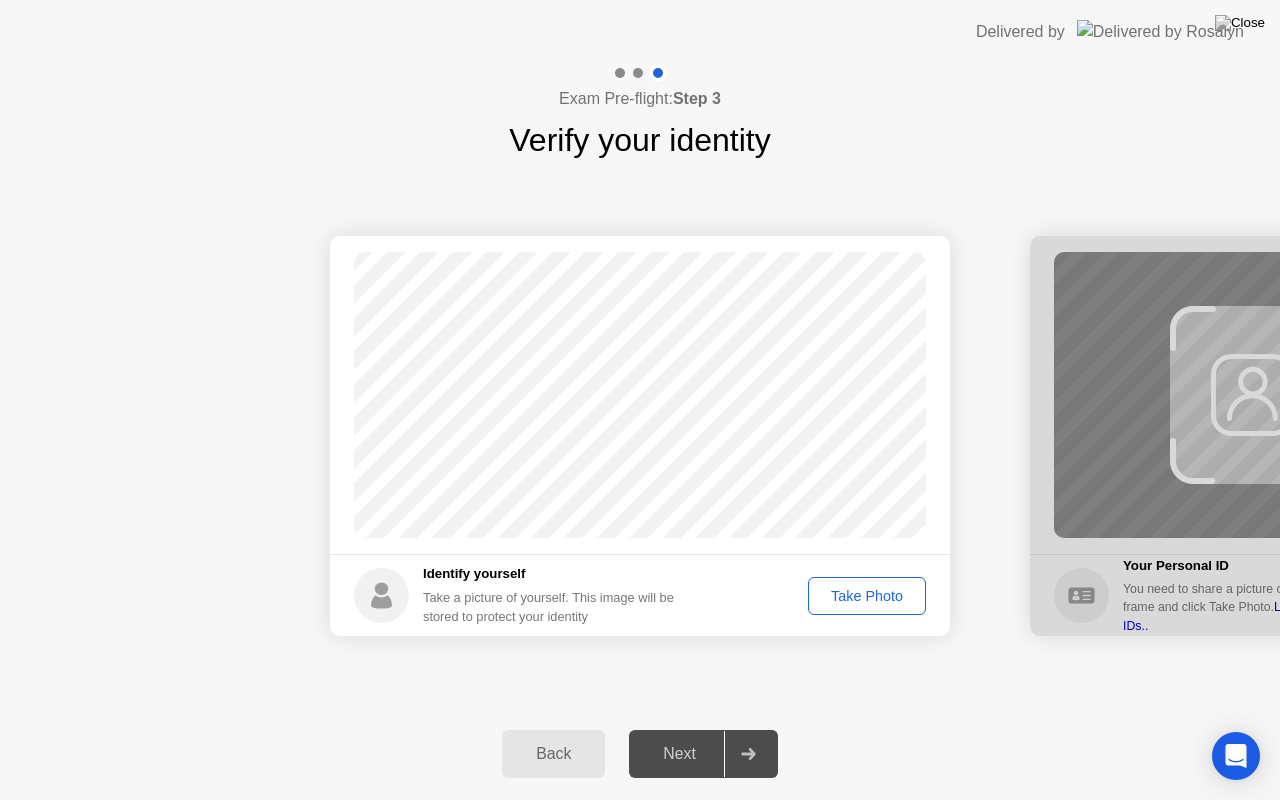 click on "Take Photo" 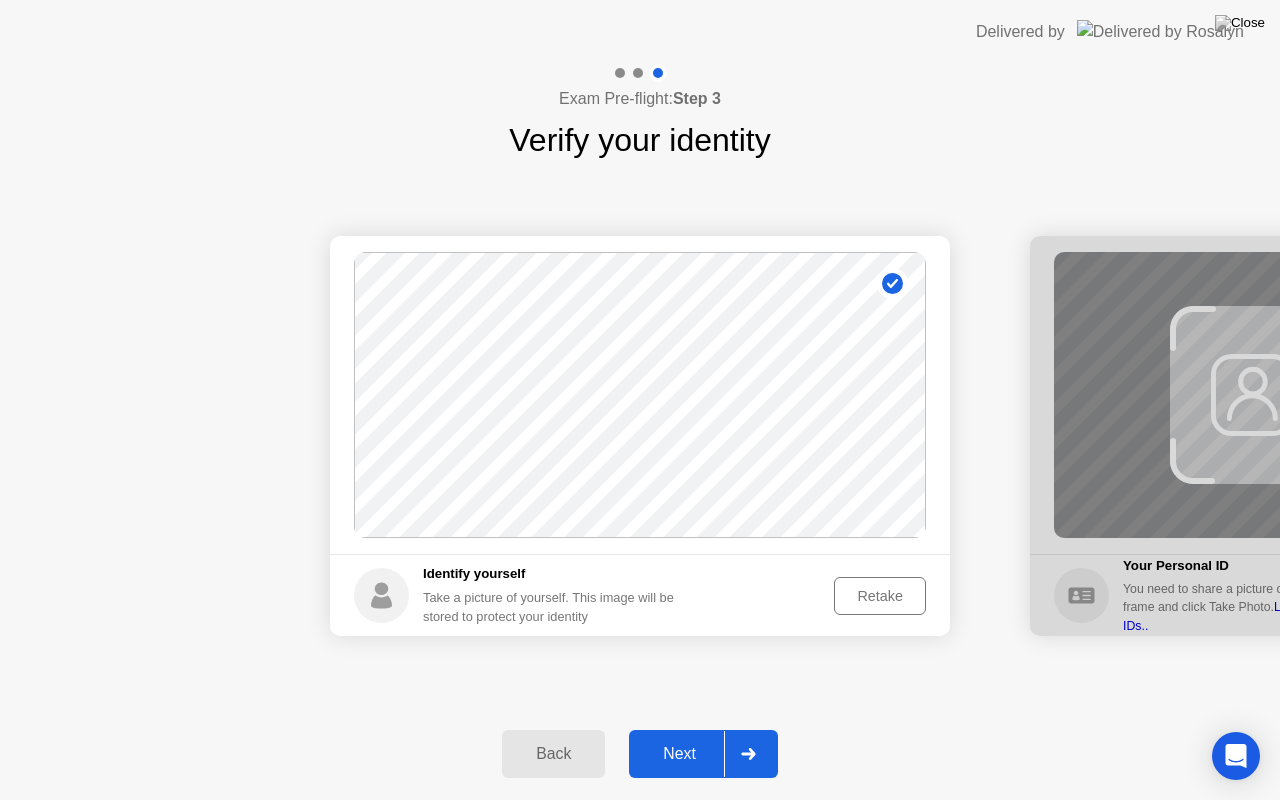 click on "Next" 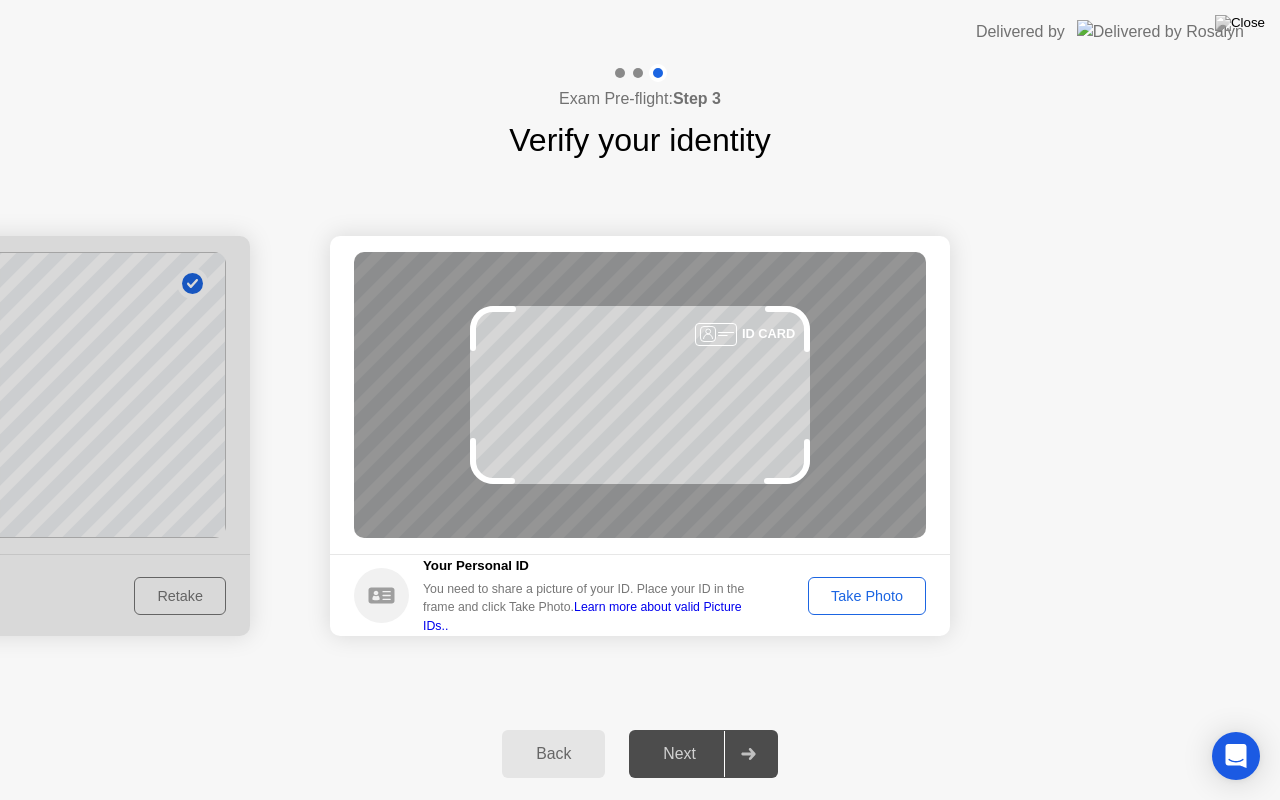click on "Take Photo" 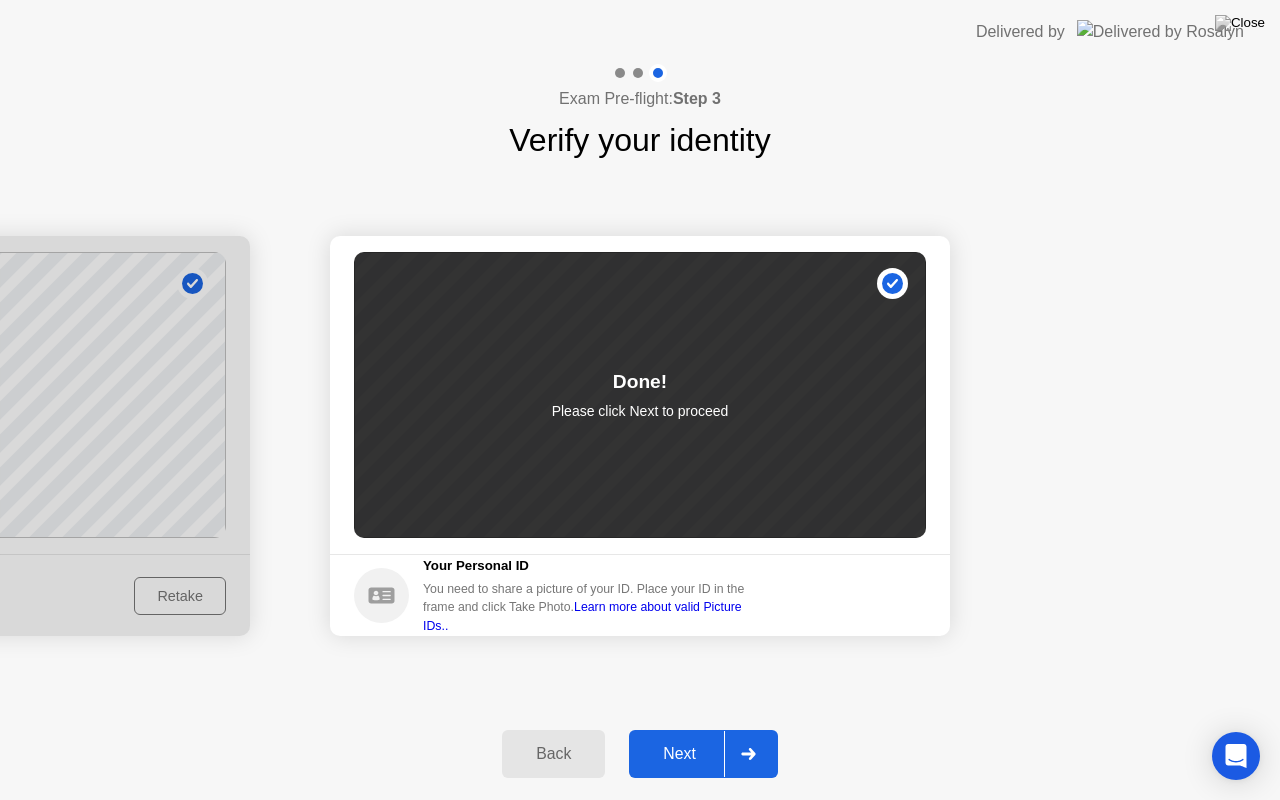 click 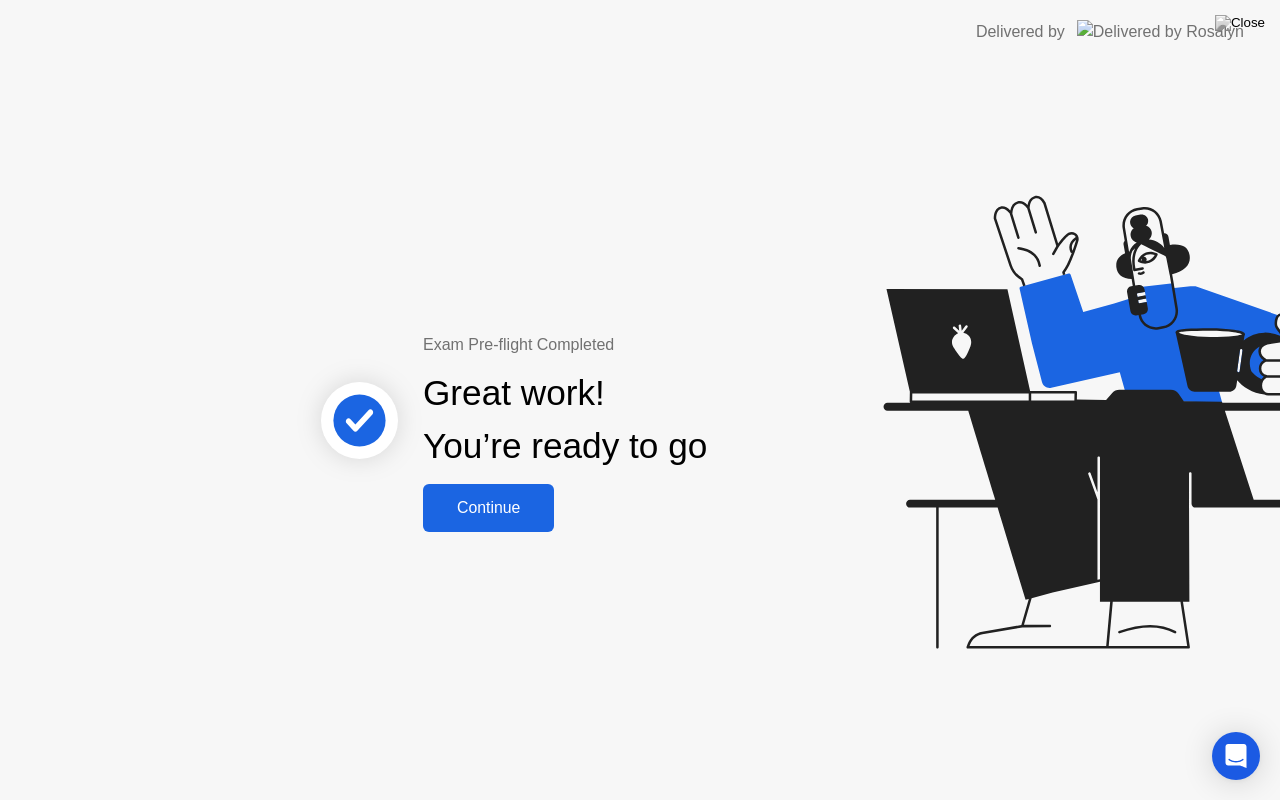 click on "Continue" 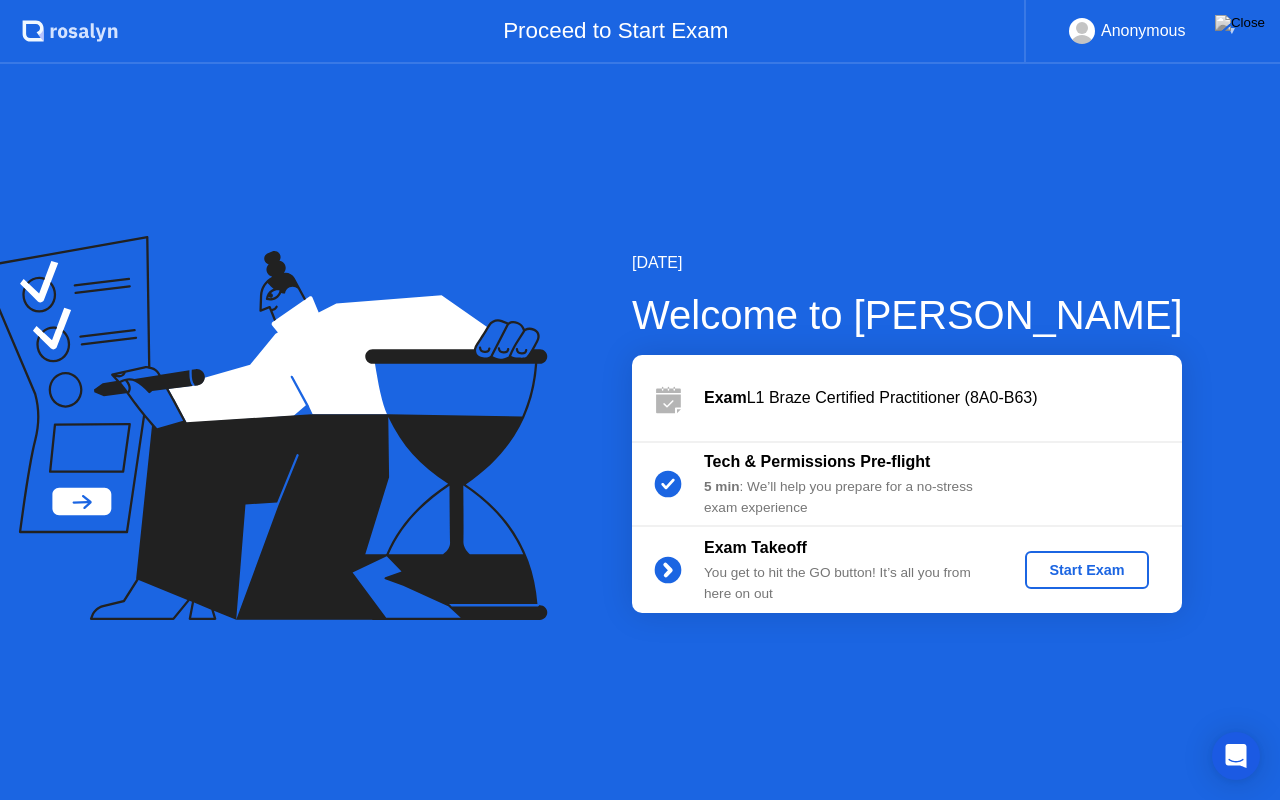 click on "Start Exam" 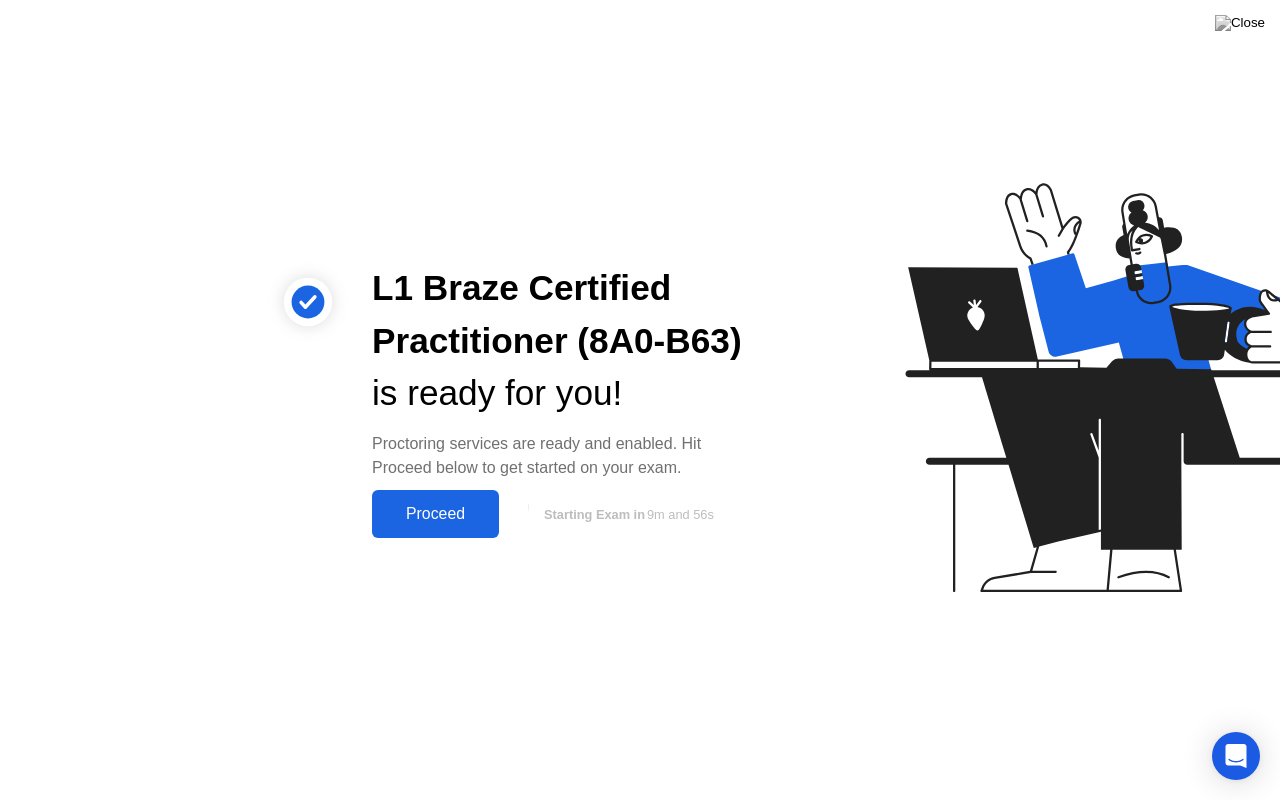 click on "Proceed" 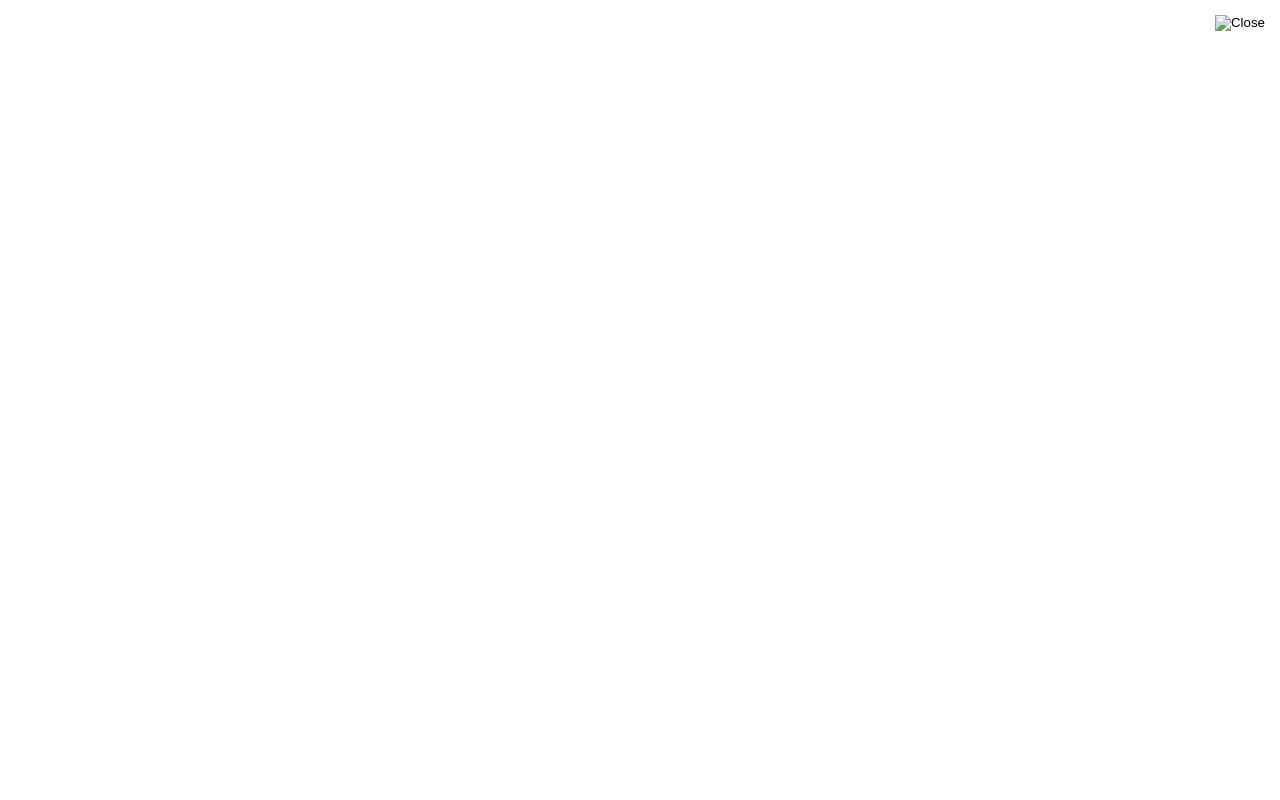click at bounding box center [1240, 23] 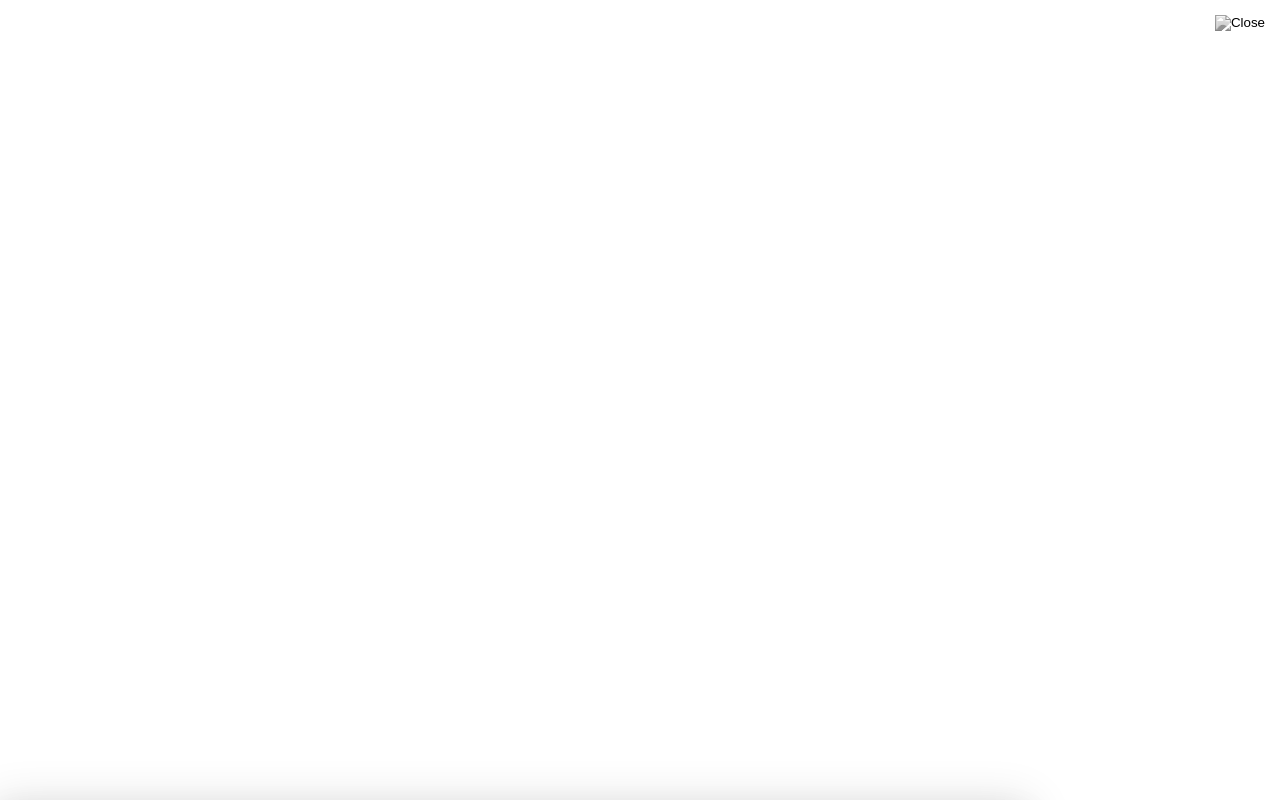 click at bounding box center [640, 800] 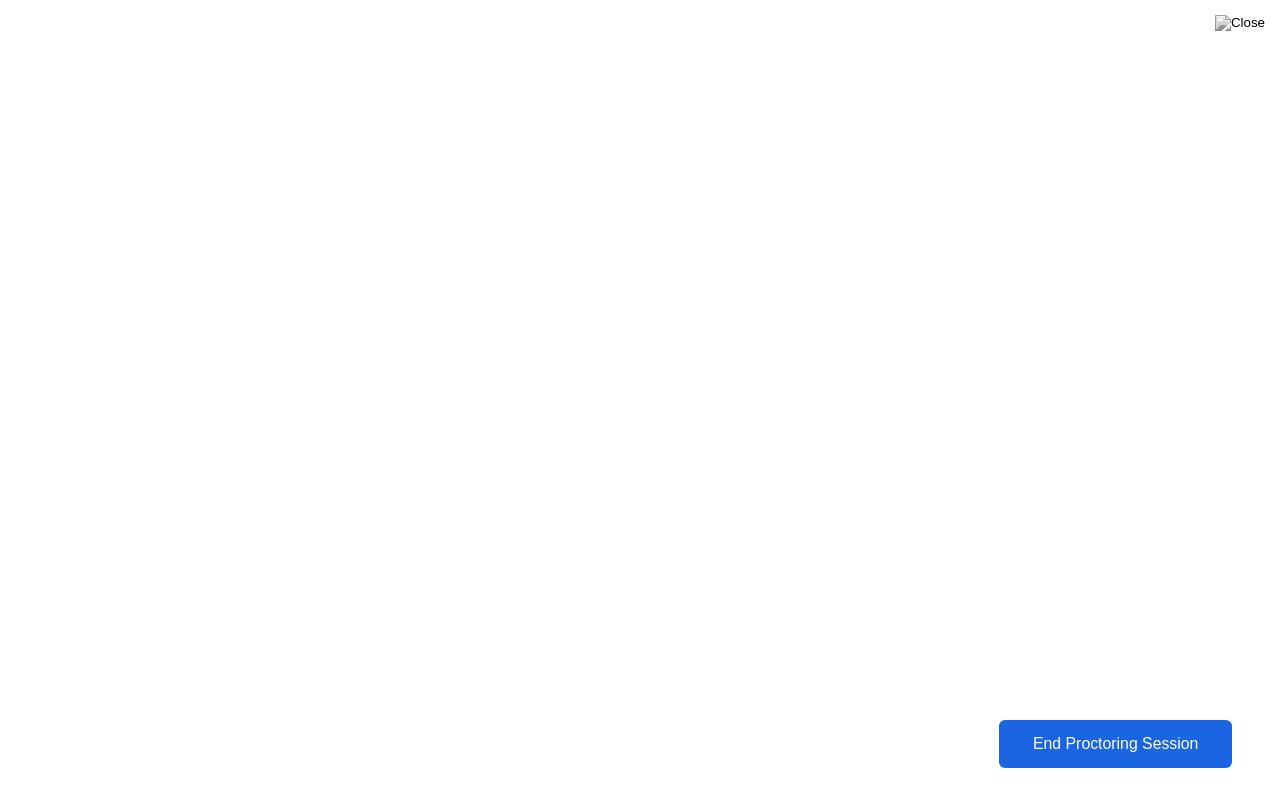 click on "End Proctoring Session" 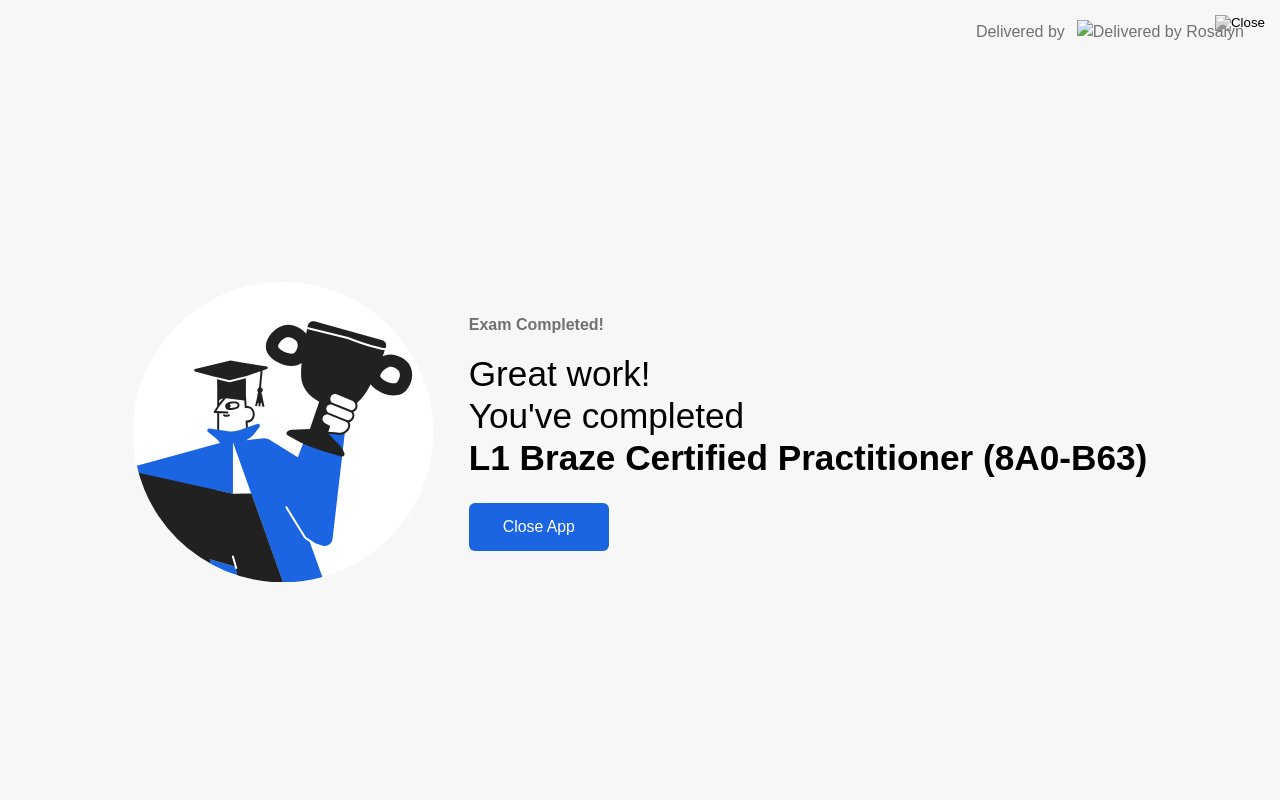 click on "Close App" 